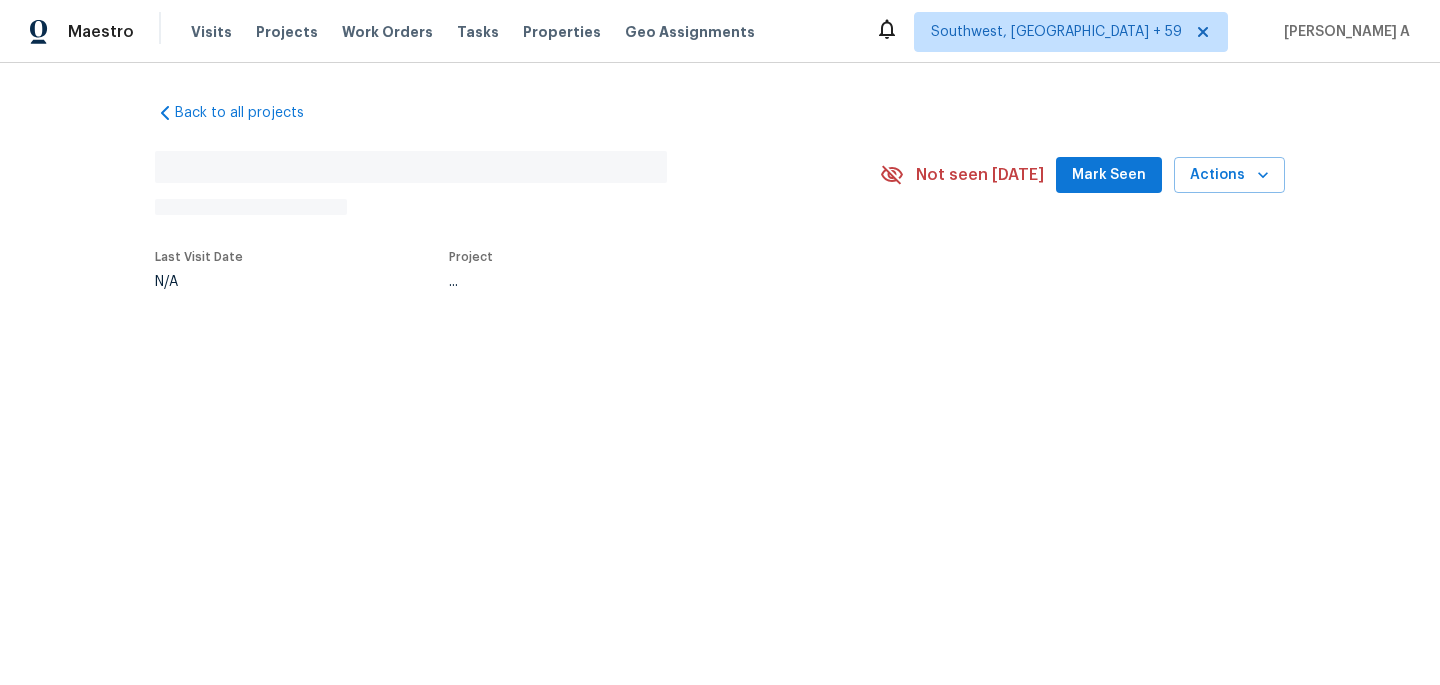 scroll, scrollTop: 0, scrollLeft: 0, axis: both 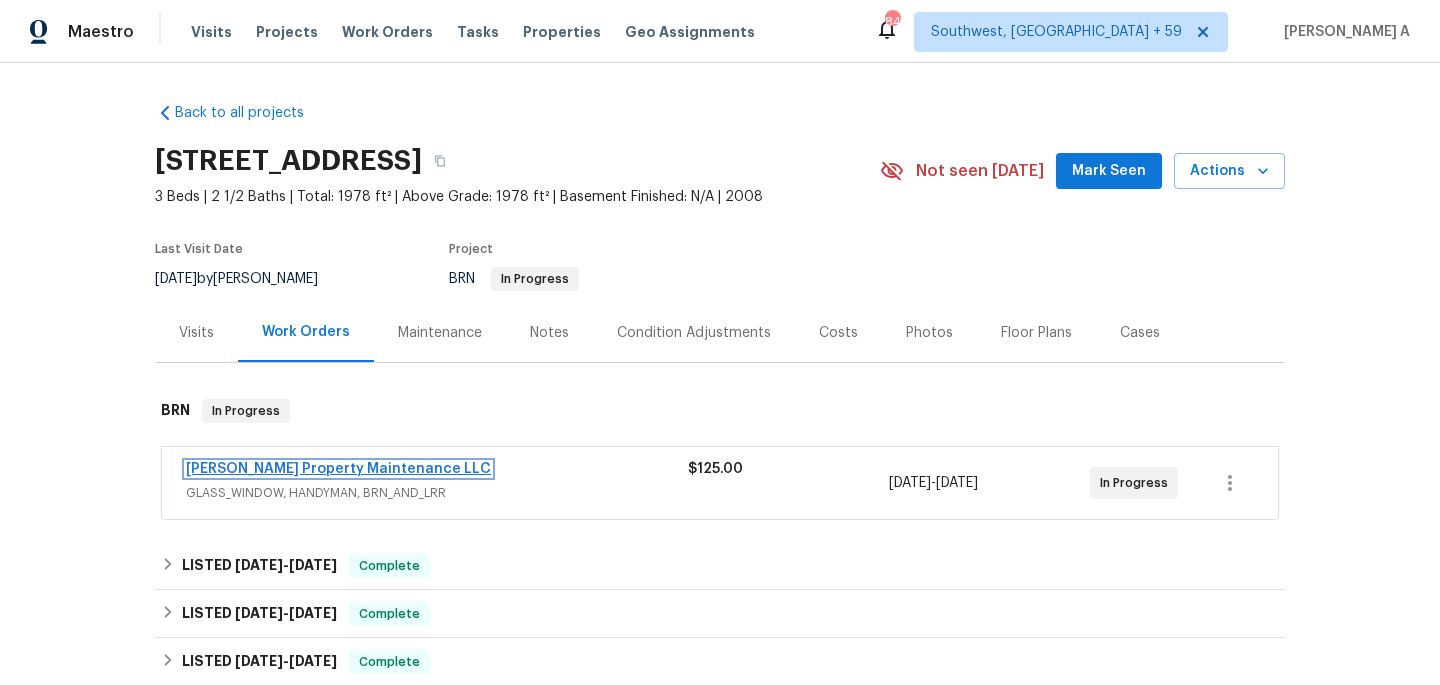 click on "Glen Property Maintenance LLC" at bounding box center (338, 469) 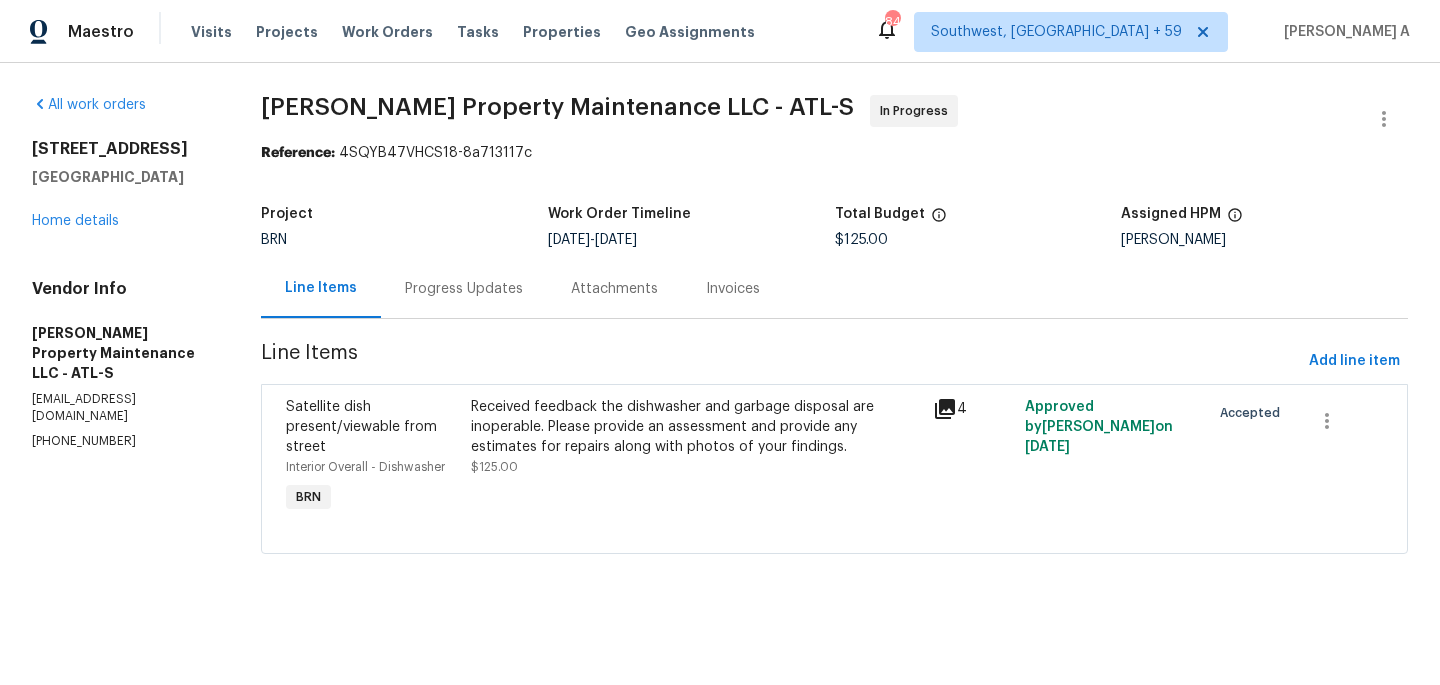 click on "Progress Updates" at bounding box center [464, 288] 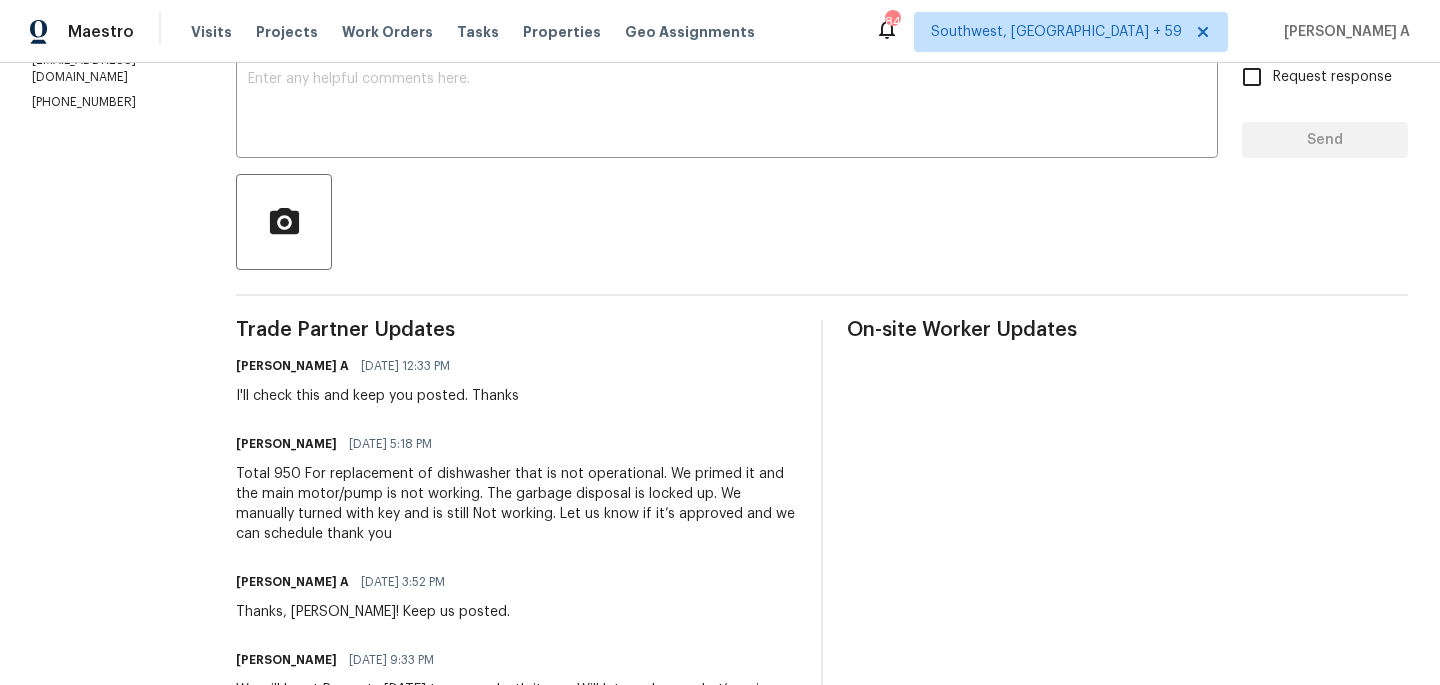 scroll, scrollTop: 0, scrollLeft: 0, axis: both 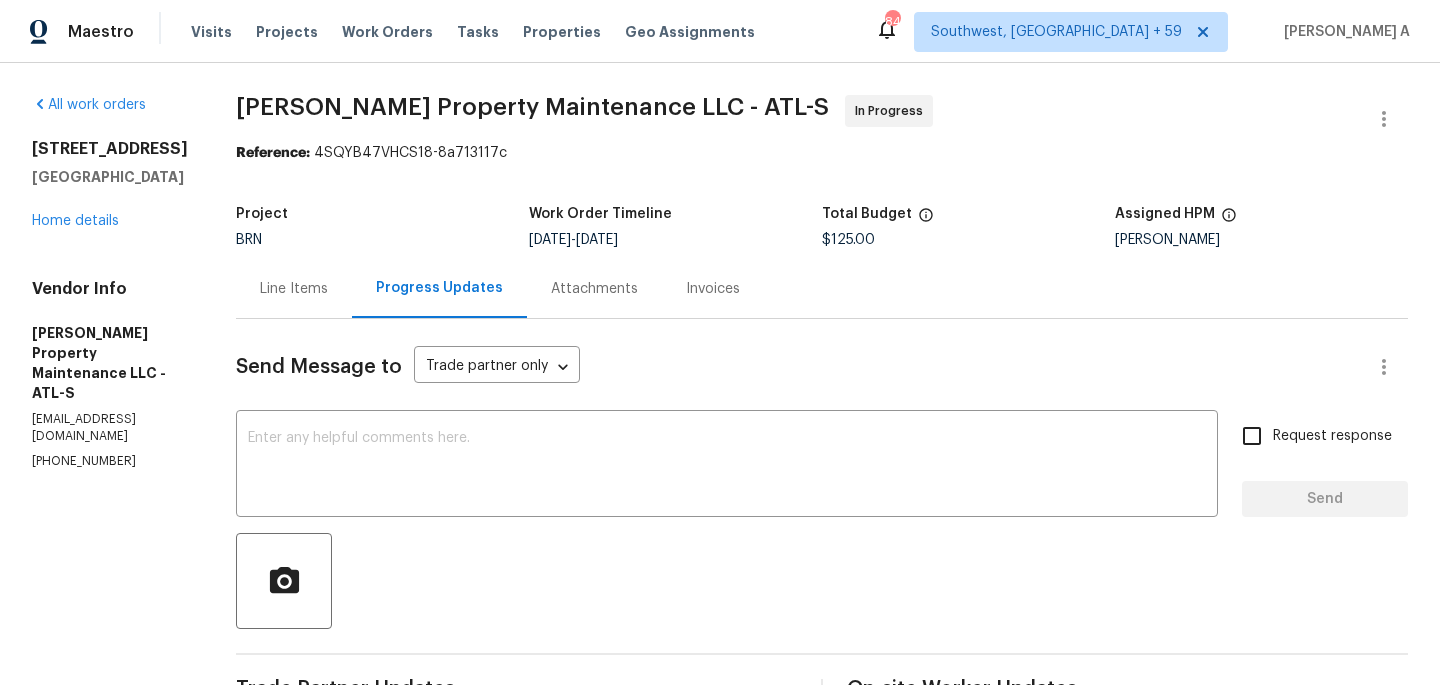 click on "Line Items" at bounding box center (294, 289) 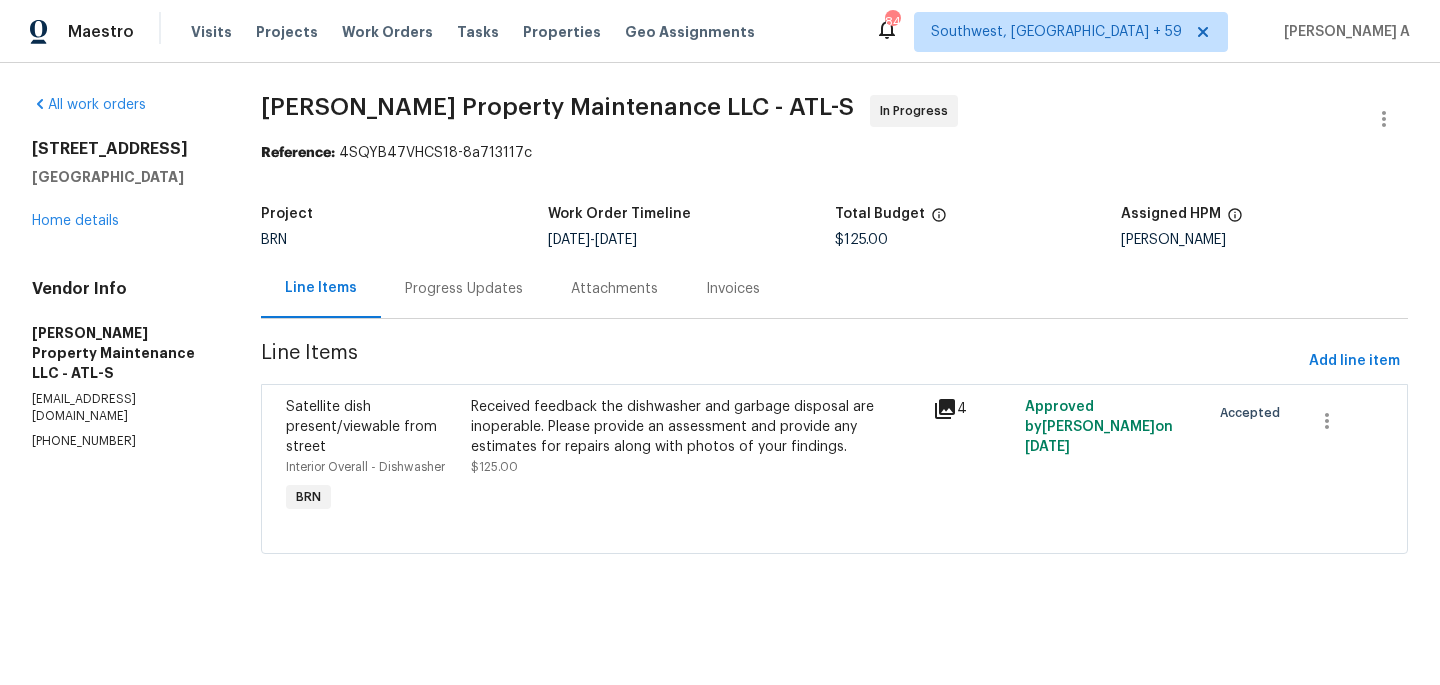 click on "Received feedback the dishwasher and garbage disposal are inoperable.  Please provide an assessment and provide any estimates for repairs along with photos of your findings. $125.00" at bounding box center [696, 437] 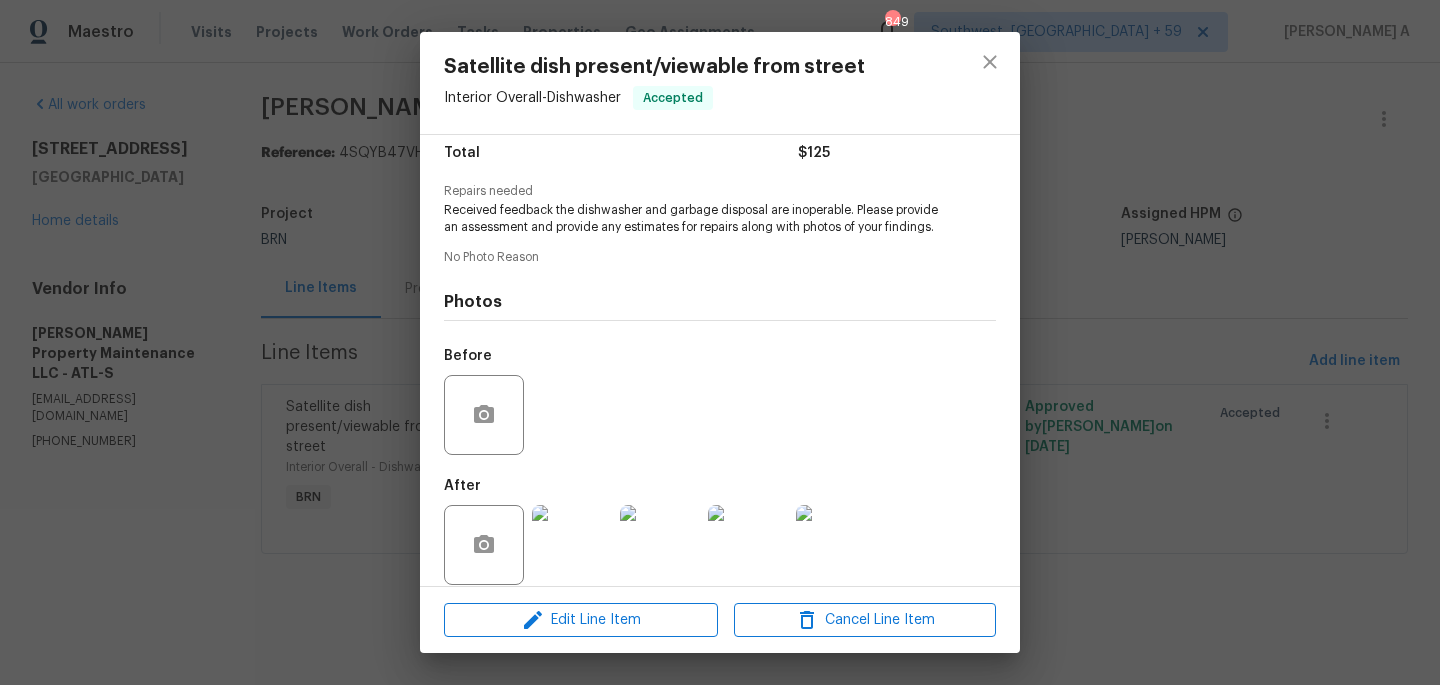 scroll, scrollTop: 185, scrollLeft: 0, axis: vertical 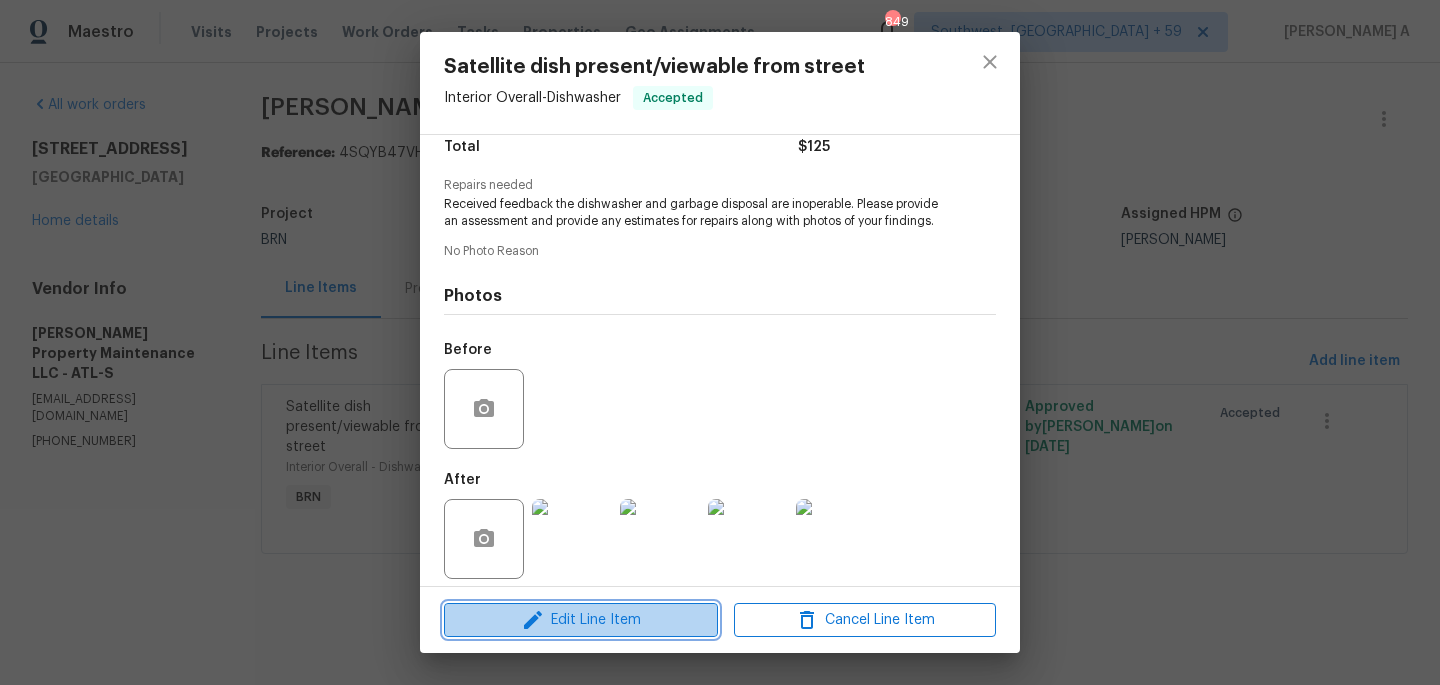 click on "Edit Line Item" at bounding box center [581, 620] 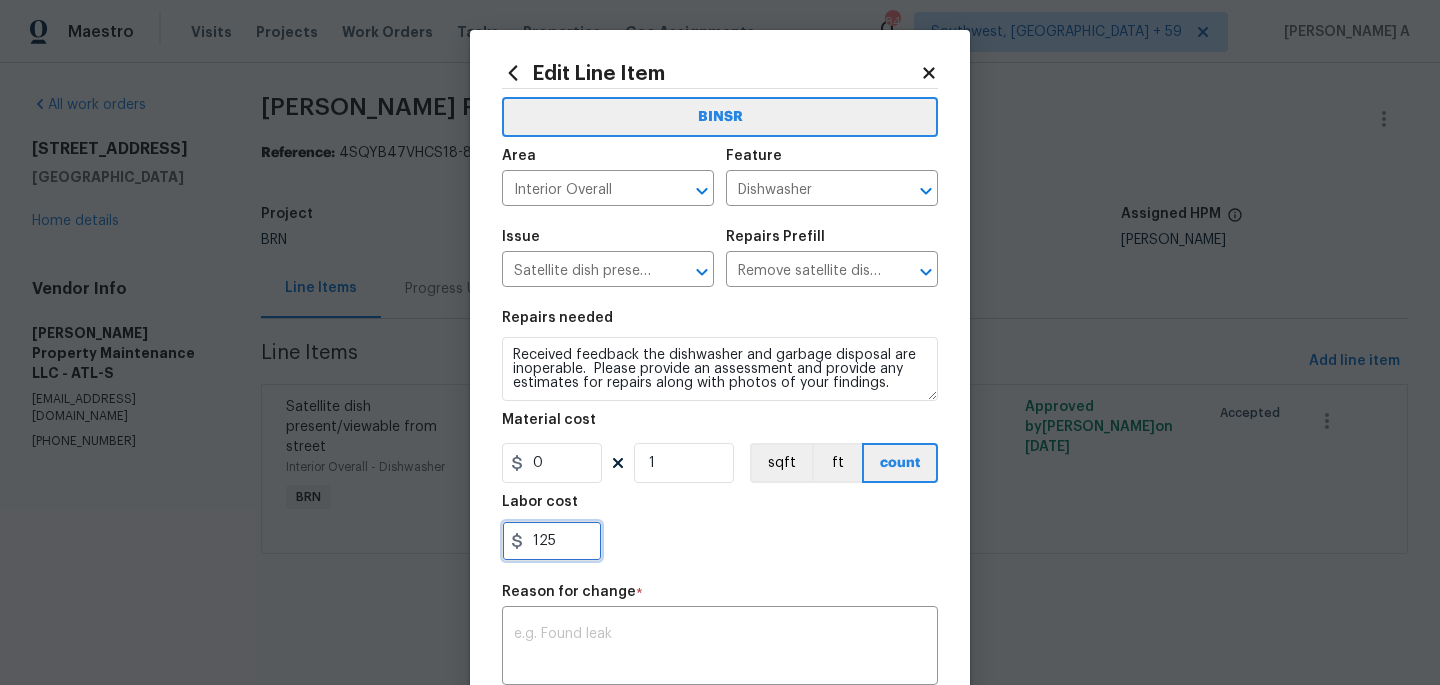 drag, startPoint x: 572, startPoint y: 544, endPoint x: 451, endPoint y: 543, distance: 121.004135 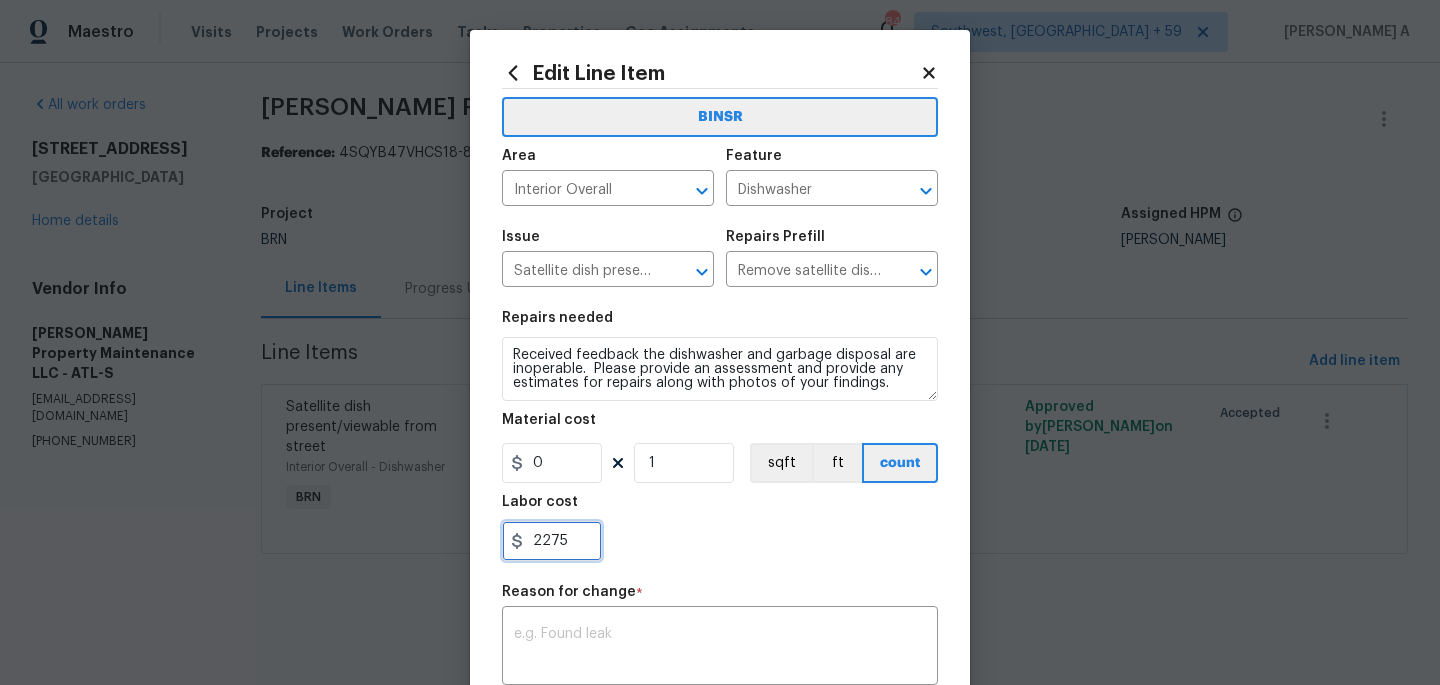 click on "2275" at bounding box center [552, 541] 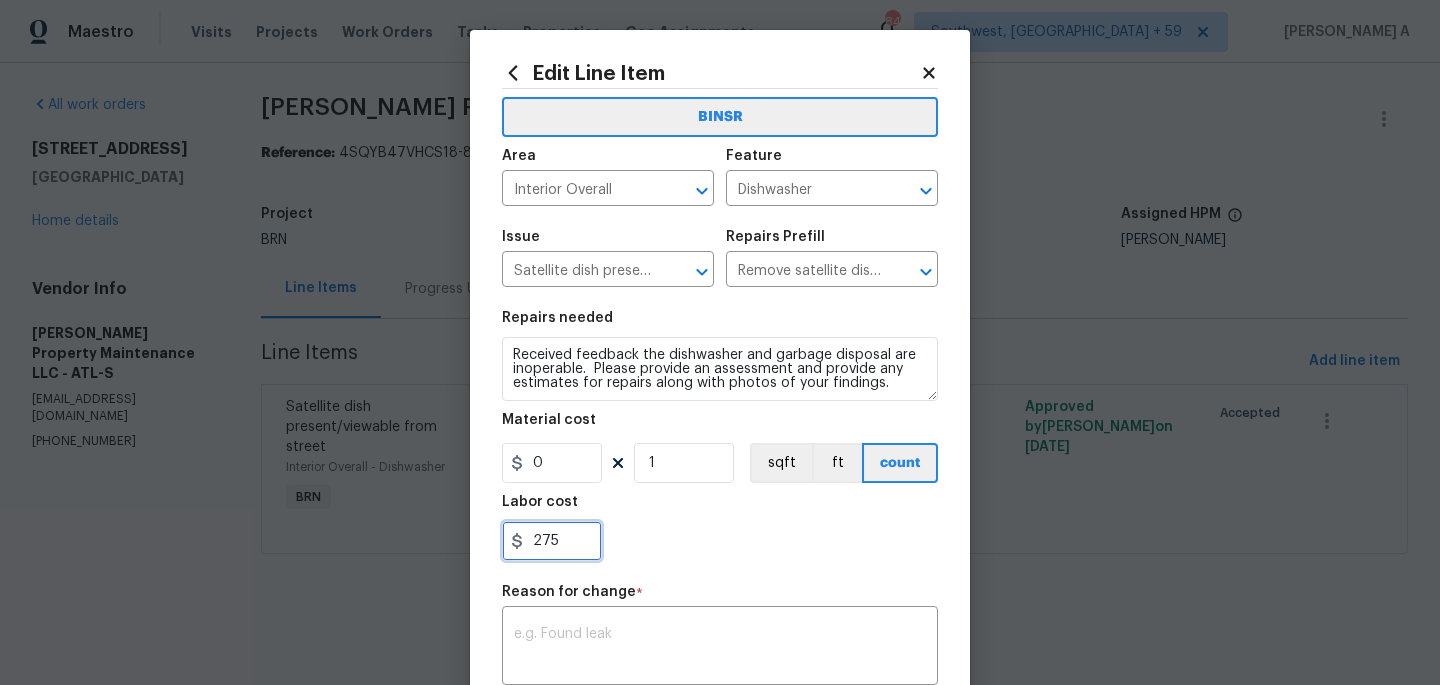 type on "275" 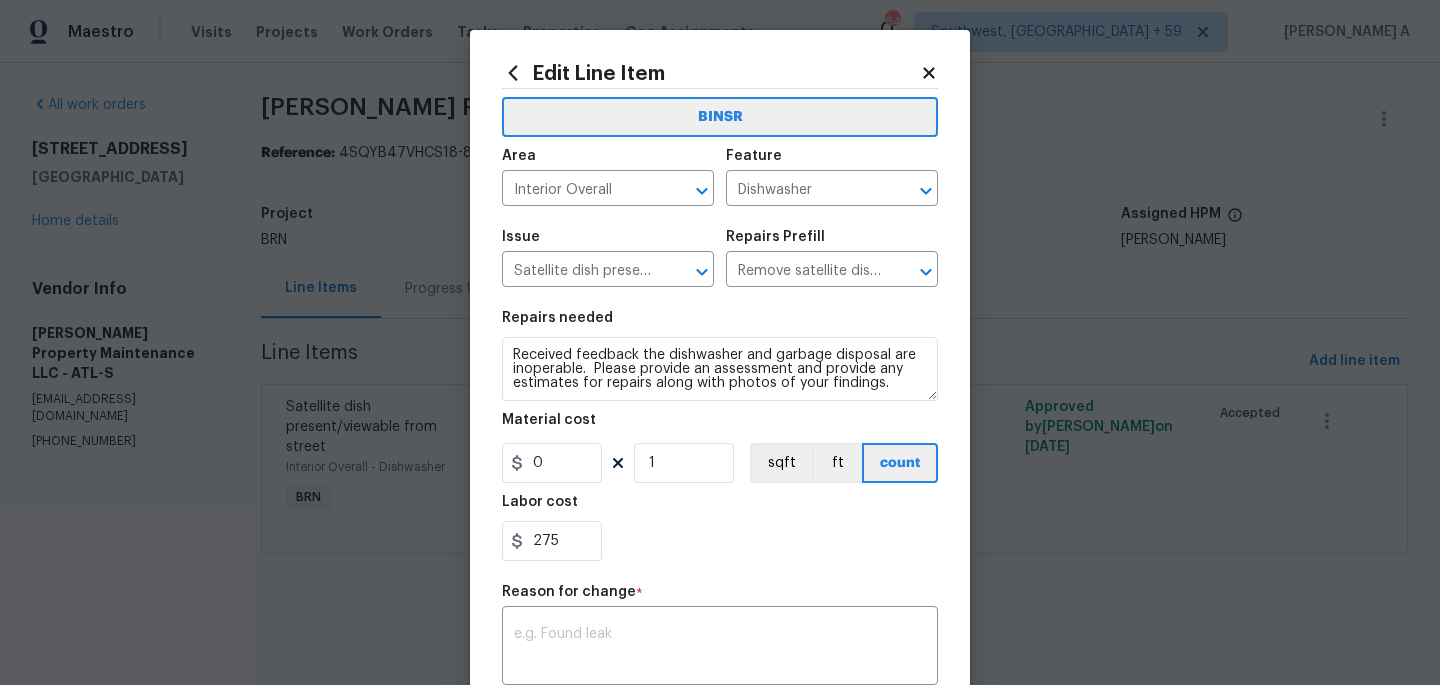 click on "275" at bounding box center (720, 541) 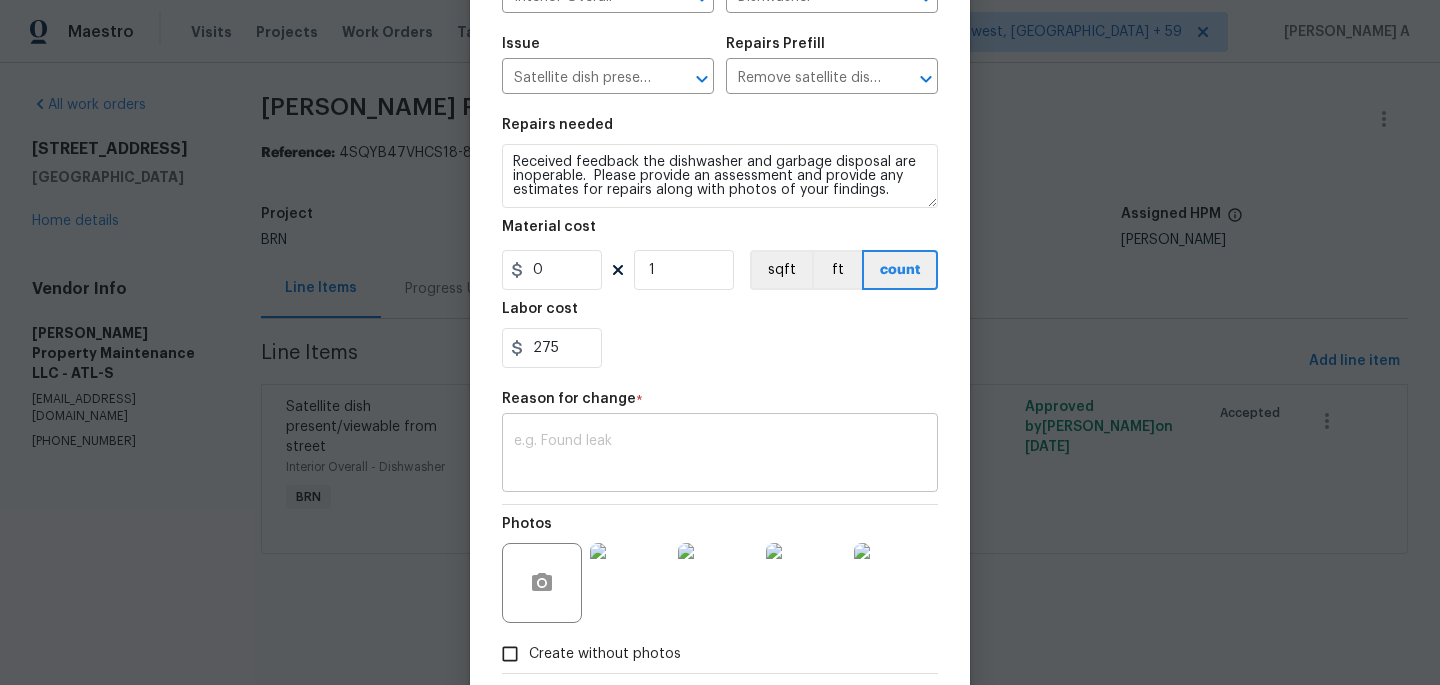 click at bounding box center (720, 455) 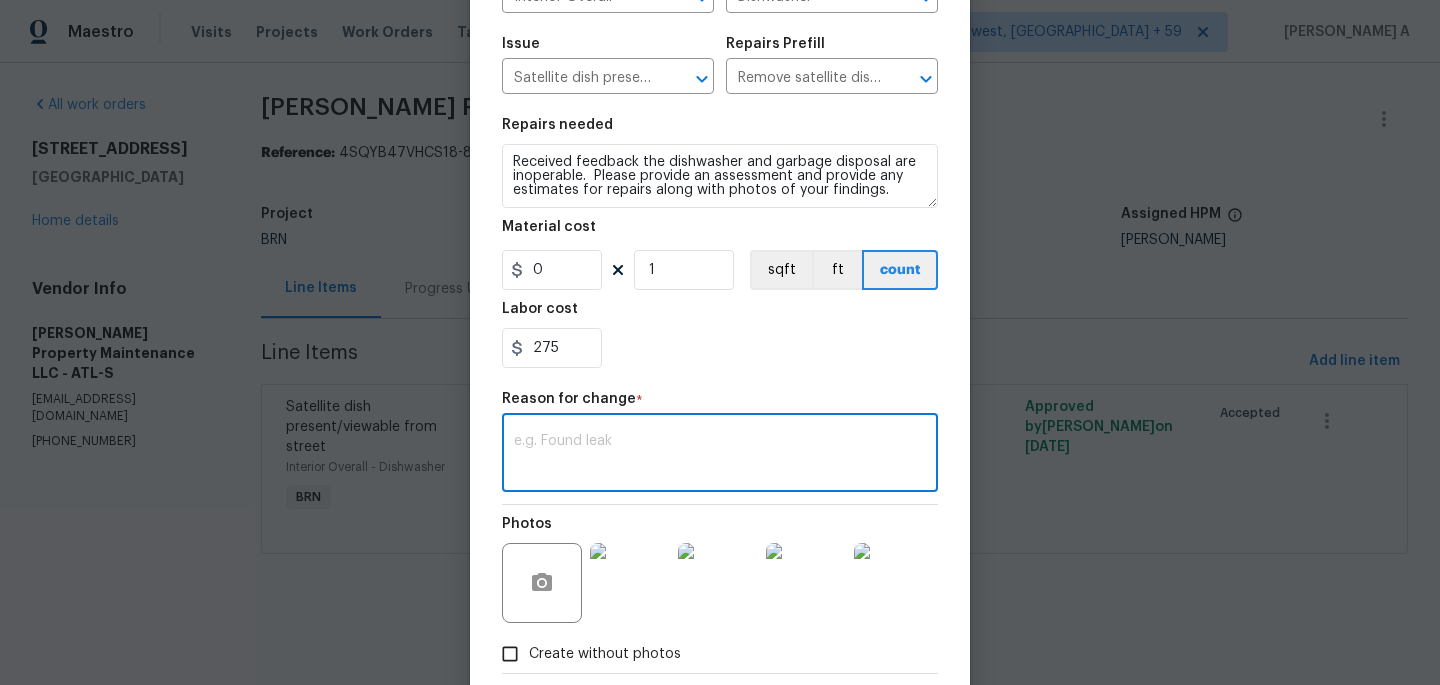 click at bounding box center [720, 455] 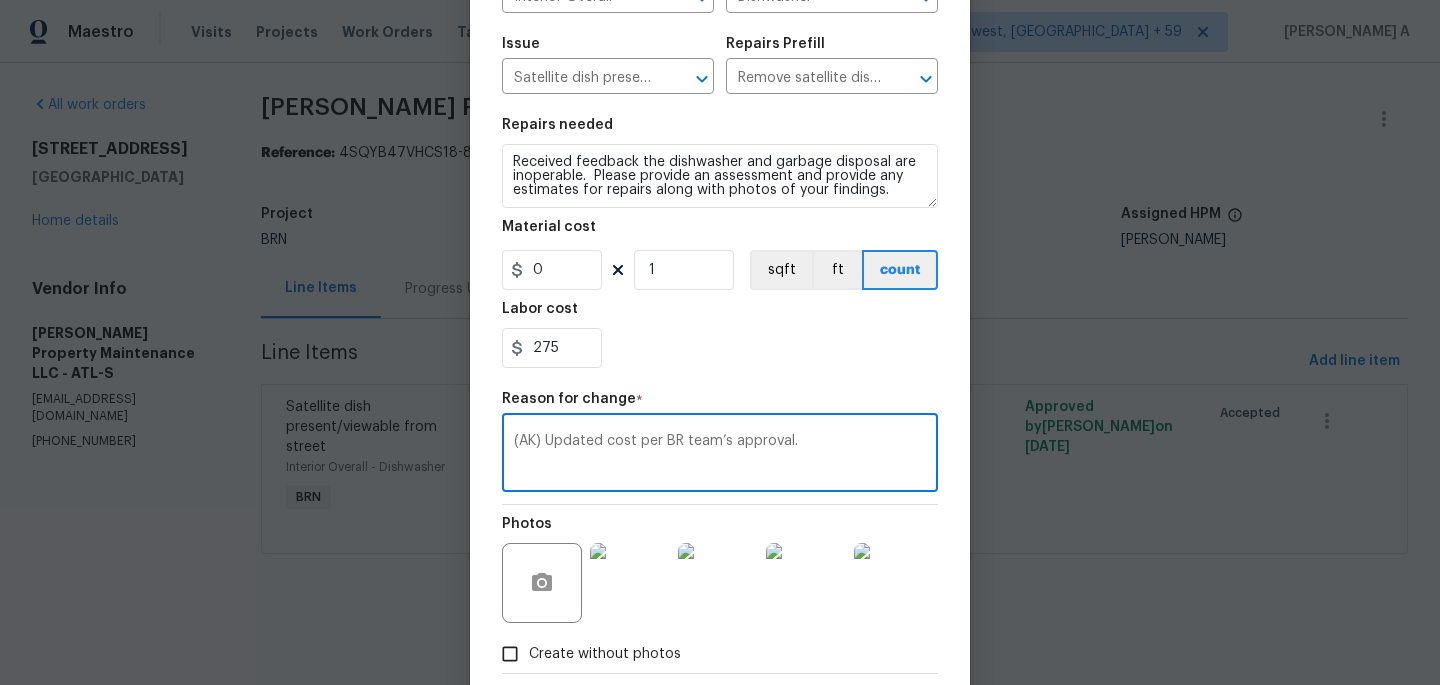 scroll, scrollTop: 301, scrollLeft: 0, axis: vertical 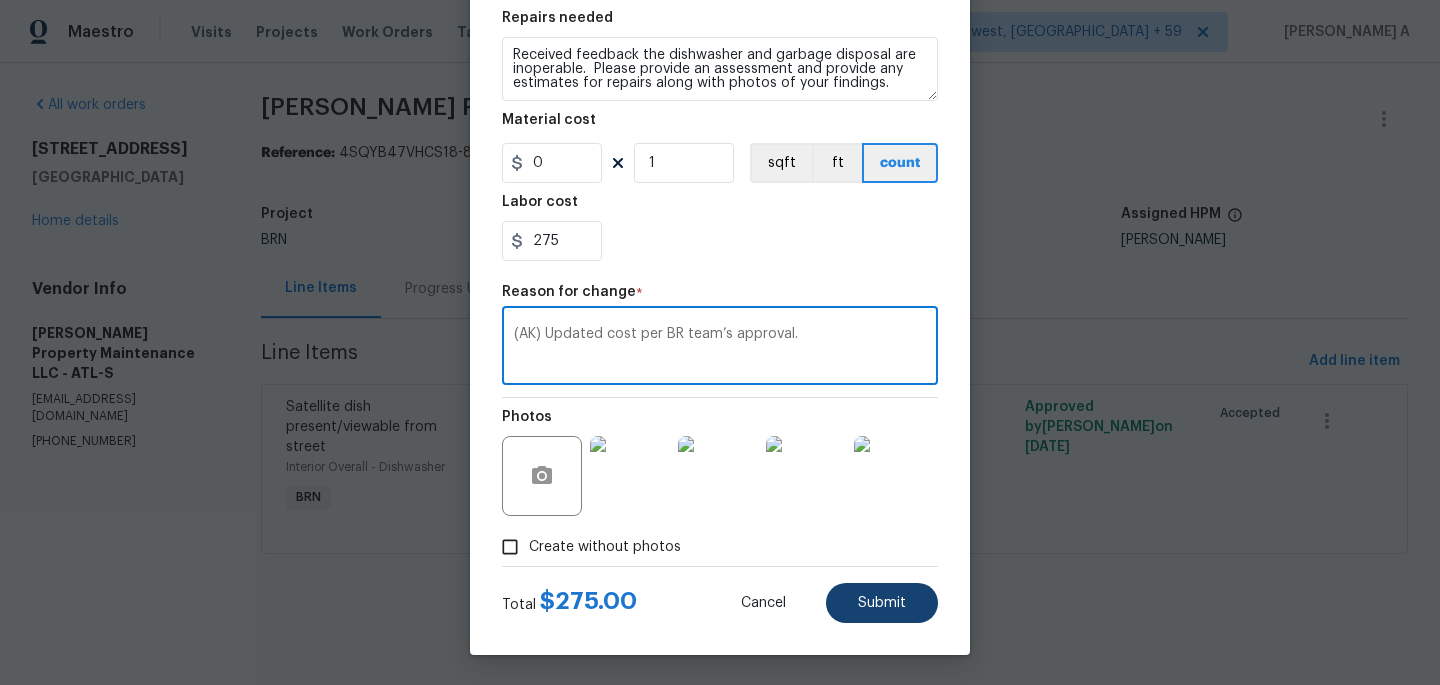 type on "(AK) Updated cost per BR team’s approval." 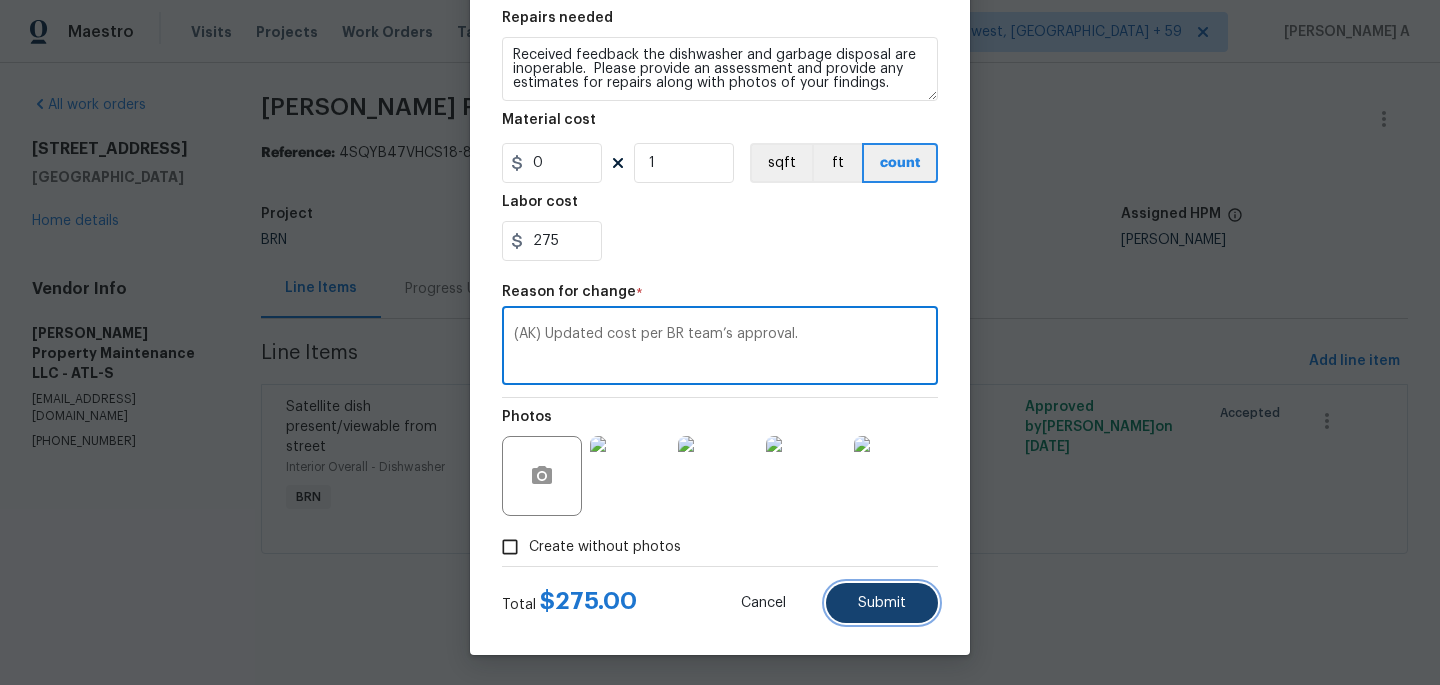 click on "Submit" at bounding box center [882, 603] 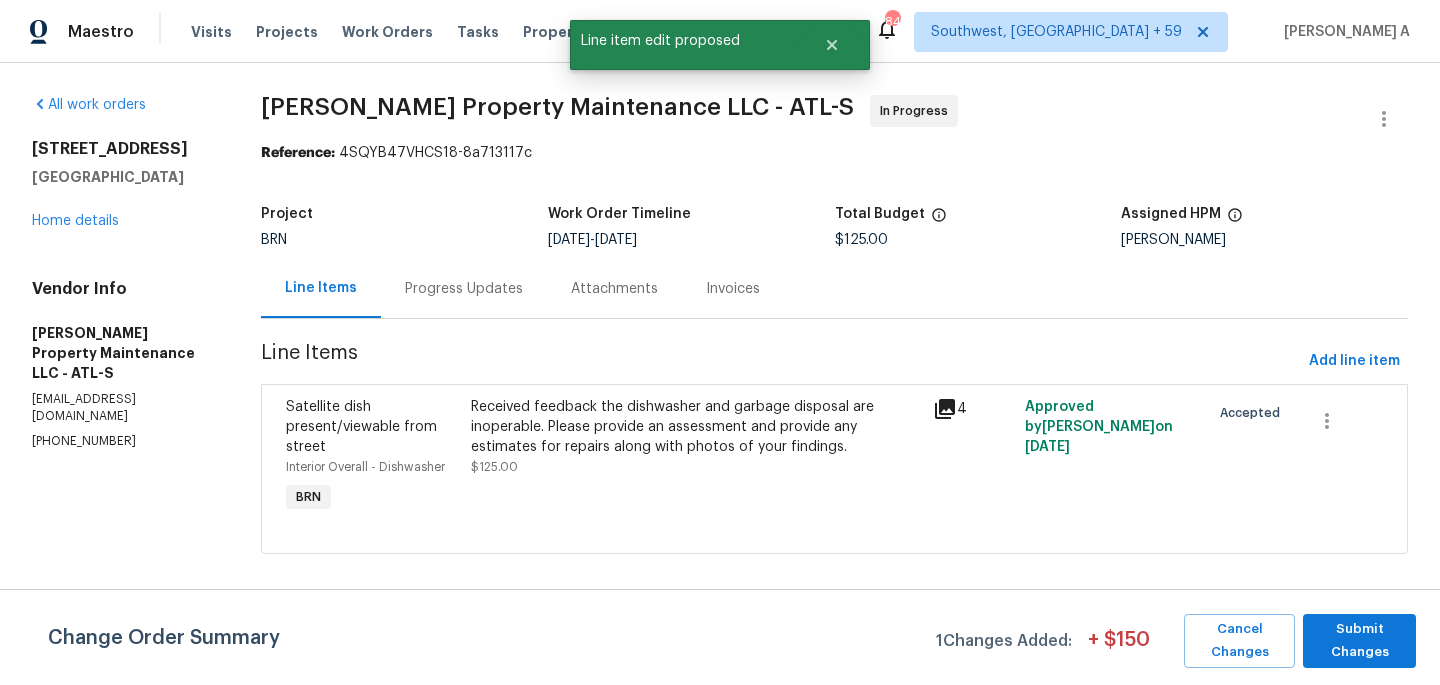 scroll, scrollTop: 0, scrollLeft: 0, axis: both 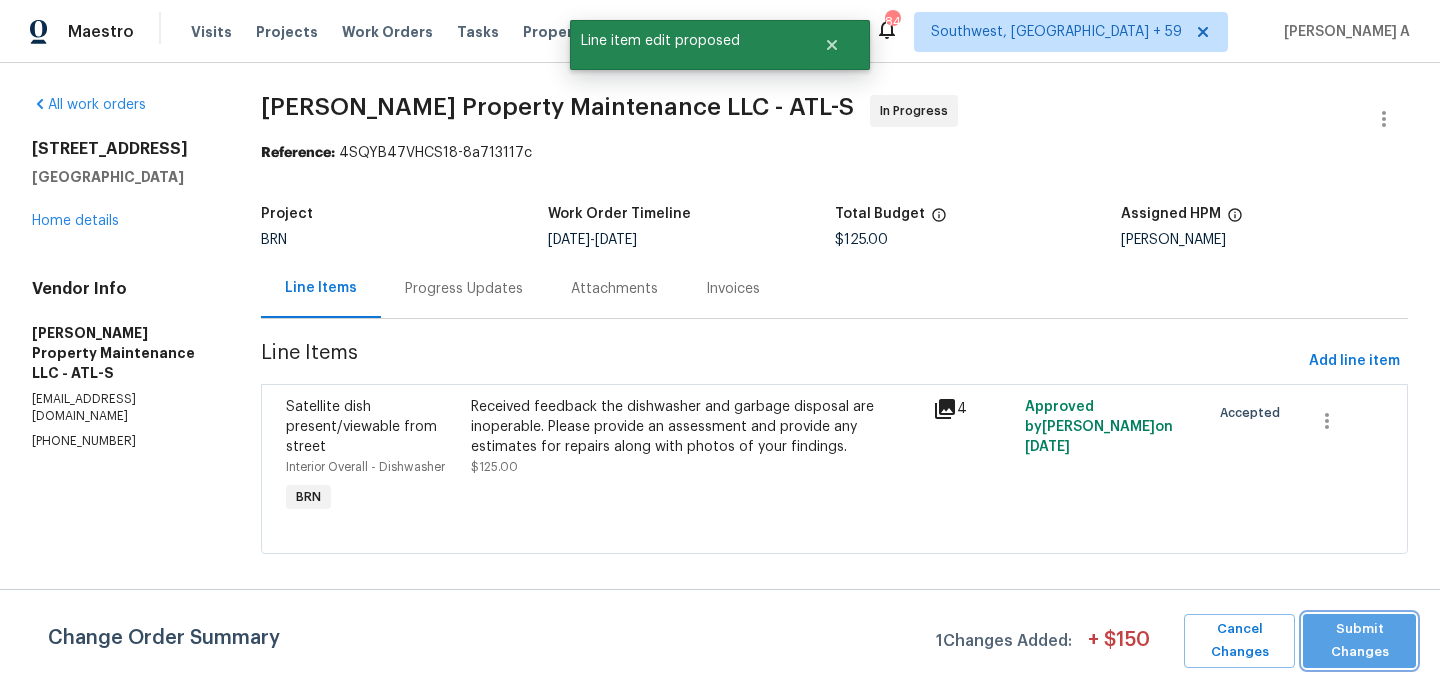 click on "Submit Changes" at bounding box center [1359, 641] 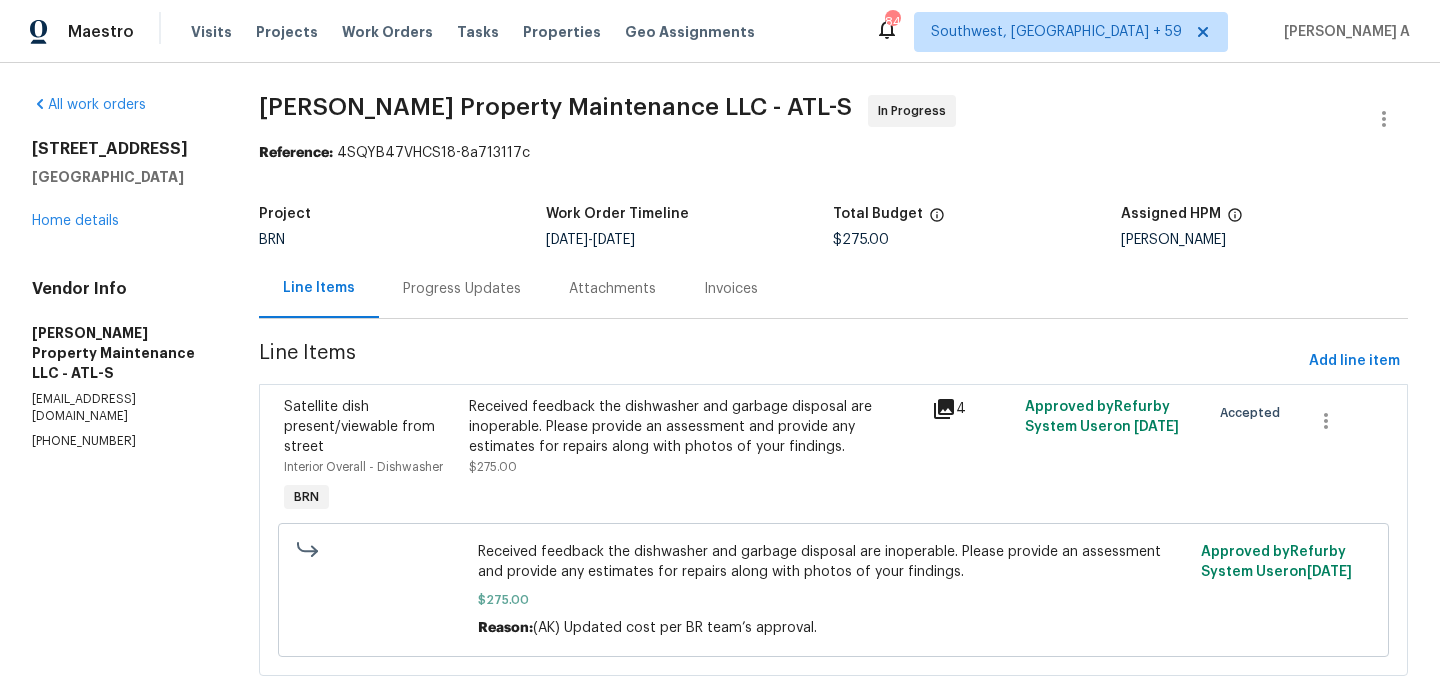 click on "Progress Updates" at bounding box center (462, 289) 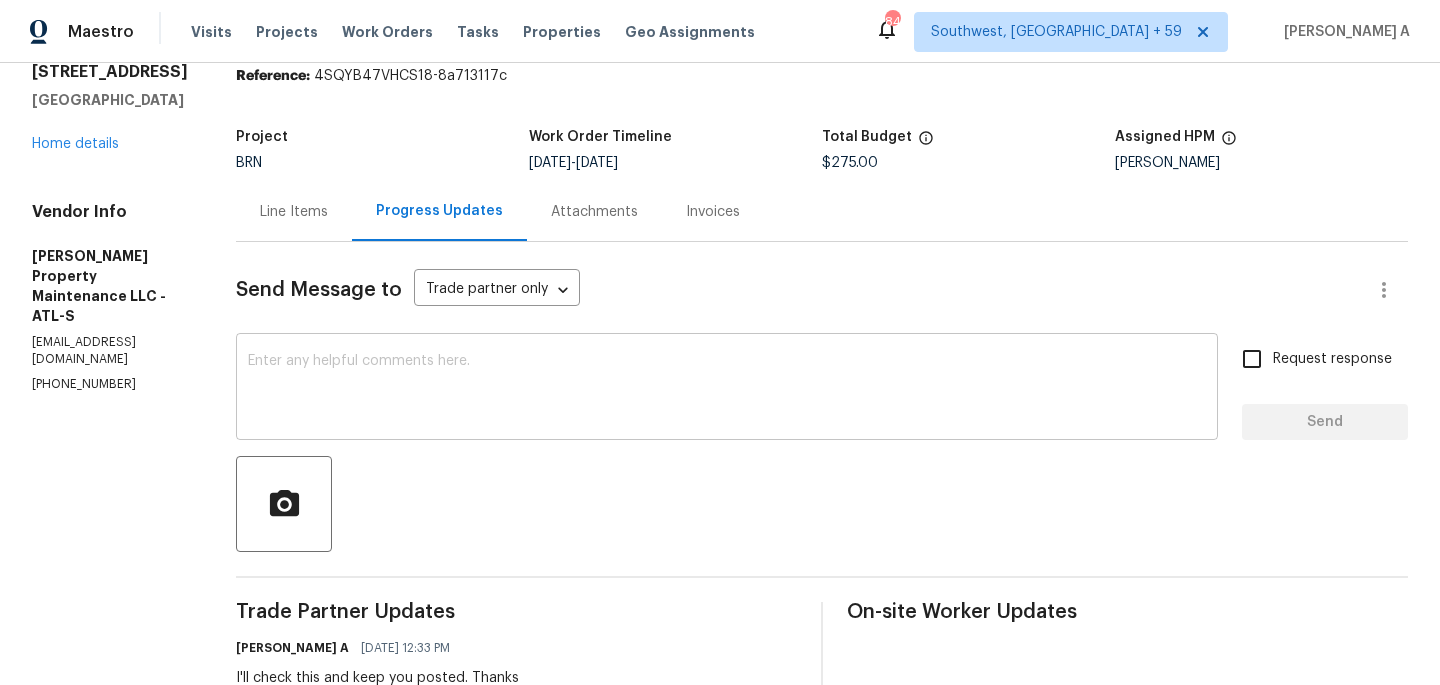 scroll, scrollTop: 74, scrollLeft: 0, axis: vertical 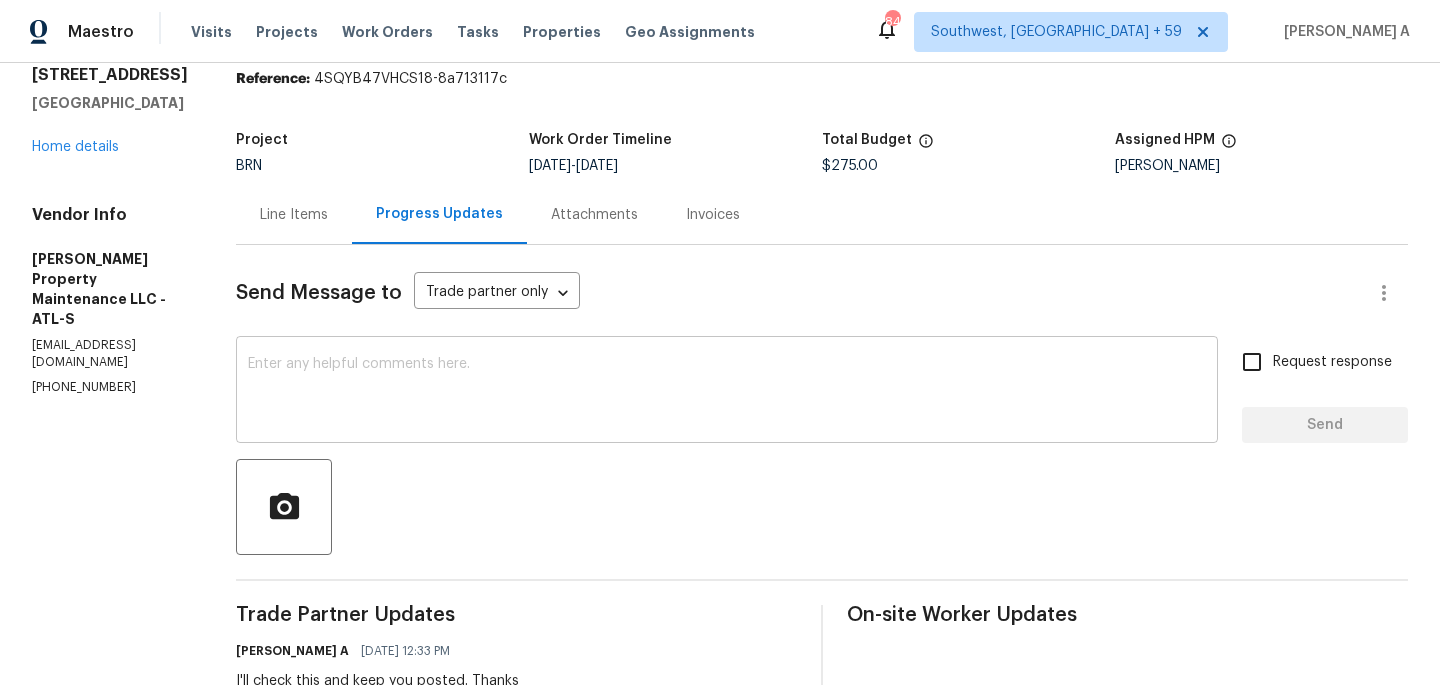 click on "x ​" at bounding box center [727, 392] 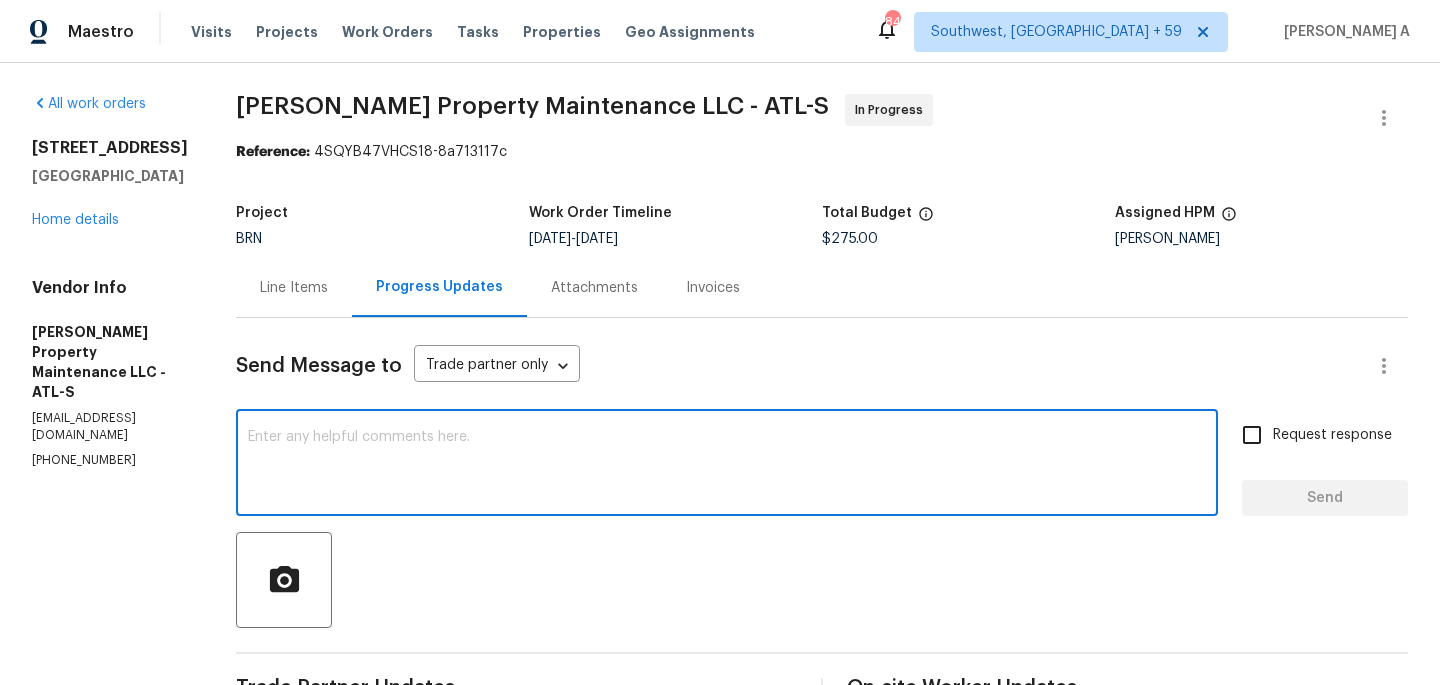 scroll, scrollTop: 0, scrollLeft: 0, axis: both 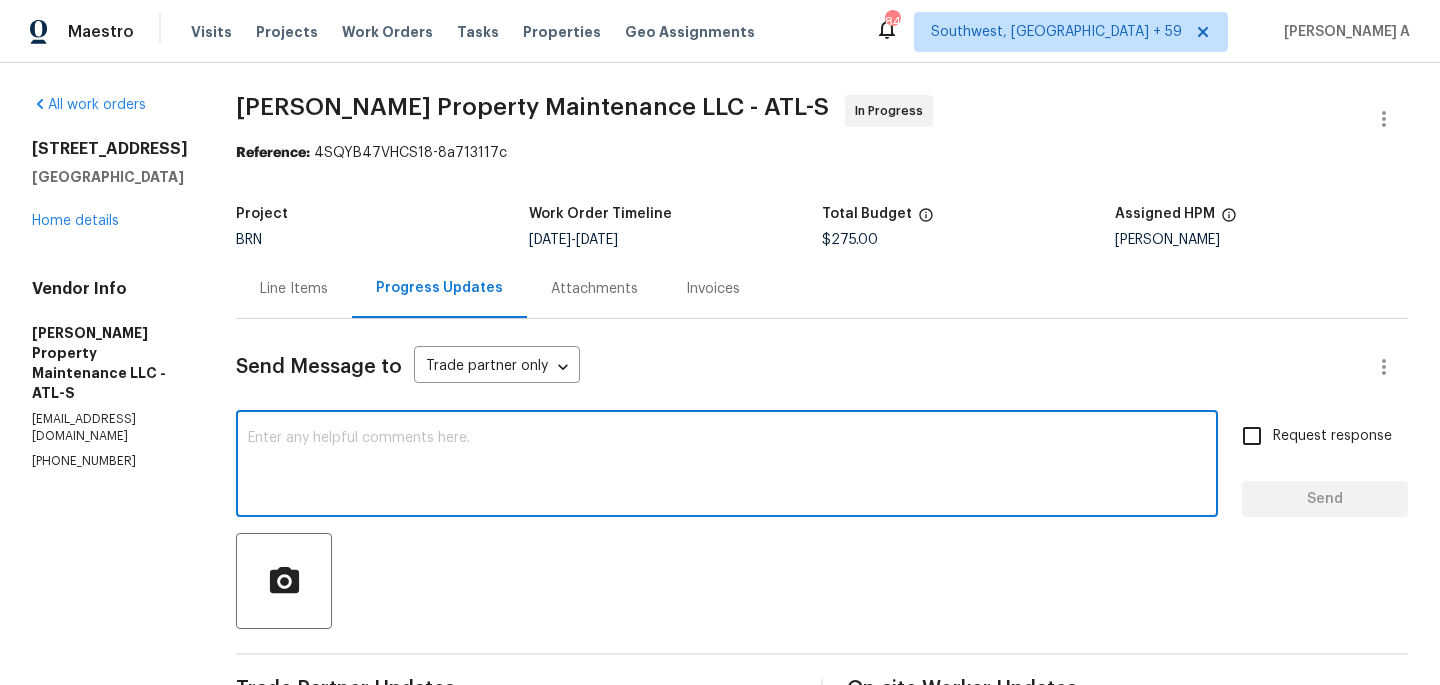 click at bounding box center [727, 466] 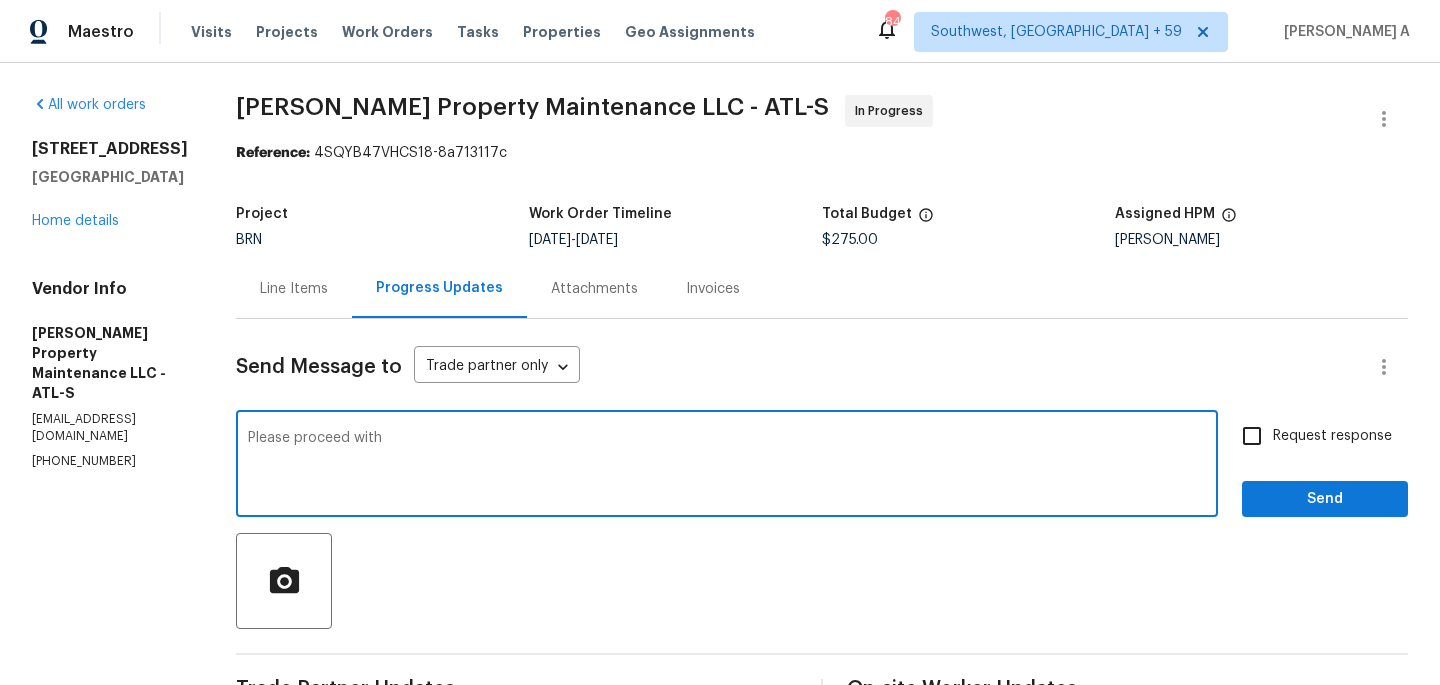 paste on "garbage disposal" 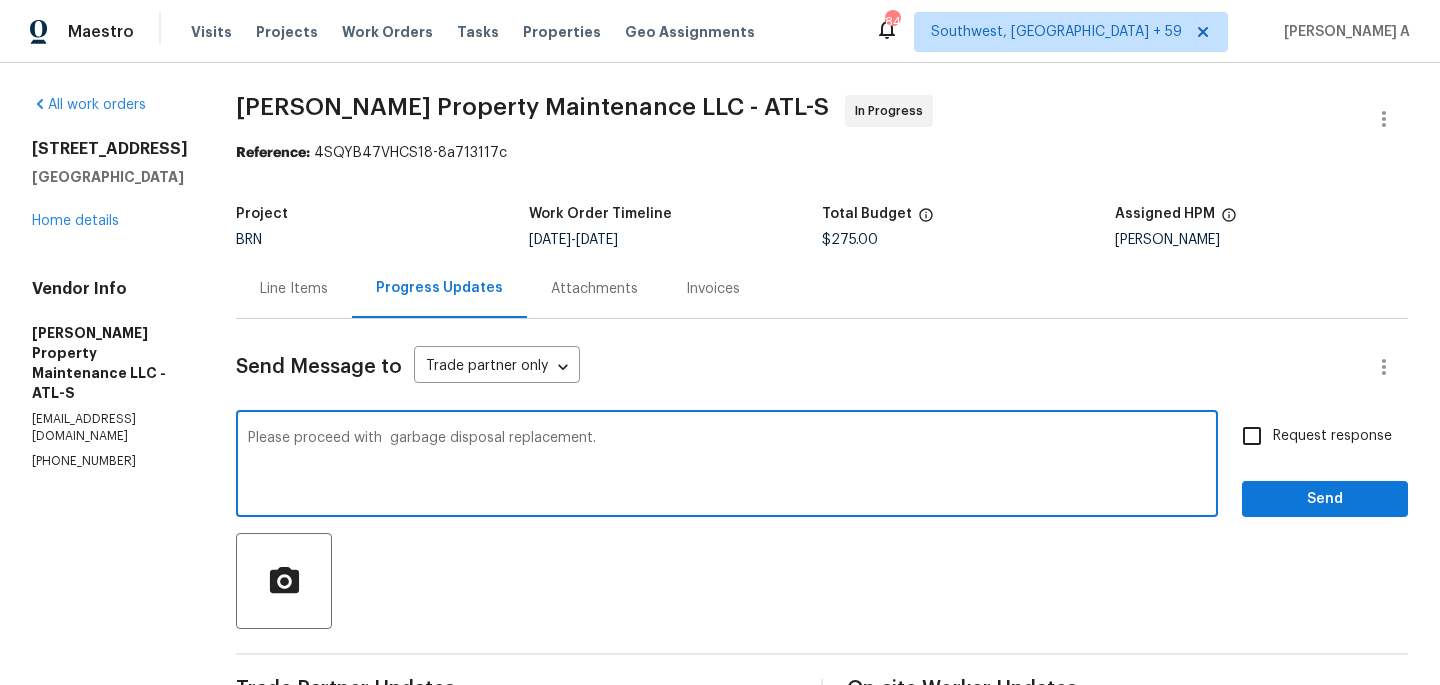click on "Add Punctuation" at bounding box center [0, 0] 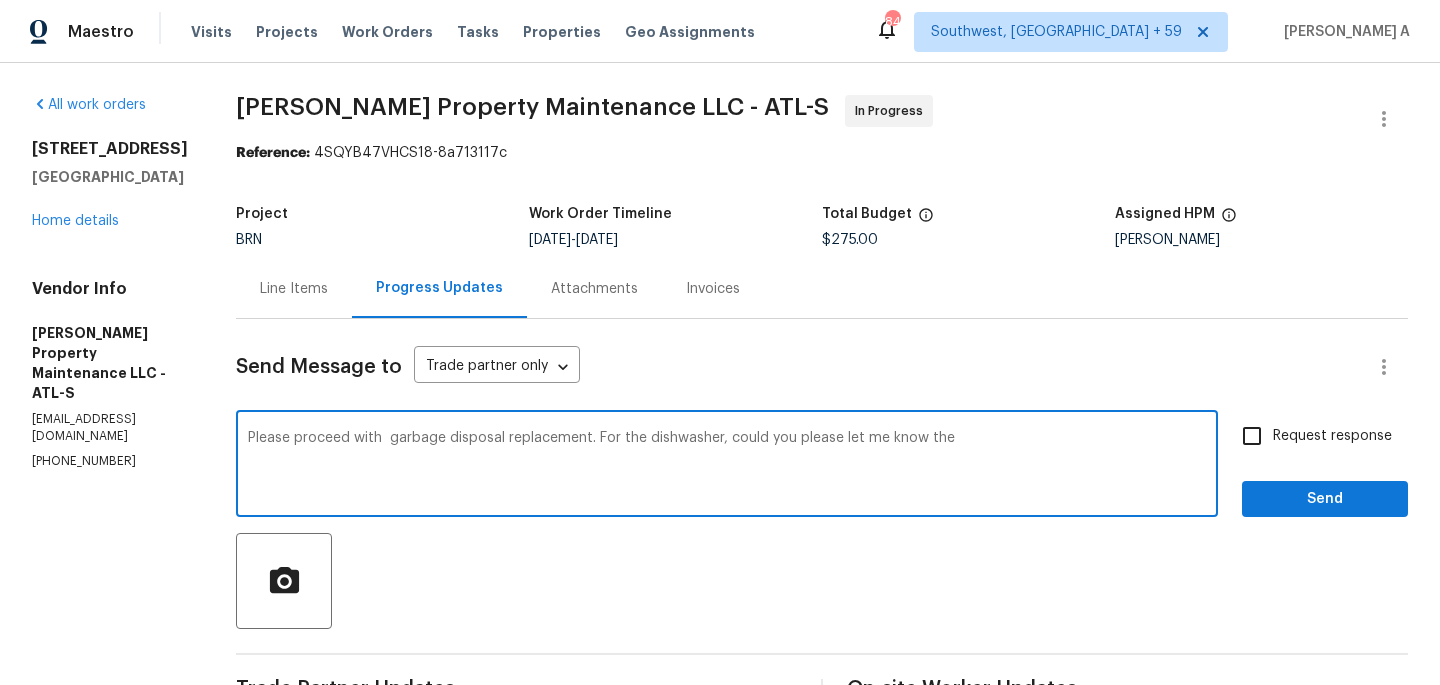 paste on "Type & Size Needed" 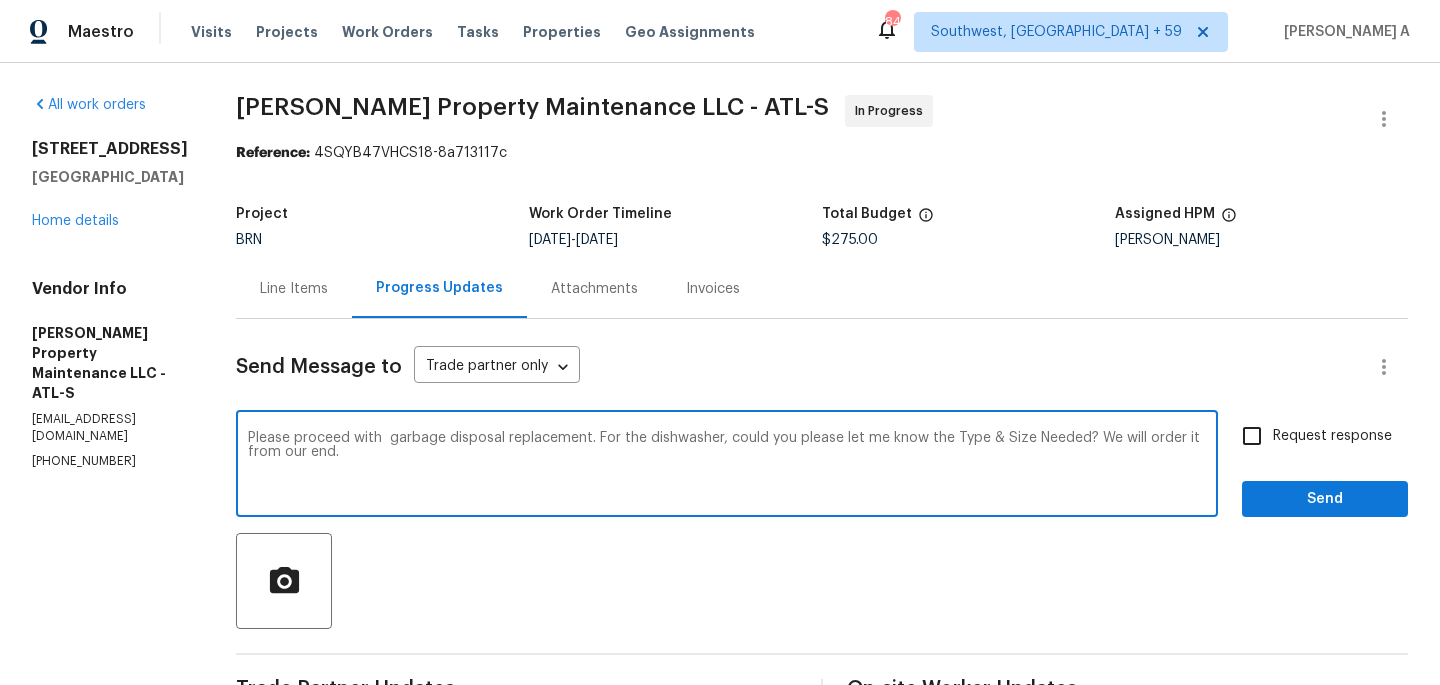 click on "Change the spacing" at bounding box center (0, 0) 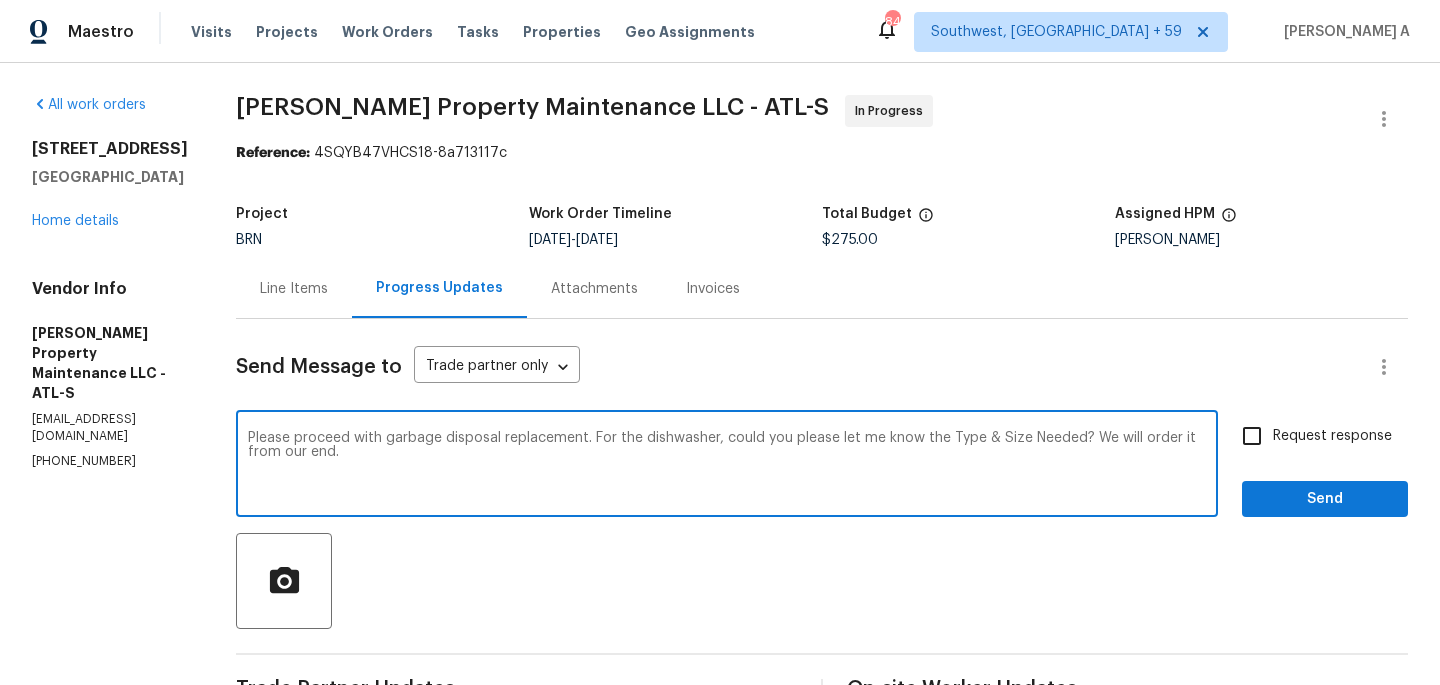 click on "Please proceed with garbage disposal replacement. For the dishwasher, could you please let me know the Type & Size Needed? We will order it from our end." at bounding box center [727, 466] 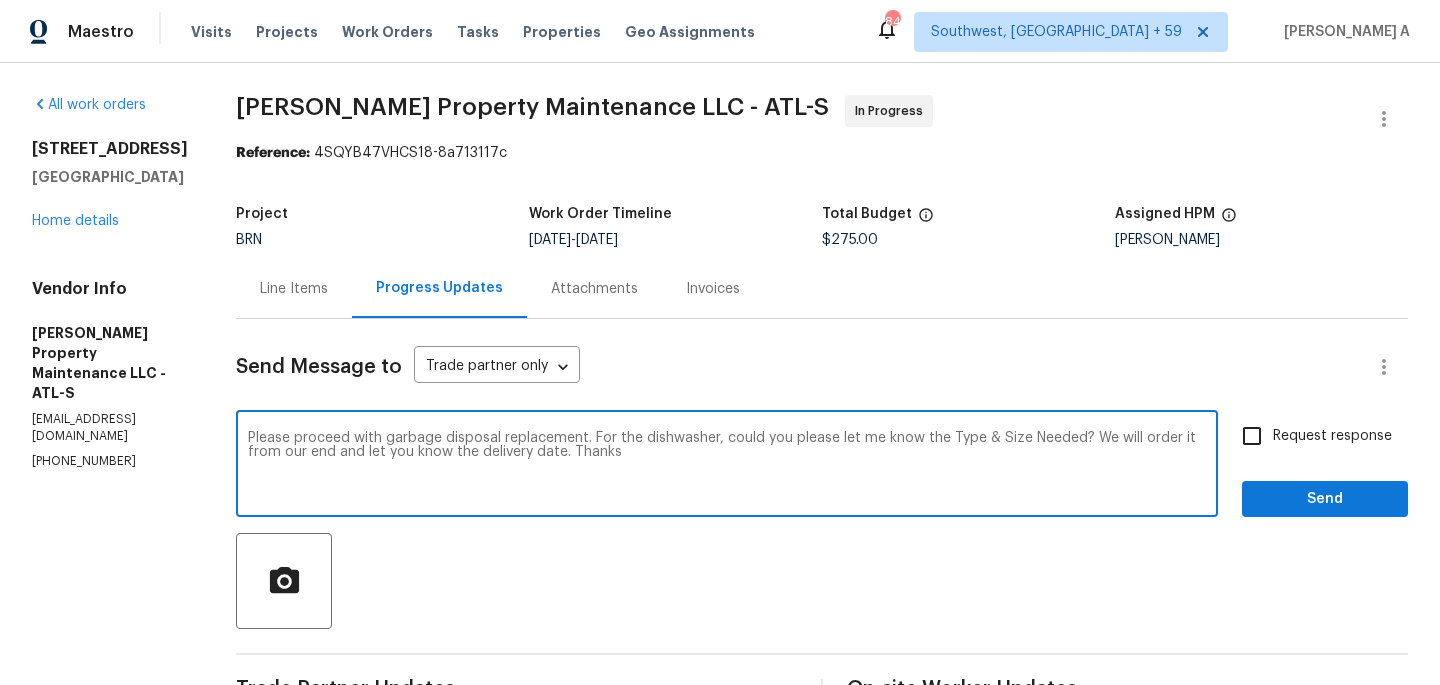 type on "Please proceed with garbage disposal replacement. For the dishwasher, could you please let me know the Type & Size Needed? We will order it from our end and let you know the delivery date. Thanks" 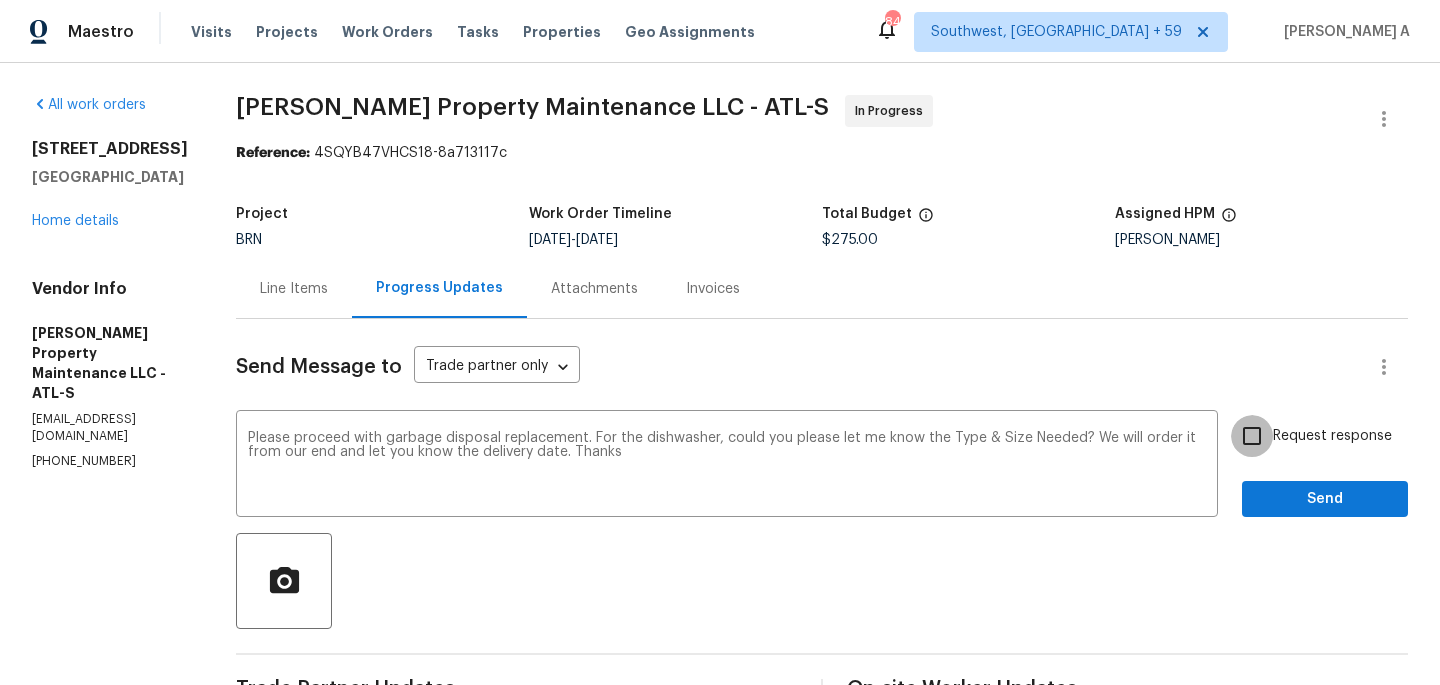 click on "Request response" at bounding box center (1252, 436) 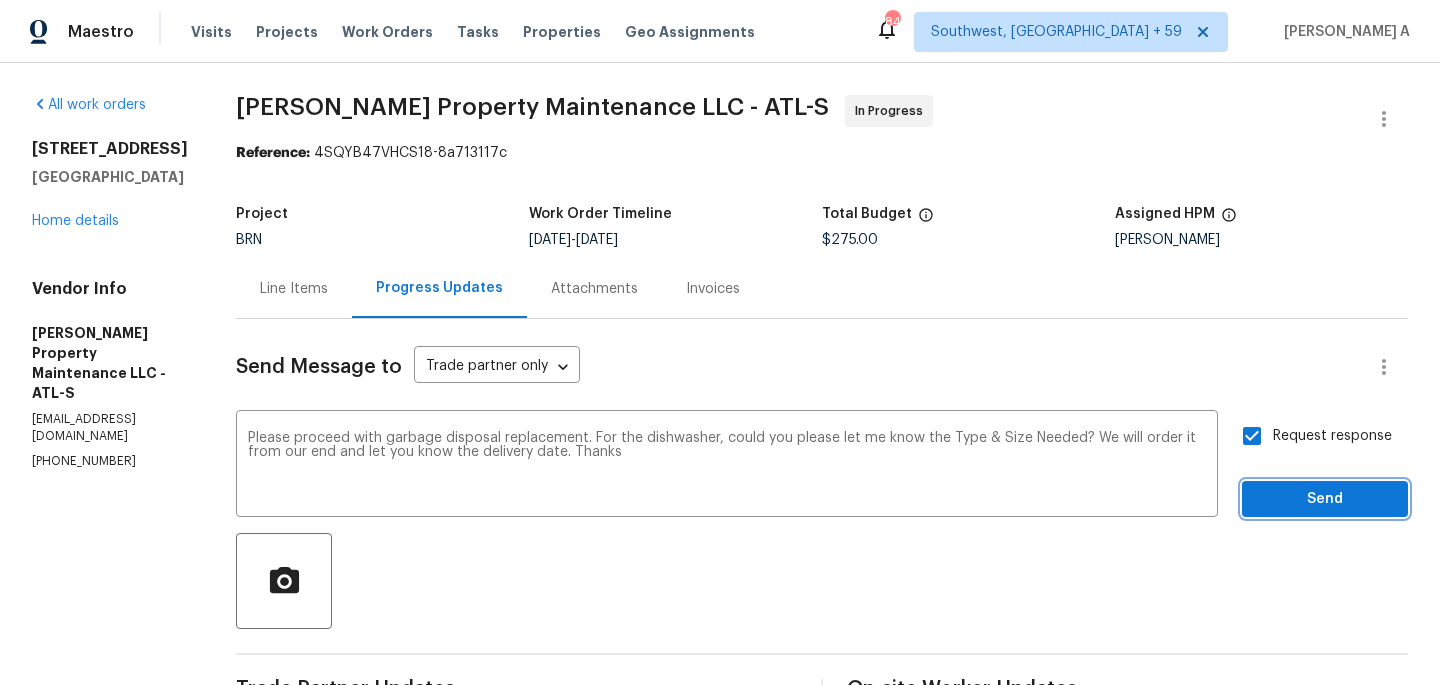 click on "Send" at bounding box center (1325, 499) 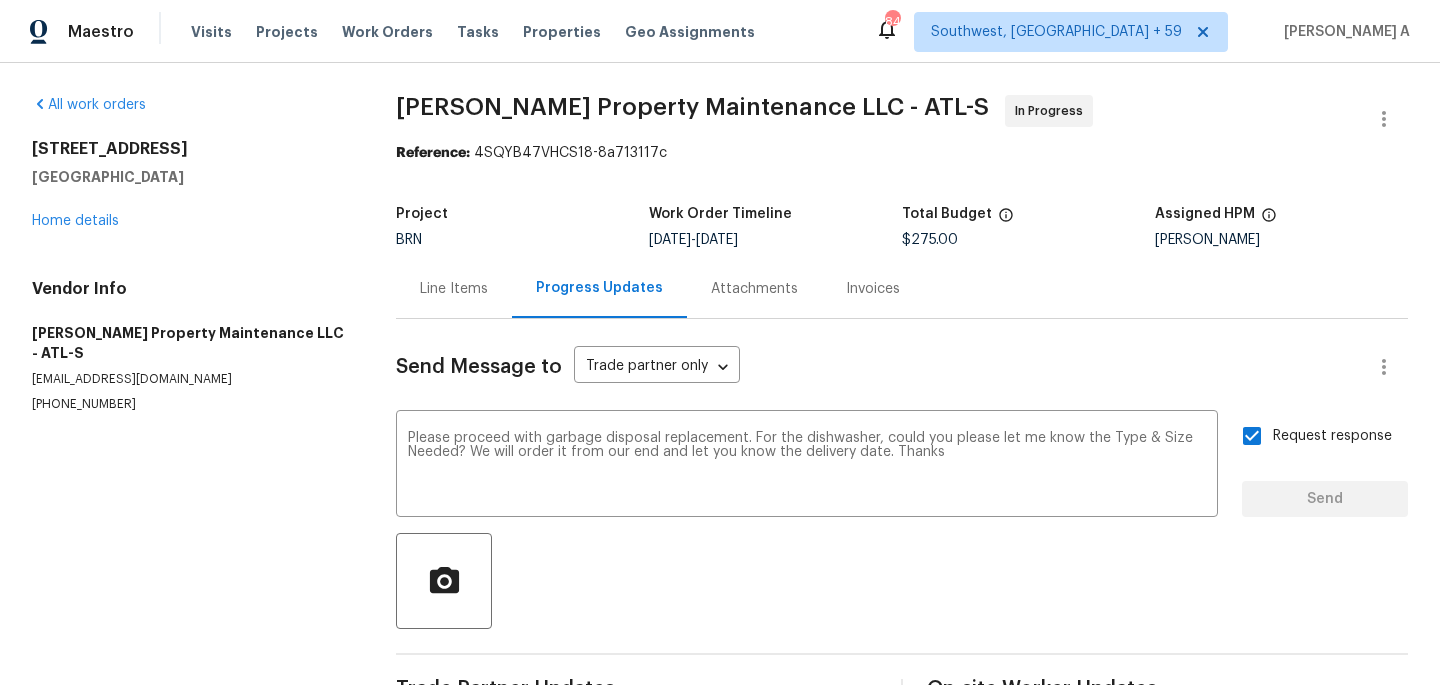 type 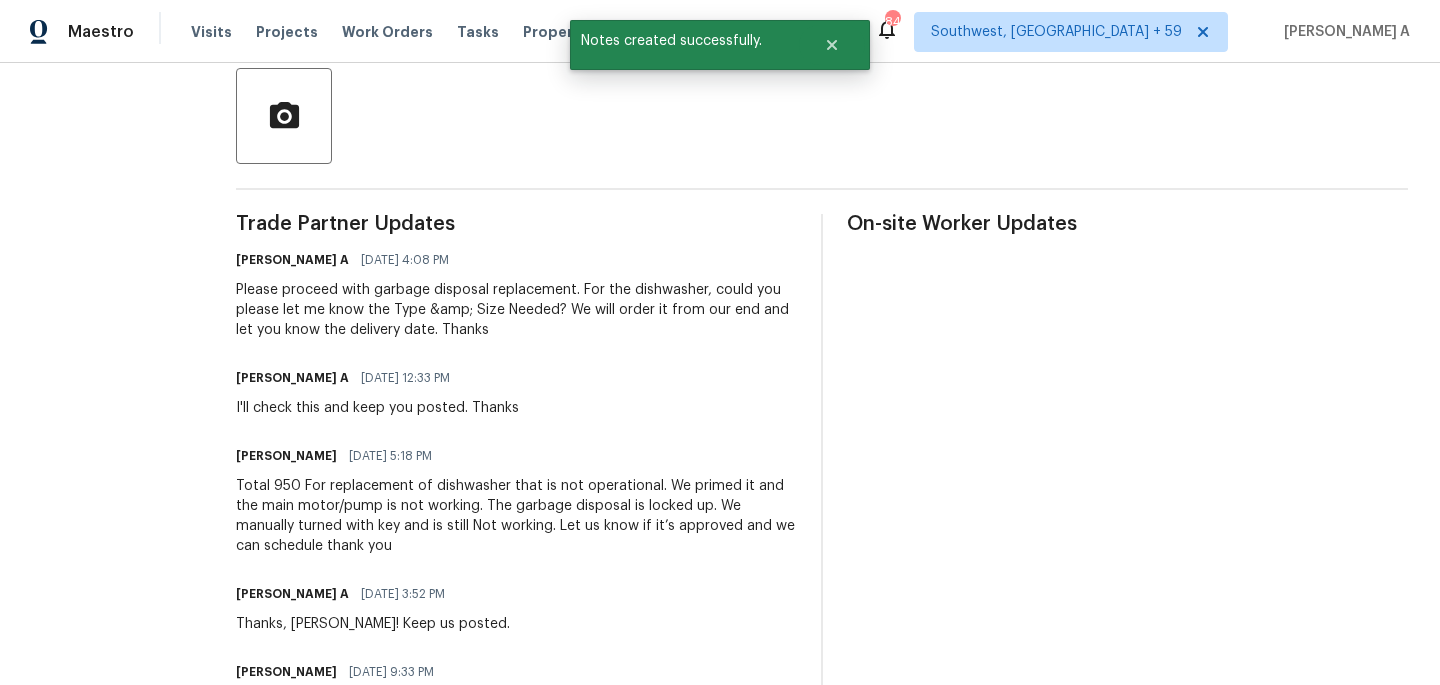 scroll, scrollTop: 0, scrollLeft: 0, axis: both 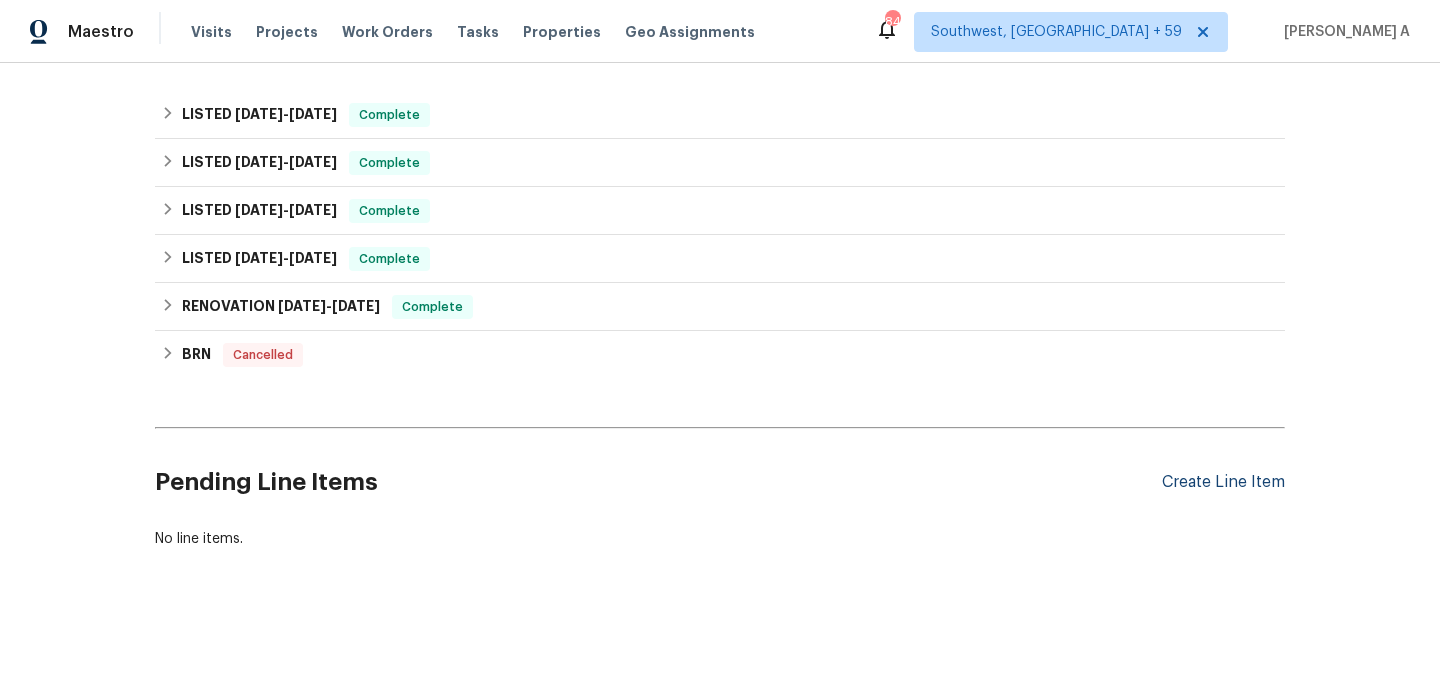 click on "Create Line Item" at bounding box center [1223, 482] 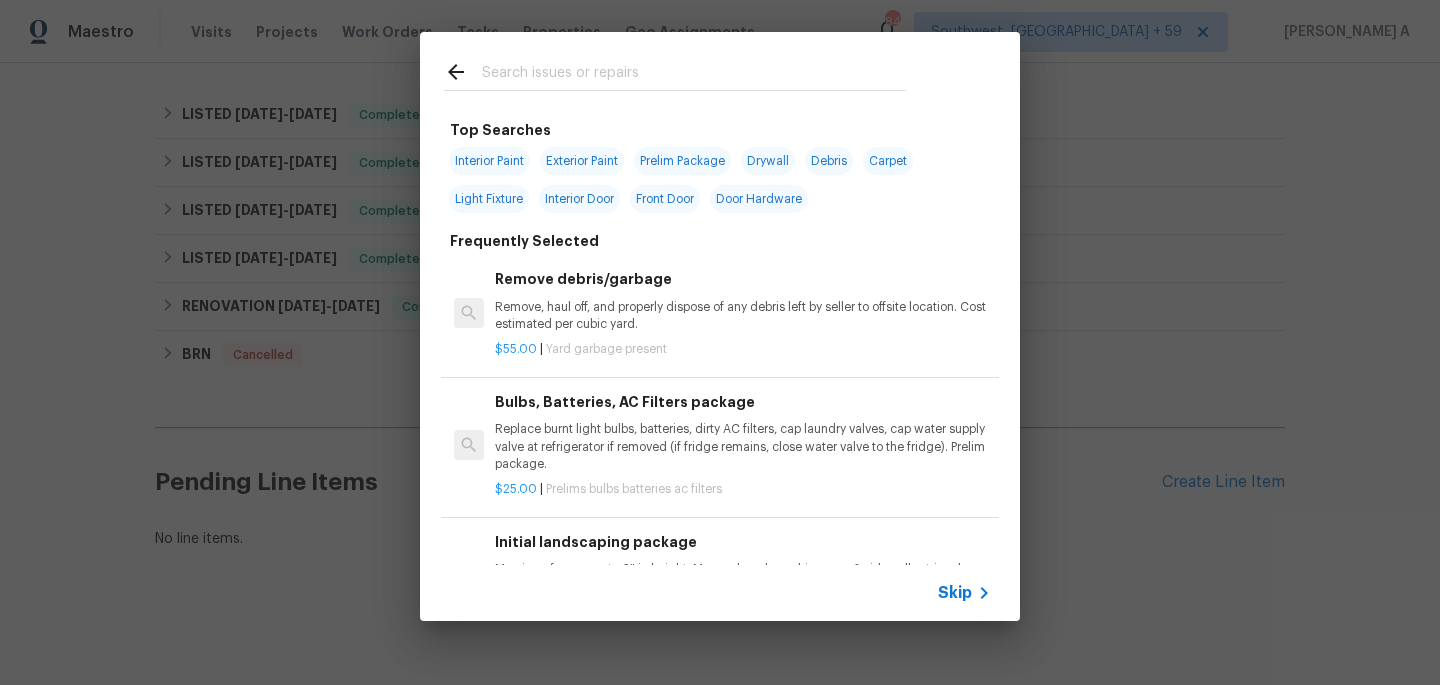 click on "Skip" at bounding box center (955, 593) 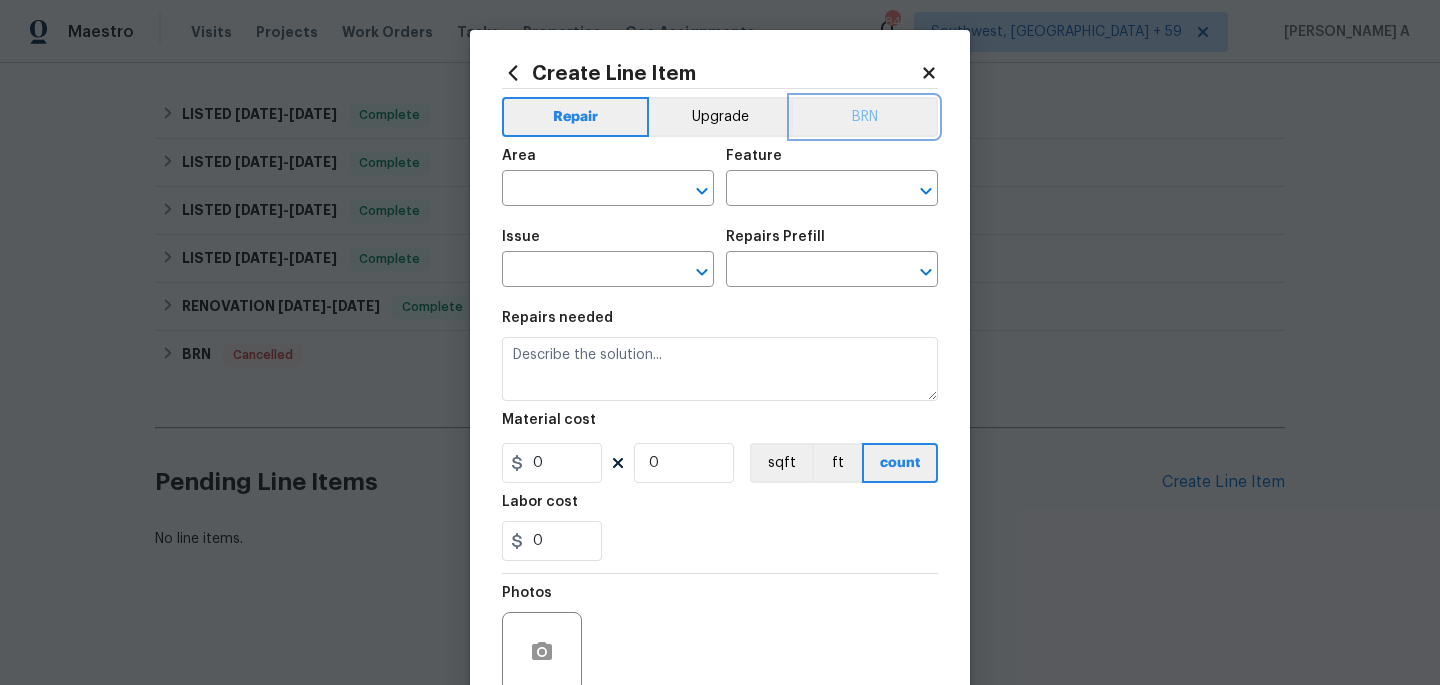 click on "BRN" at bounding box center [864, 117] 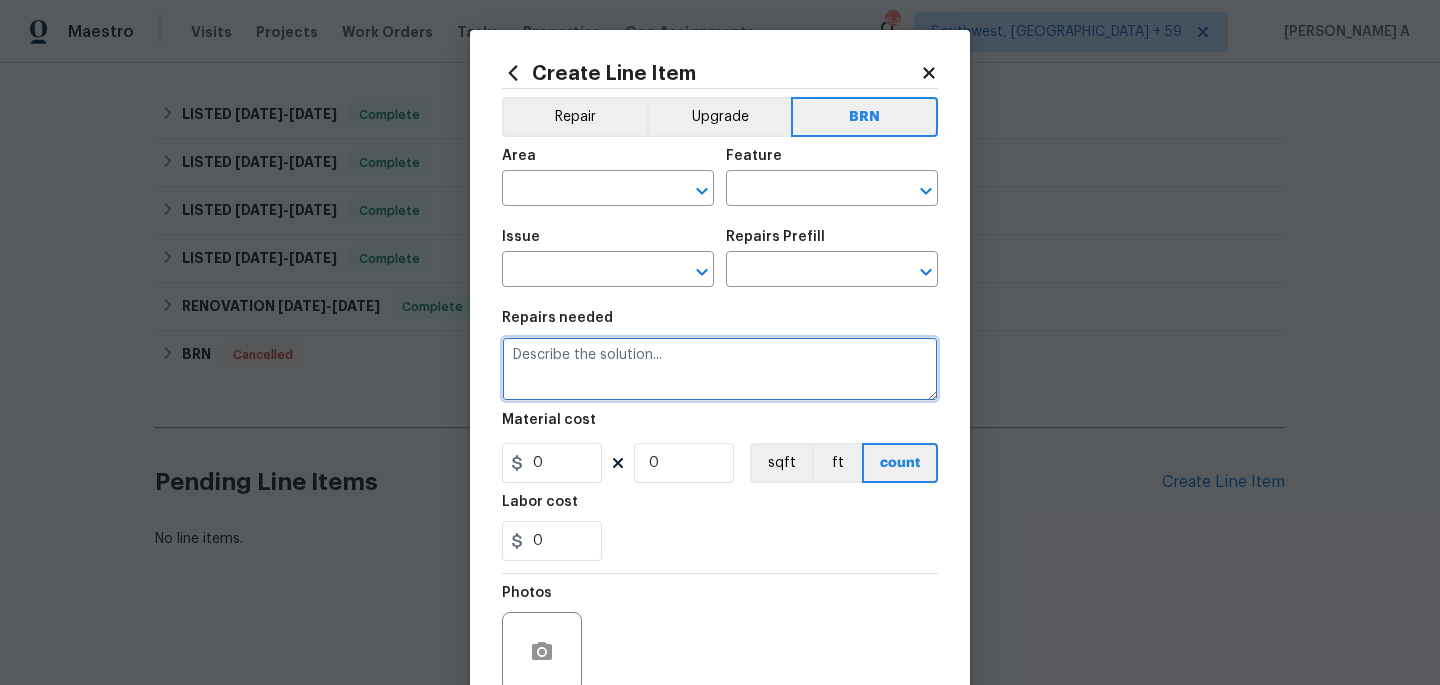 click at bounding box center (720, 369) 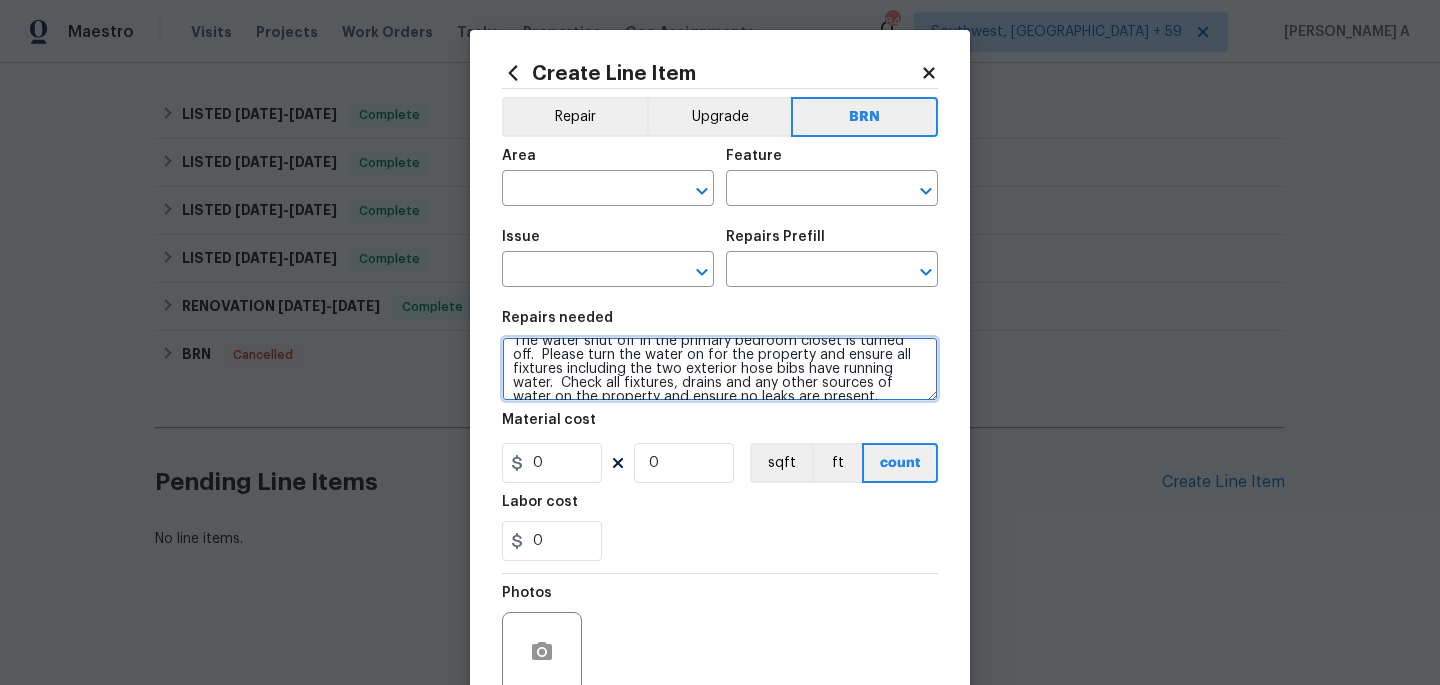 scroll, scrollTop: 28, scrollLeft: 0, axis: vertical 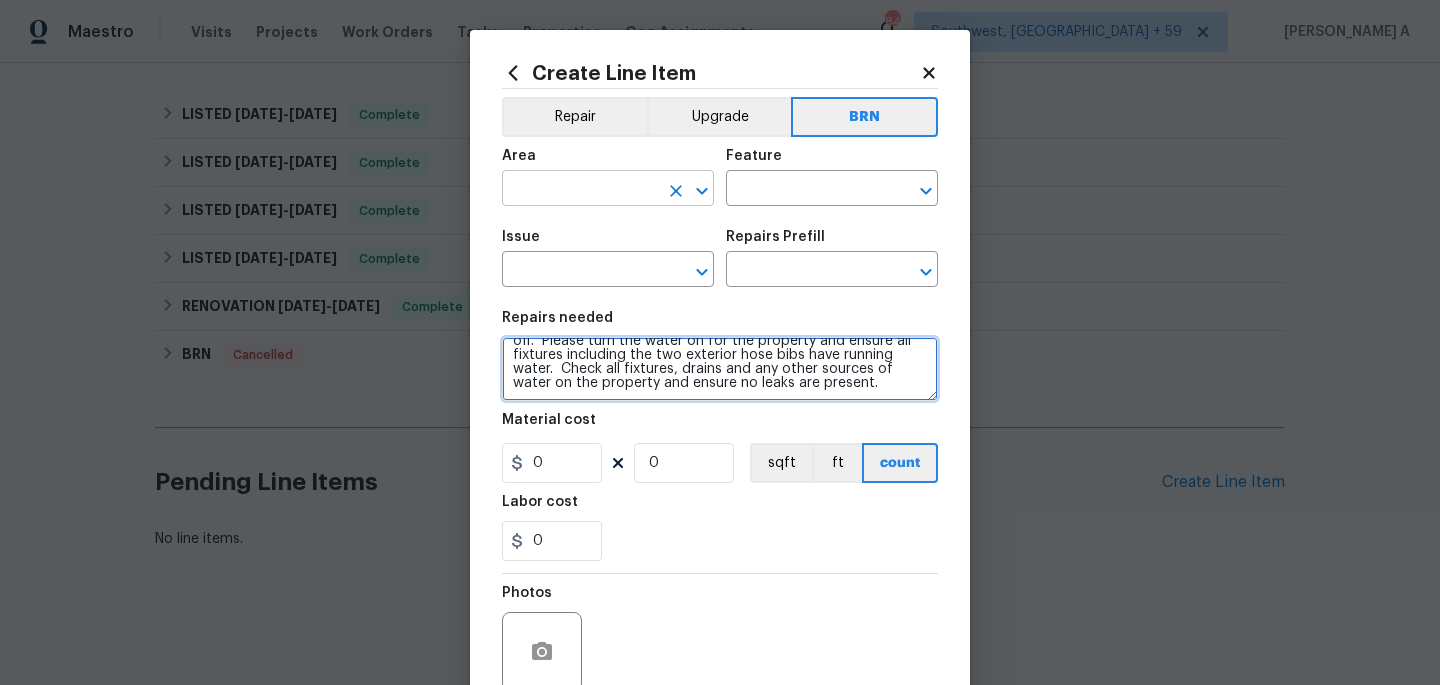 type on "The water shut off in the primary bedroom closet is turned off.  Please turn the water on for the property and ensure all fixtures including the two exterior hose bibs have running water.  Check all fixtures, drains and any other sources of water on the property and ensure no leaks are present." 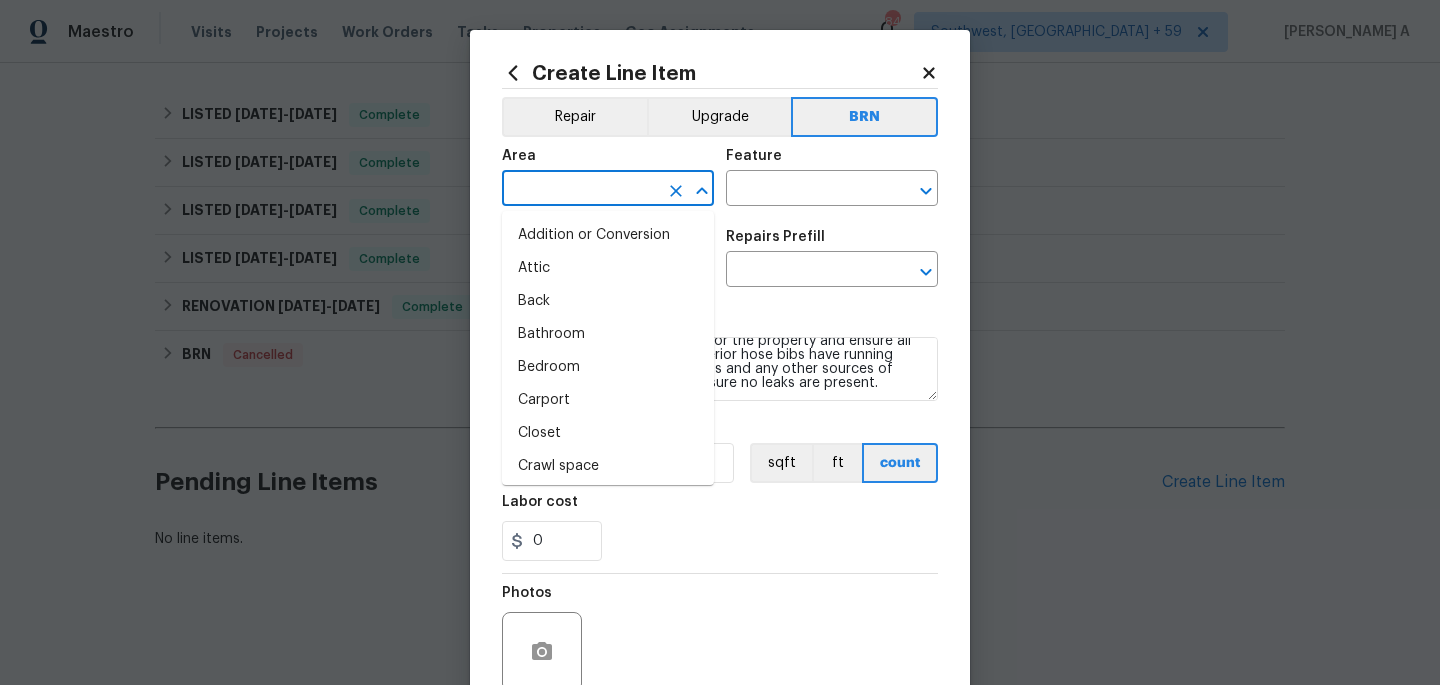 click at bounding box center (580, 190) 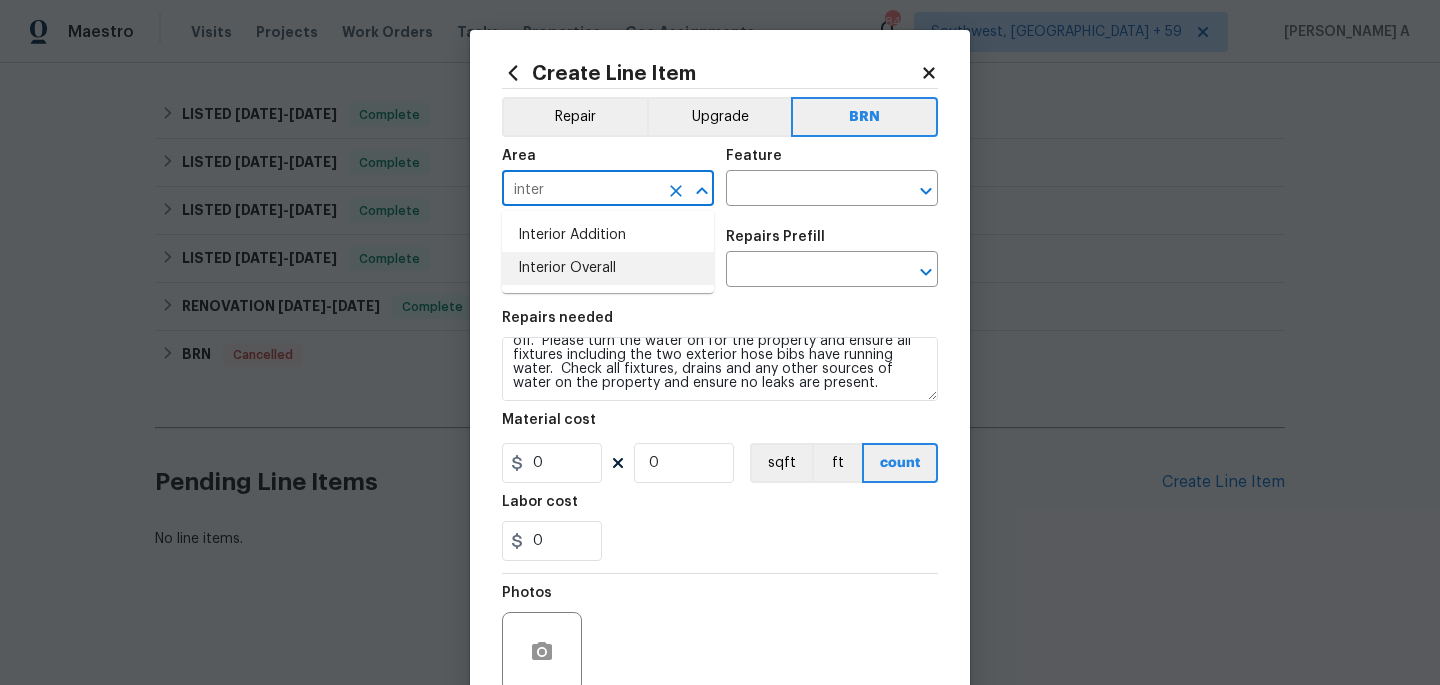 click on "Interior Overall" at bounding box center (608, 268) 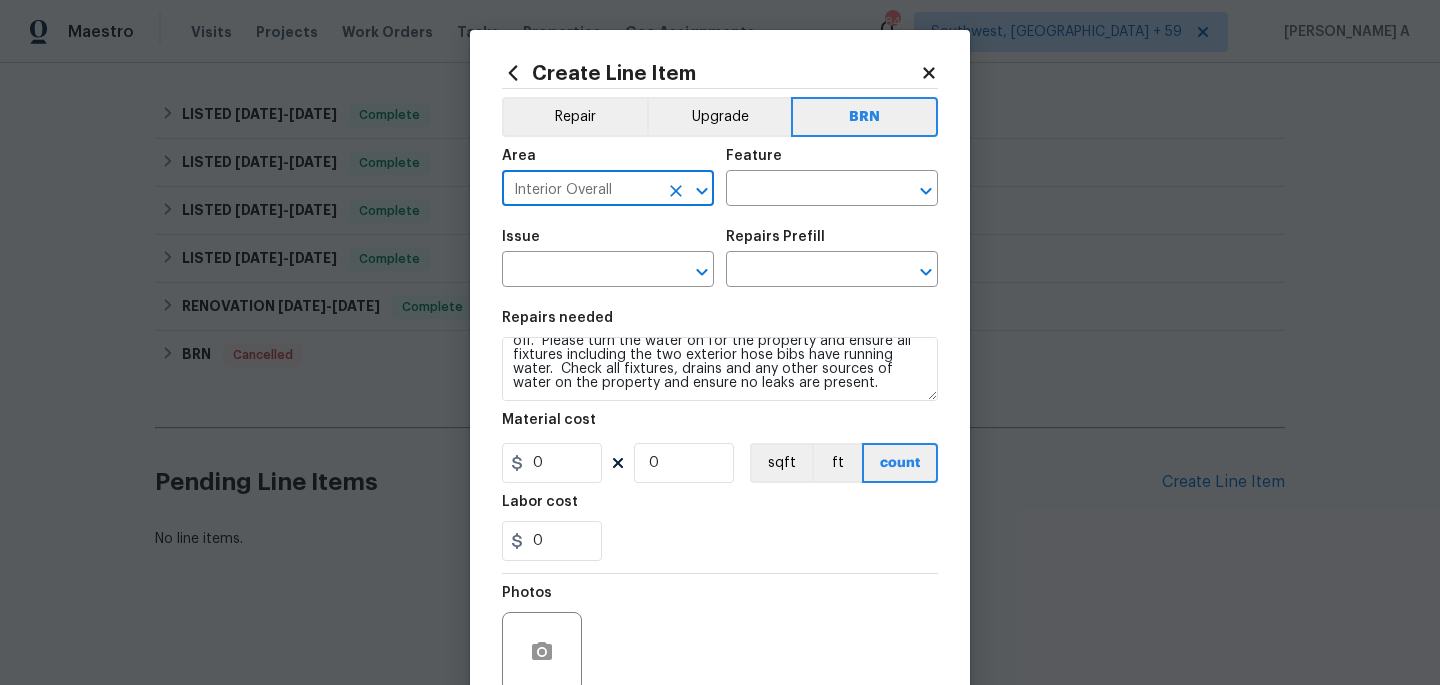 type on "Interior Overall" 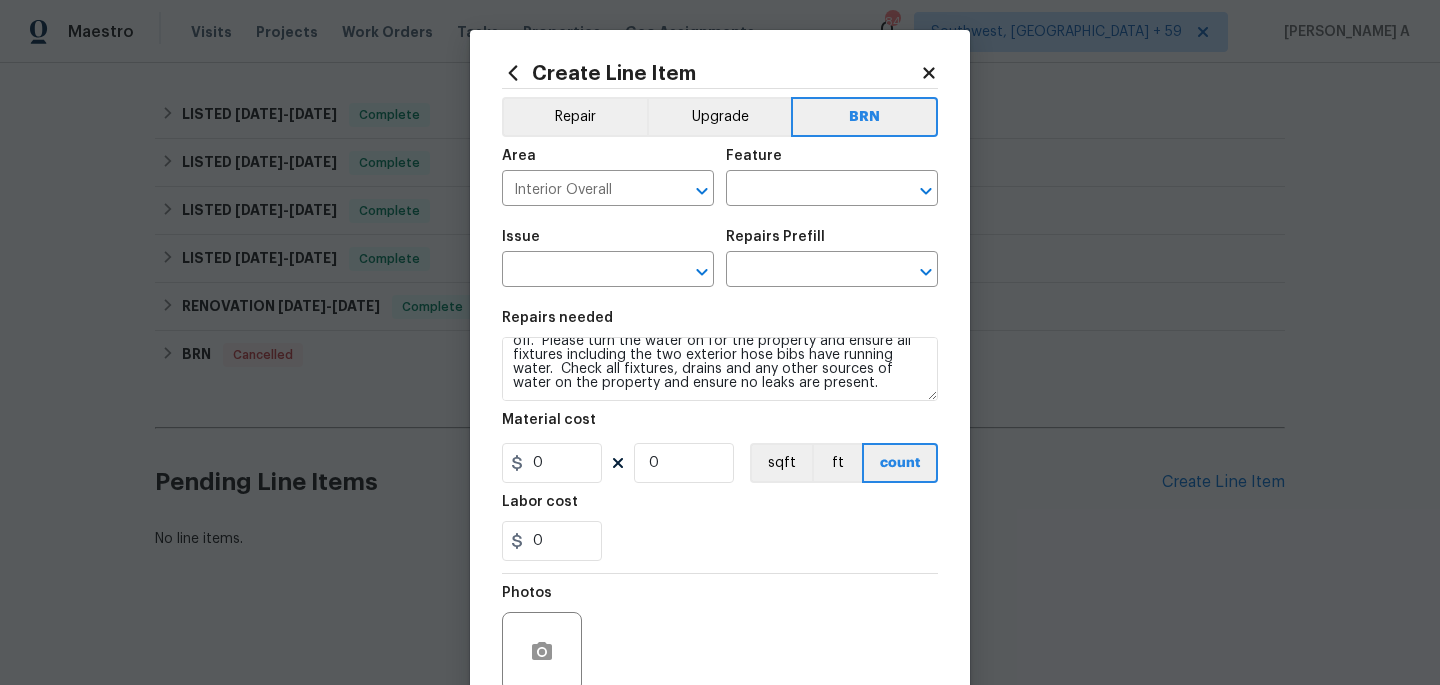 click on "Area Interior Overall ​ Feature ​" at bounding box center [720, 177] 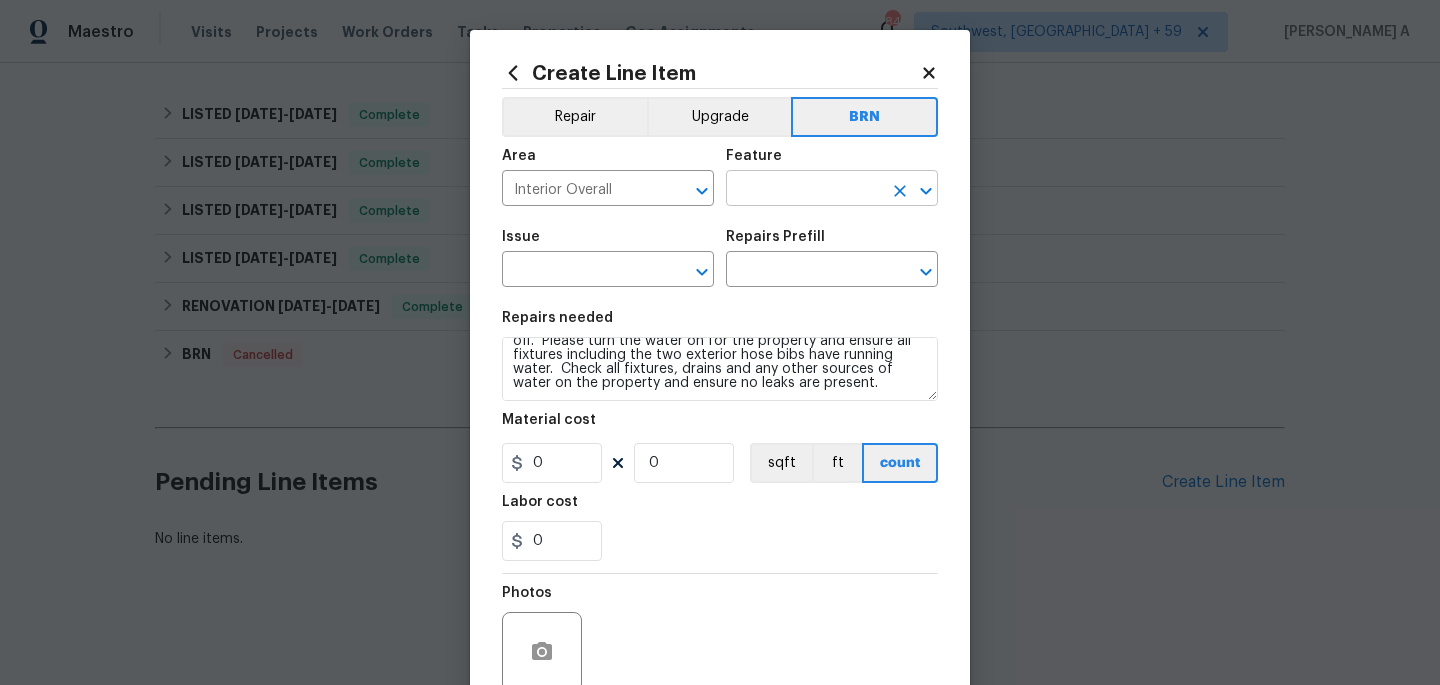 click at bounding box center [804, 190] 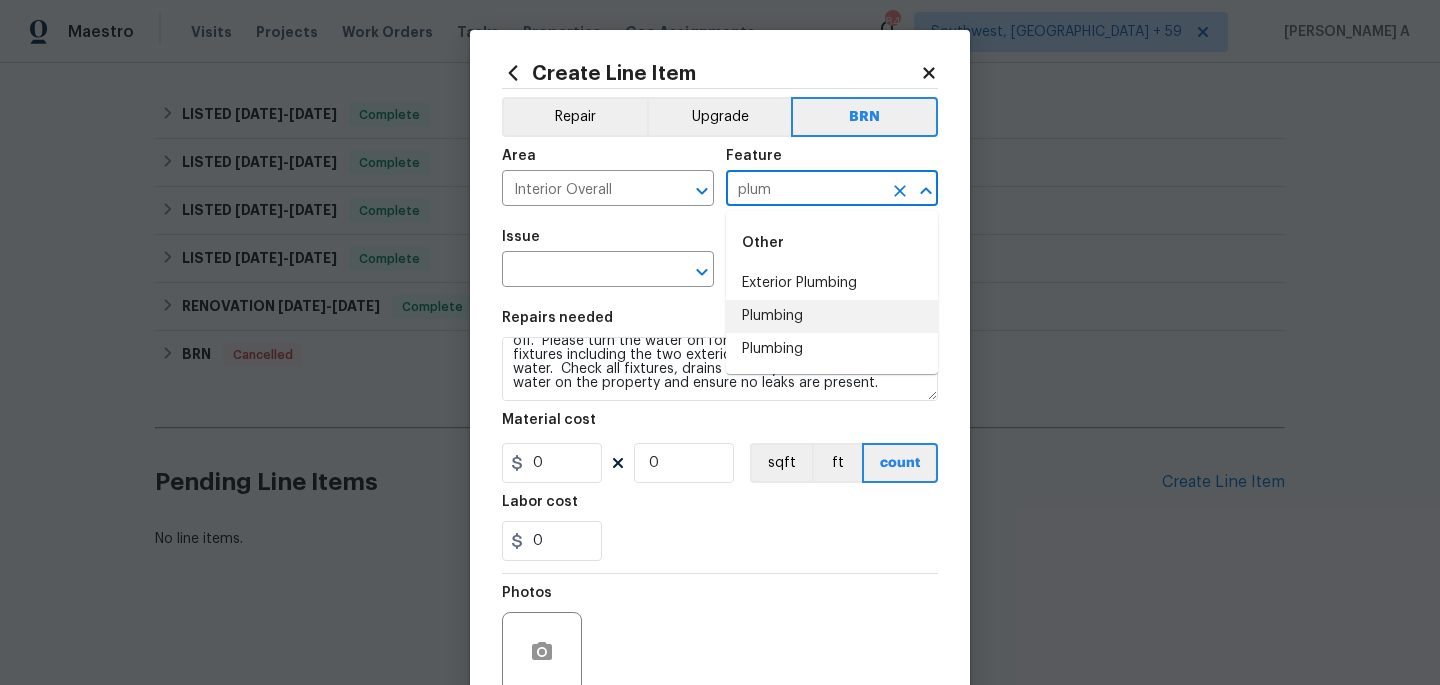 click on "Plumbing" at bounding box center [832, 316] 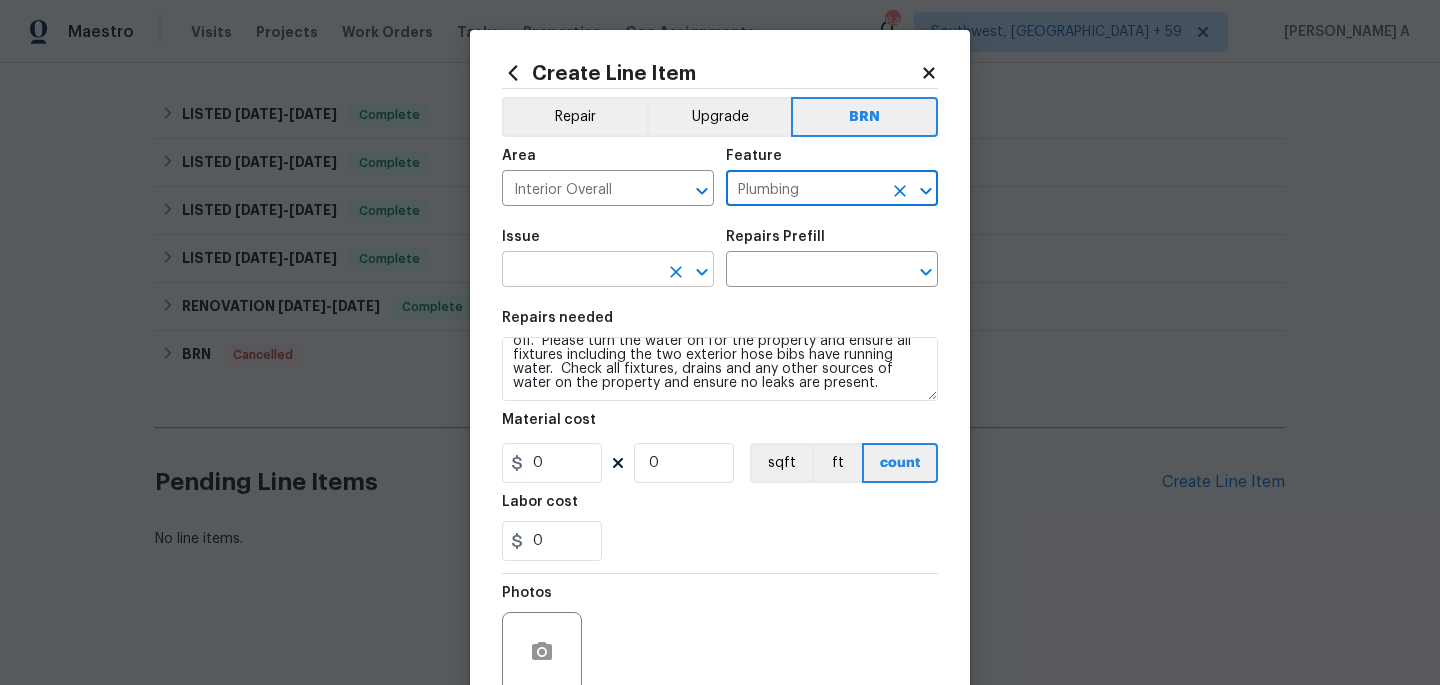 type on "Plumbing" 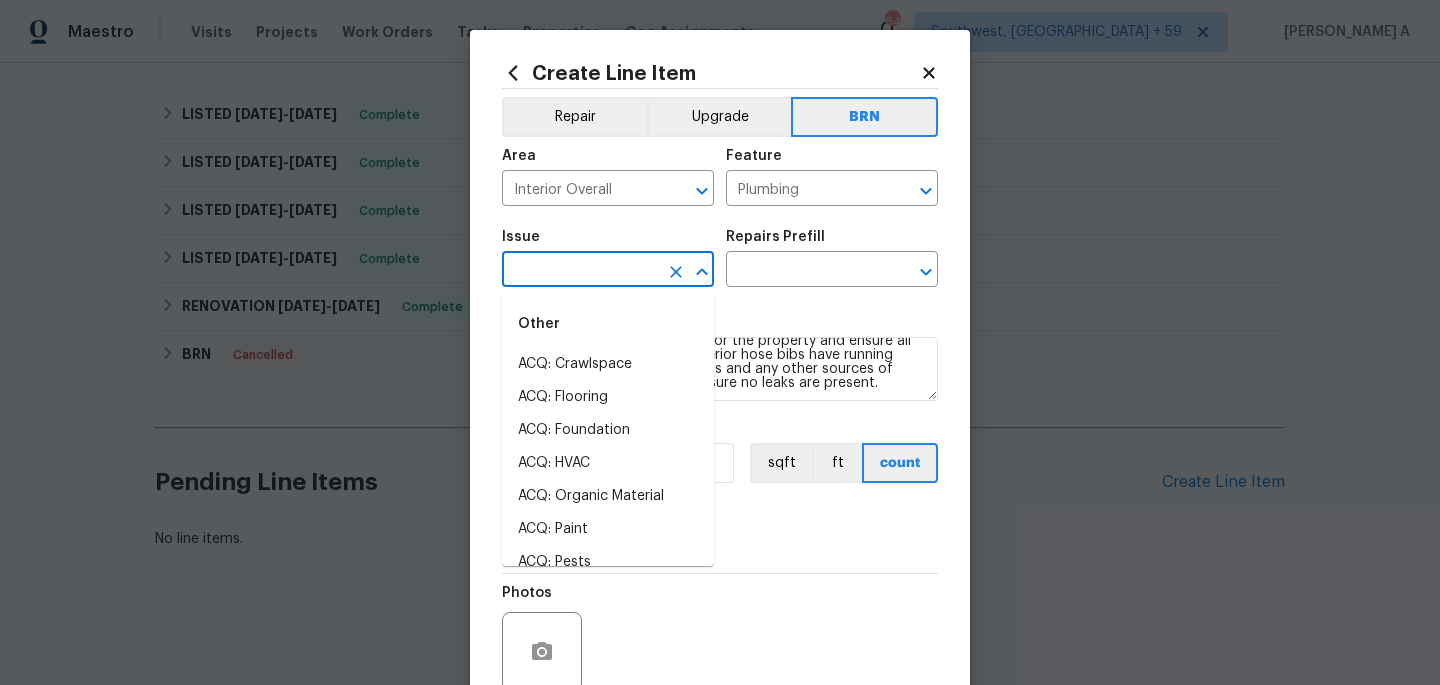 click at bounding box center (580, 271) 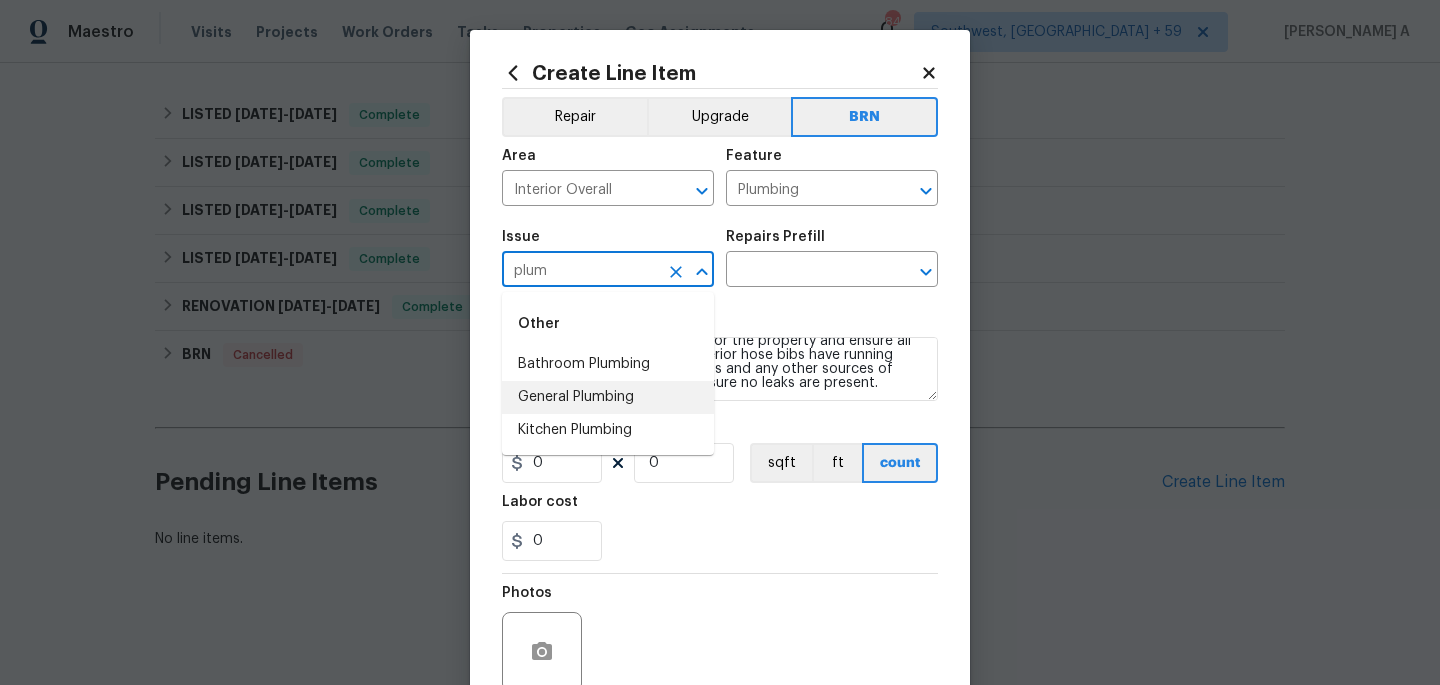 click on "General Plumbing" at bounding box center [608, 397] 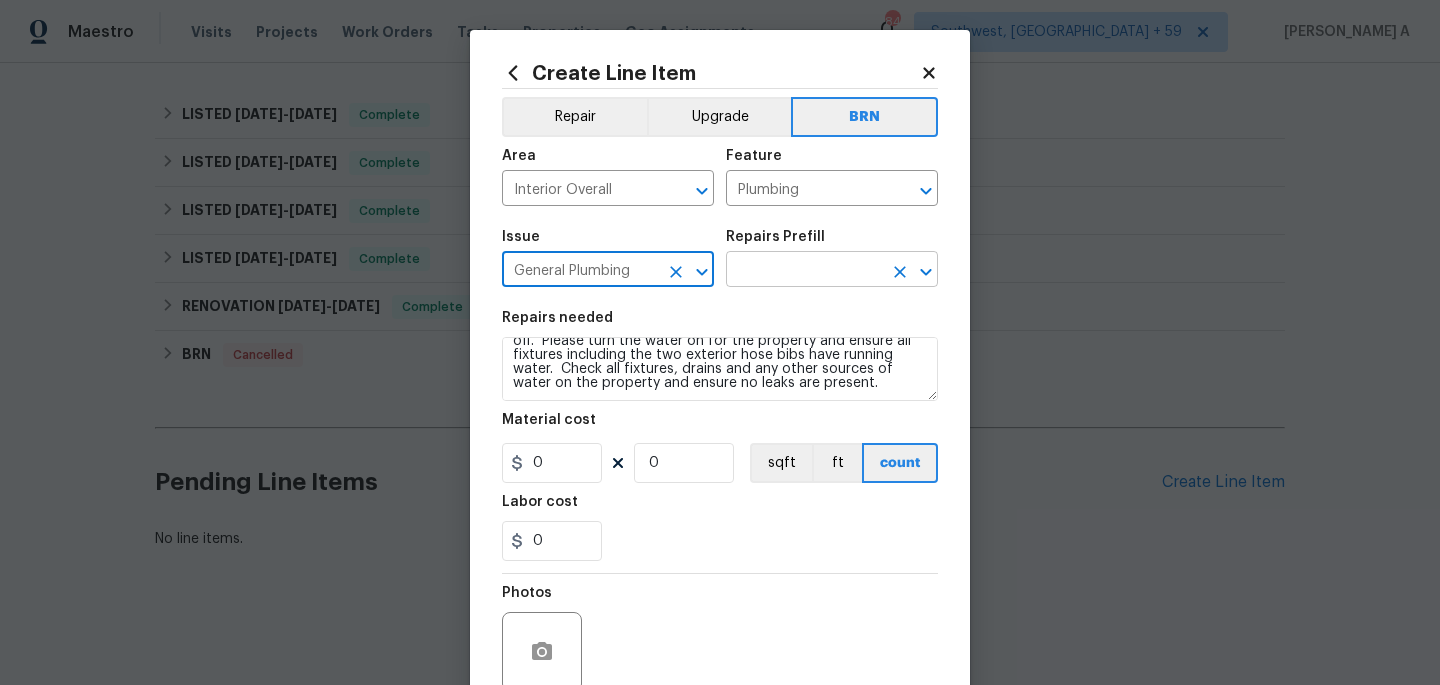 type on "General Plumbing" 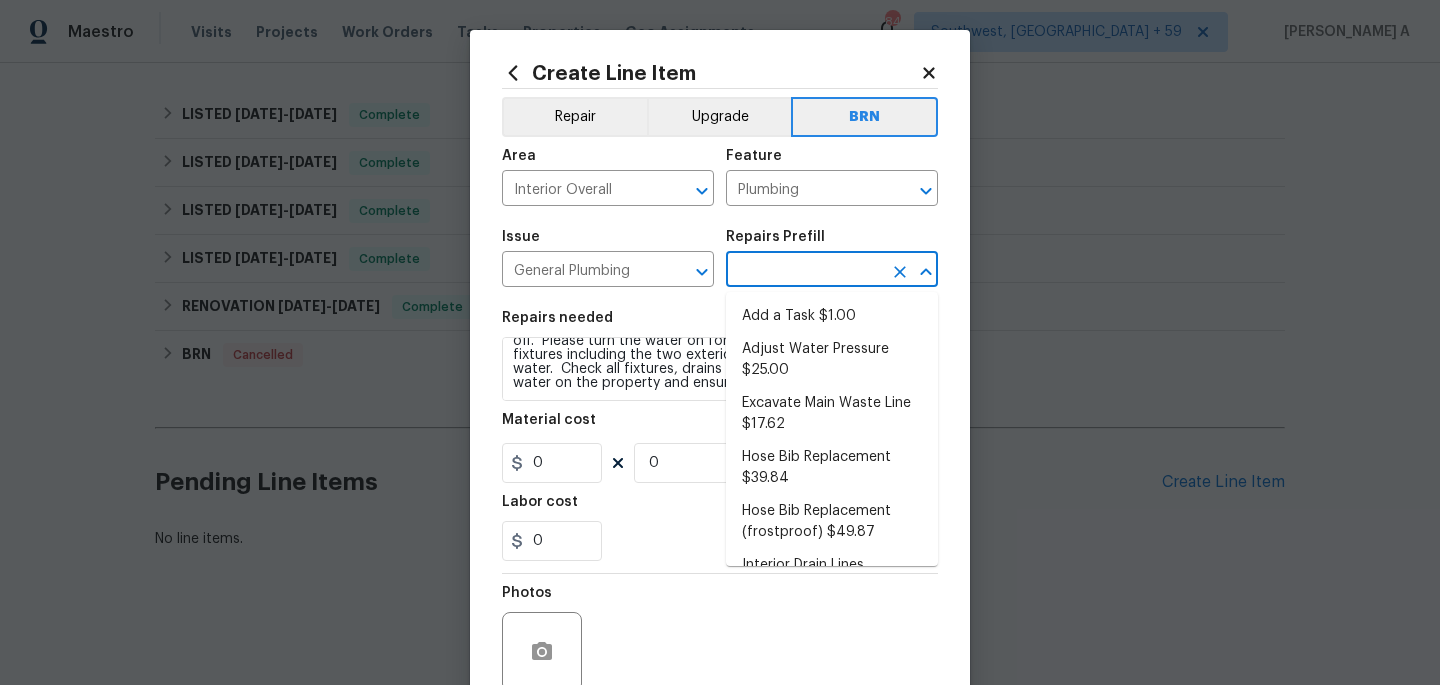 click at bounding box center [804, 271] 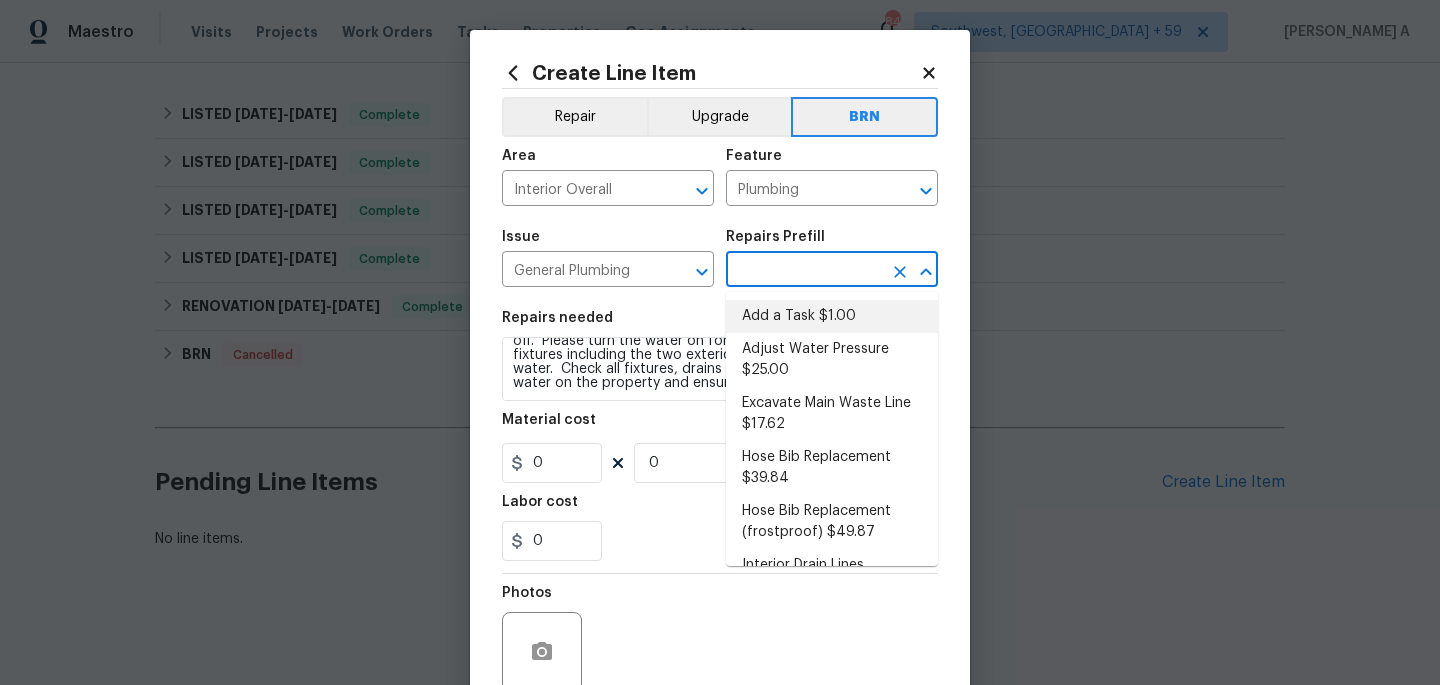 click on "Add a Task $1.00" at bounding box center (832, 316) 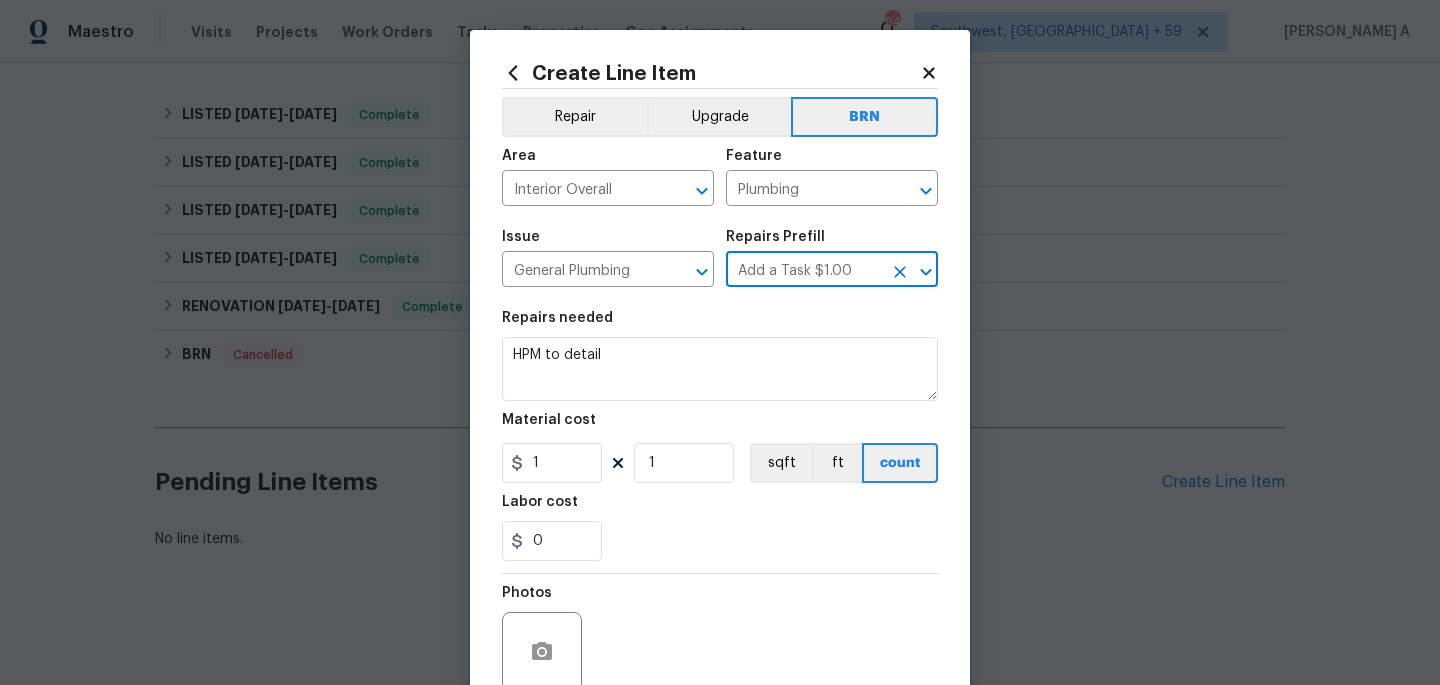 scroll, scrollTop: 0, scrollLeft: 0, axis: both 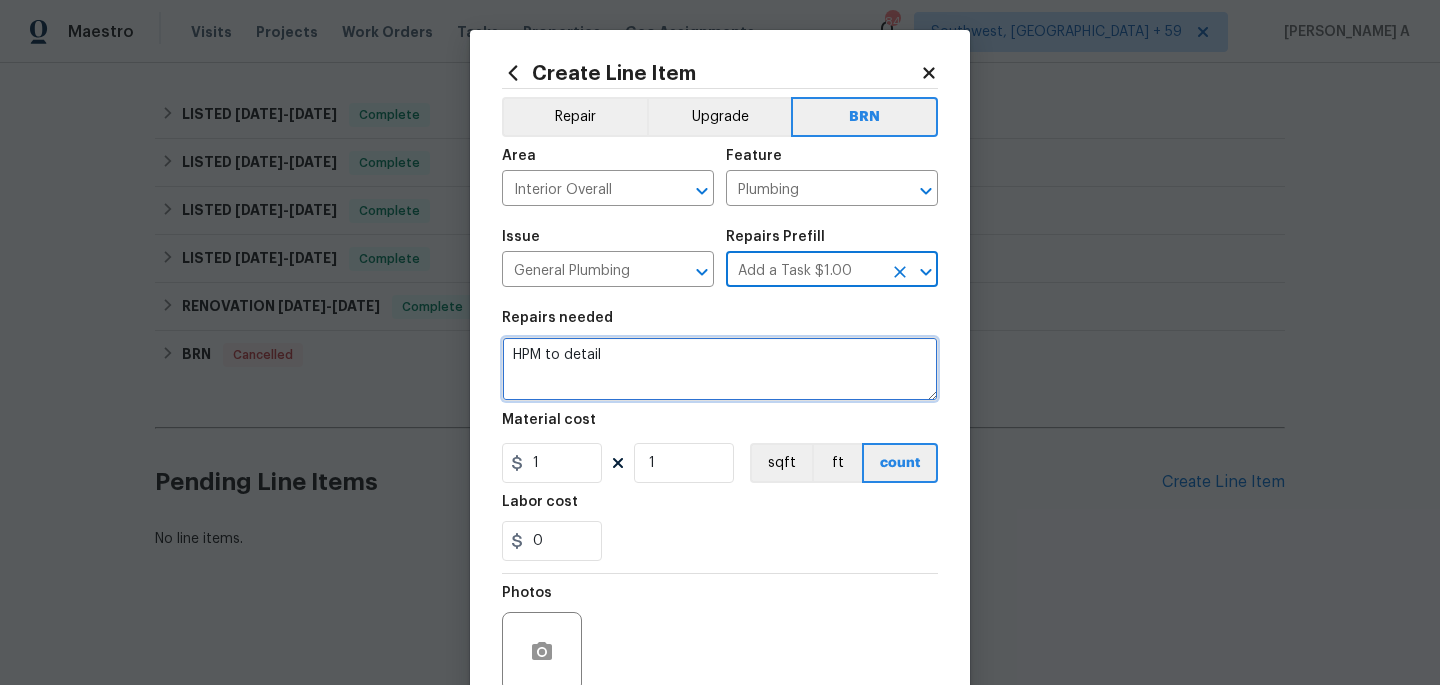 click on "HPM to detail" at bounding box center [720, 369] 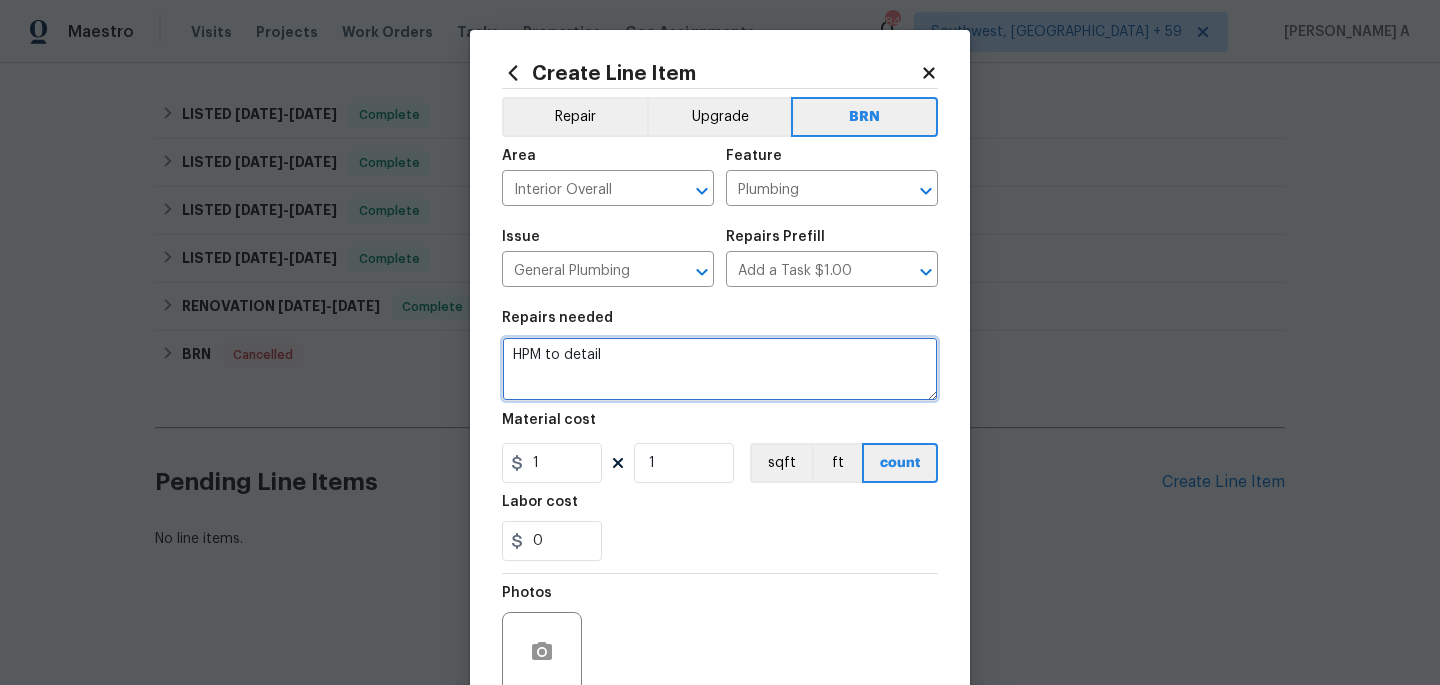 click on "HPM to detail" at bounding box center [720, 369] 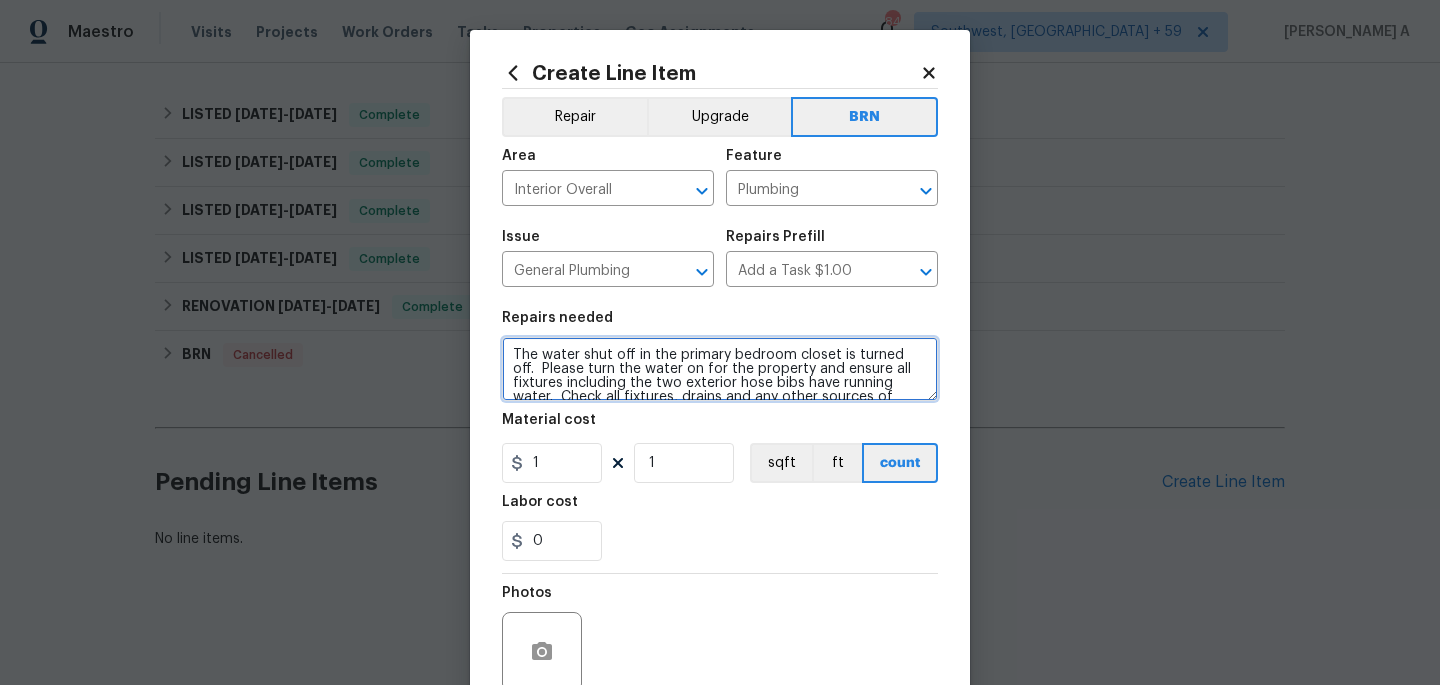 scroll, scrollTop: 18, scrollLeft: 0, axis: vertical 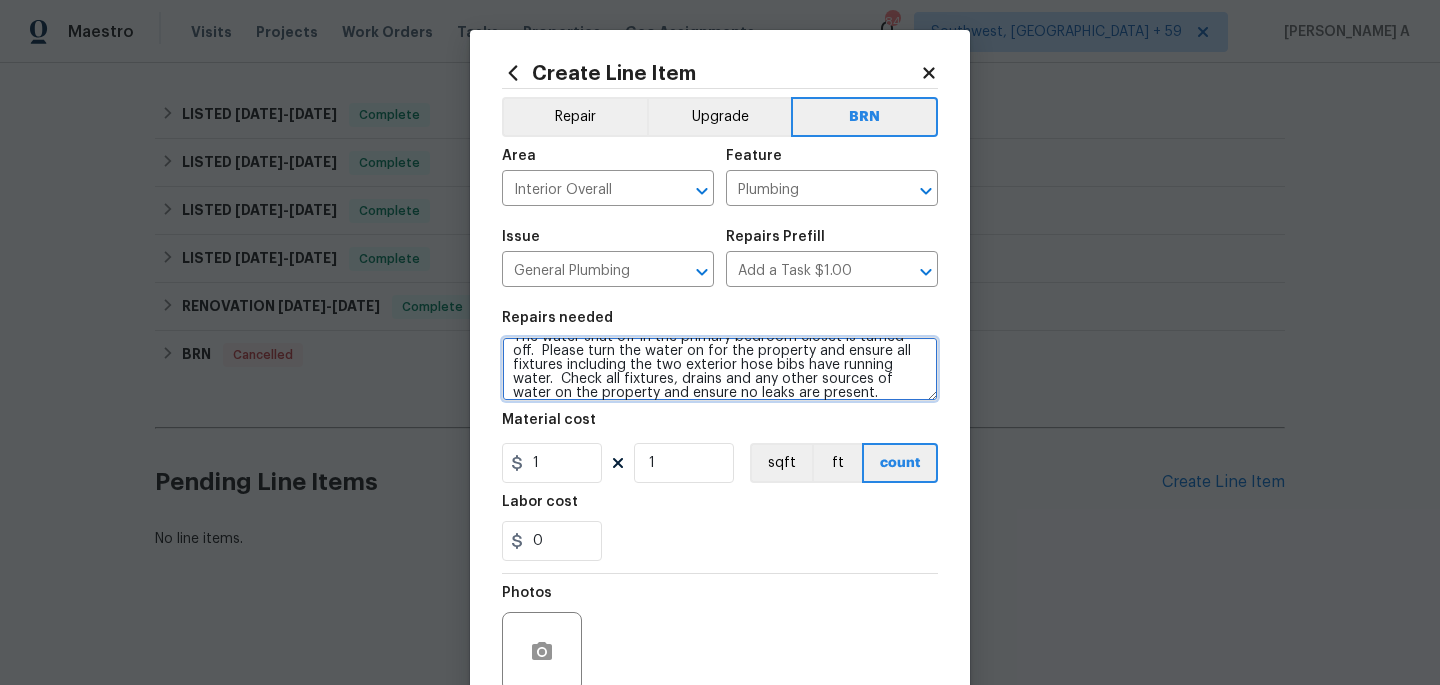 type on "The water shut off in the primary bedroom closet is turned off.  Please turn the water on for the property and ensure all fixtures including the two exterior hose bibs have running water.  Check all fixtures, drains and any other sources of water on the property and ensure no leaks are present." 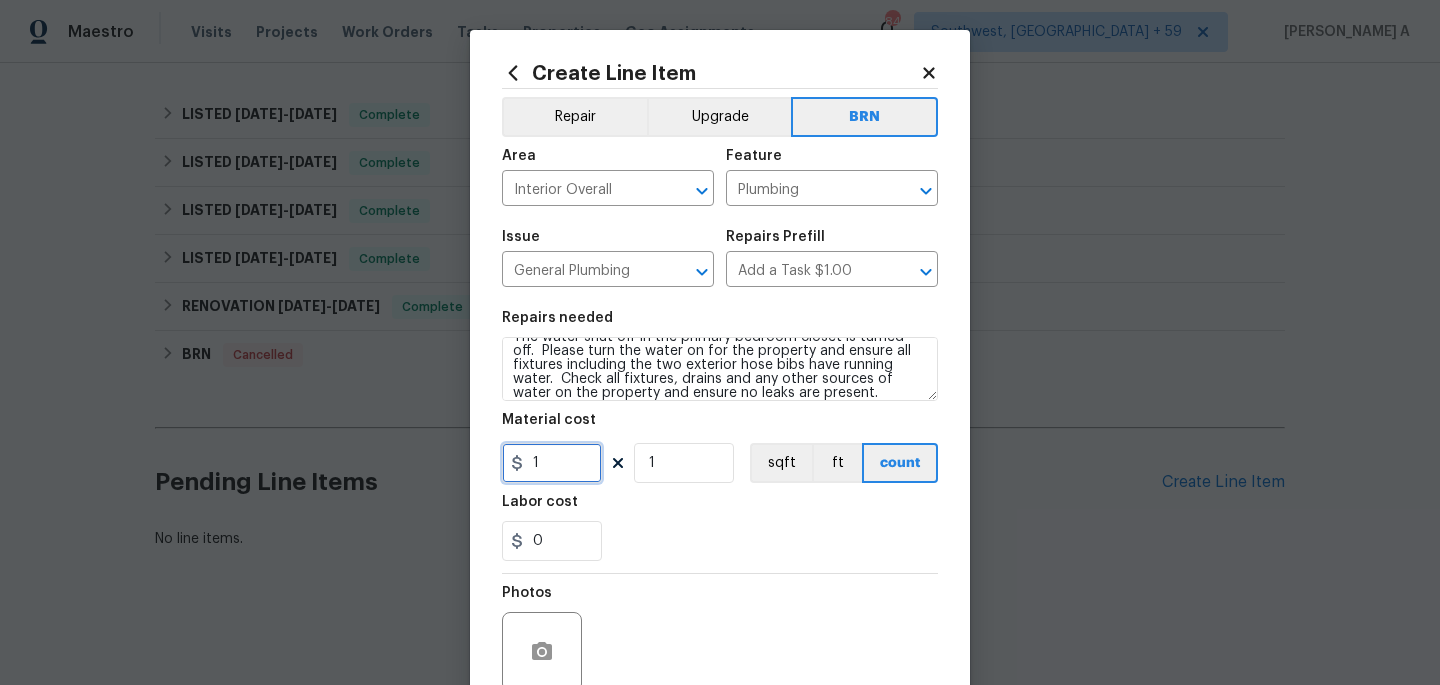drag, startPoint x: 561, startPoint y: 474, endPoint x: 450, endPoint y: 471, distance: 111.040535 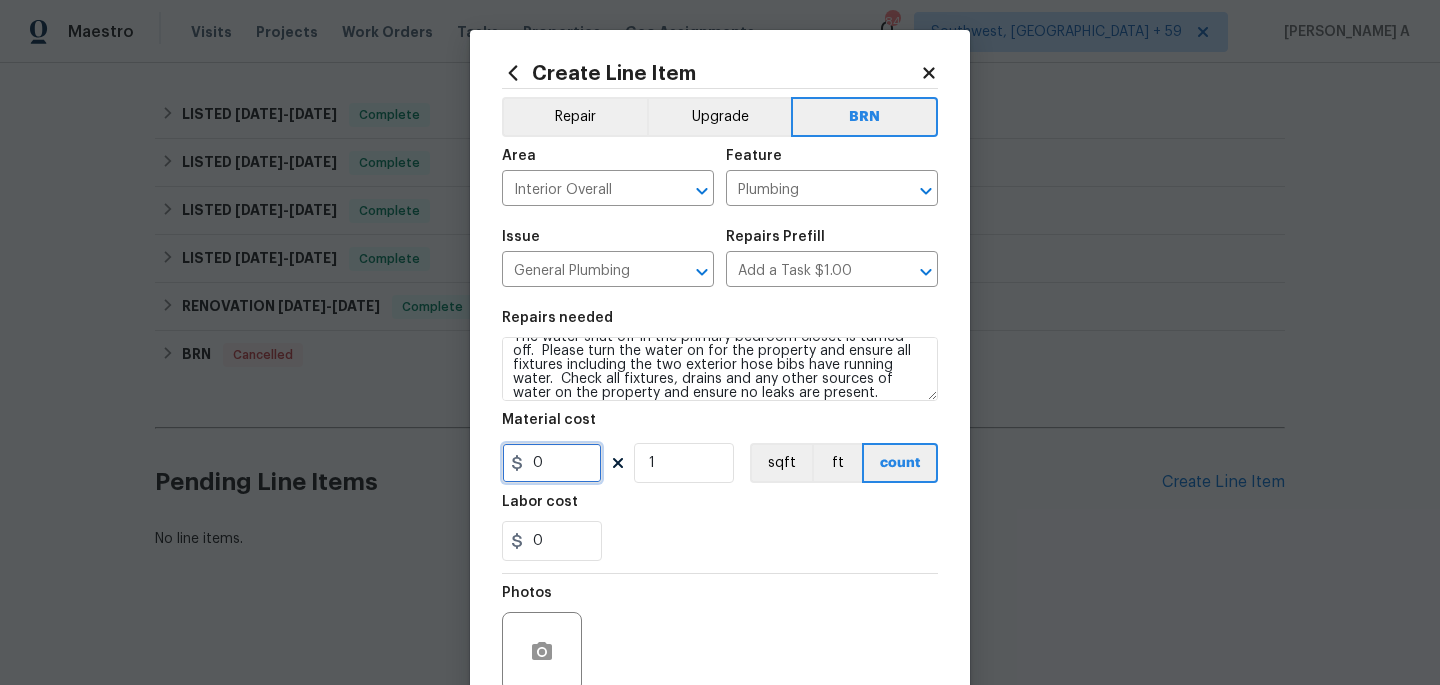 type on "0" 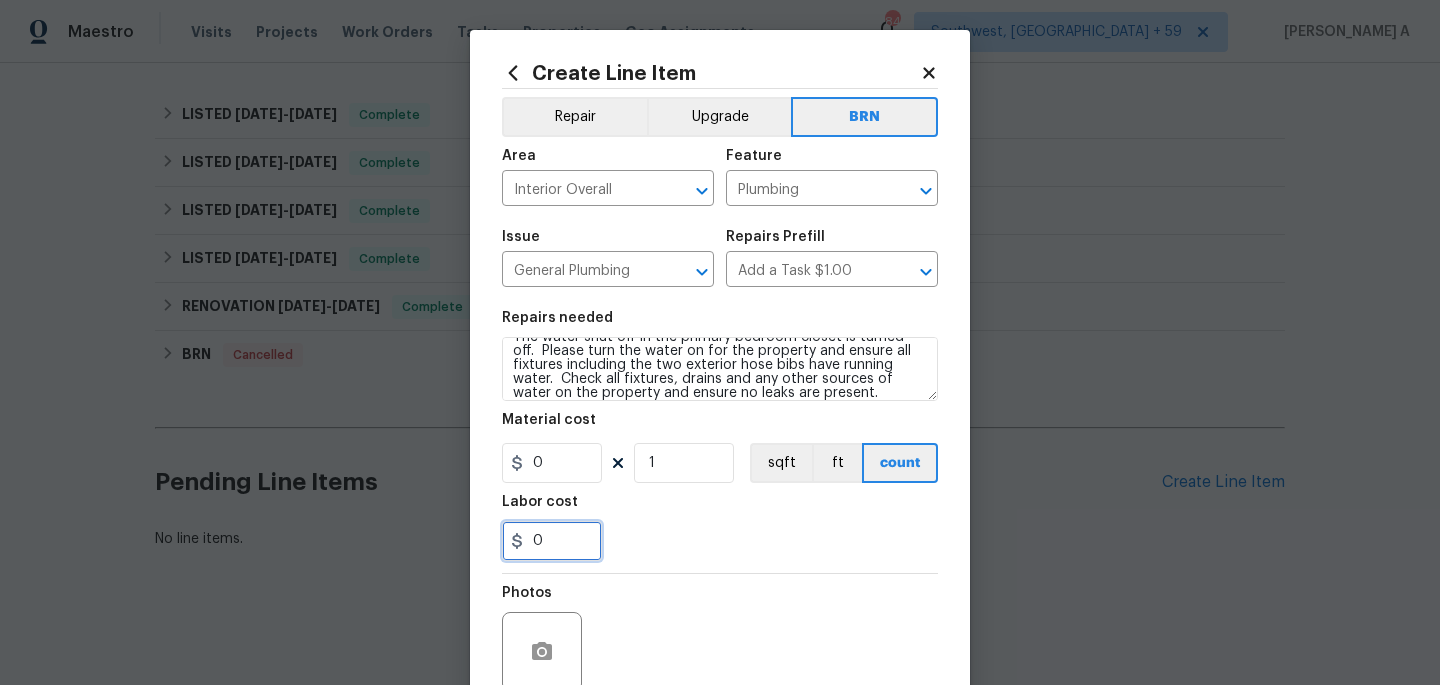 drag, startPoint x: 559, startPoint y: 545, endPoint x: 510, endPoint y: 545, distance: 49 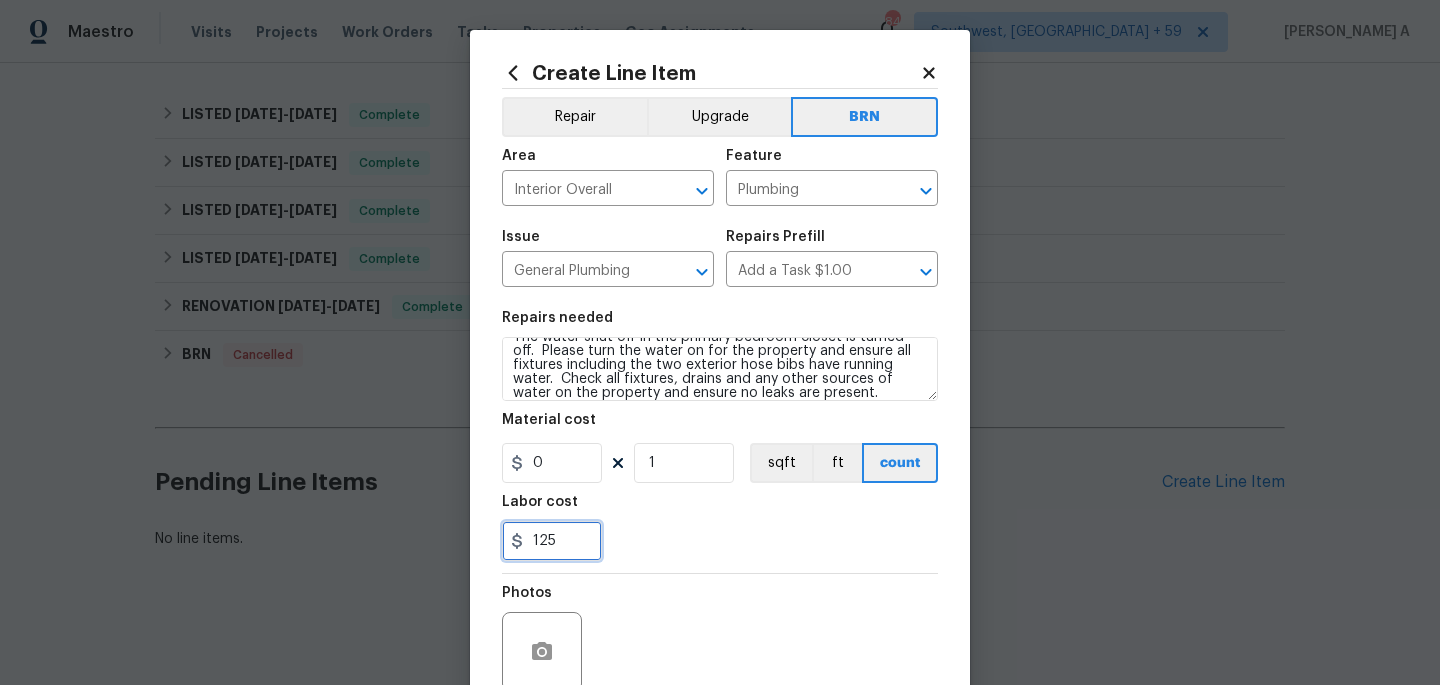 type on "125" 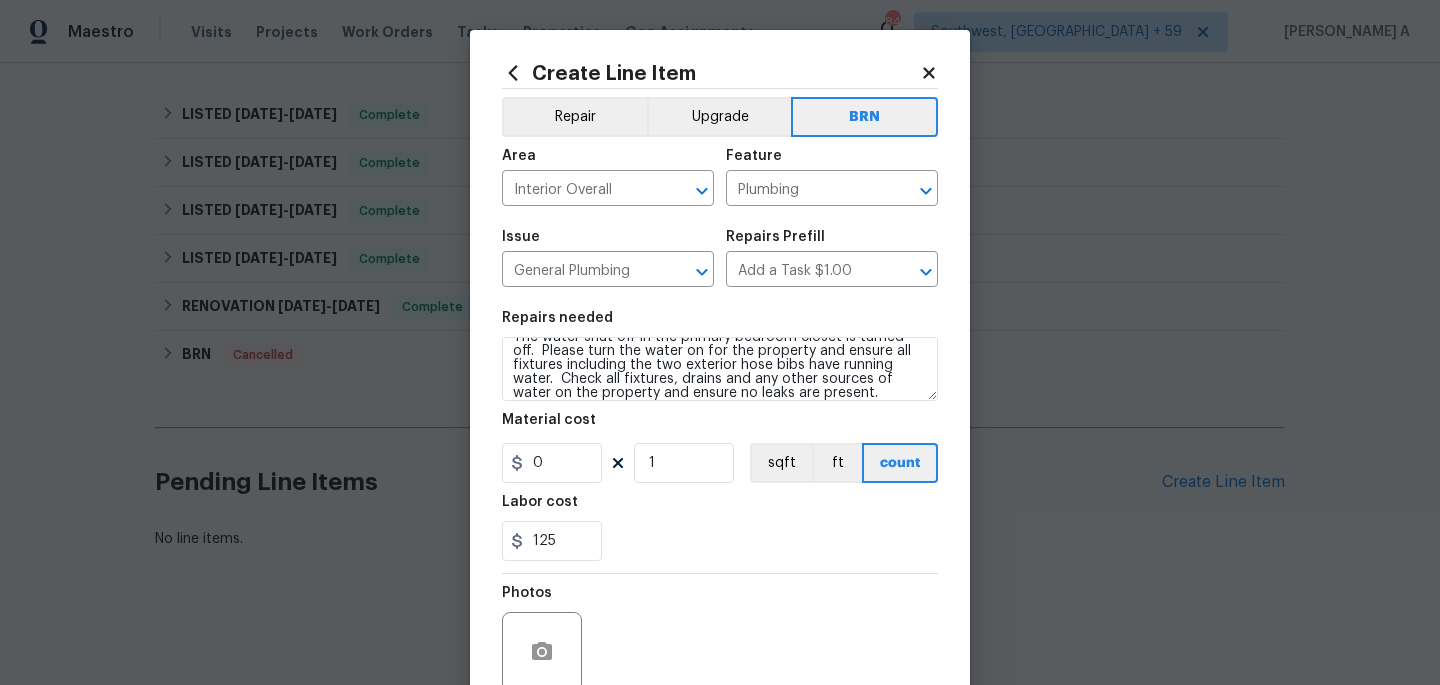 click on "125" at bounding box center [720, 541] 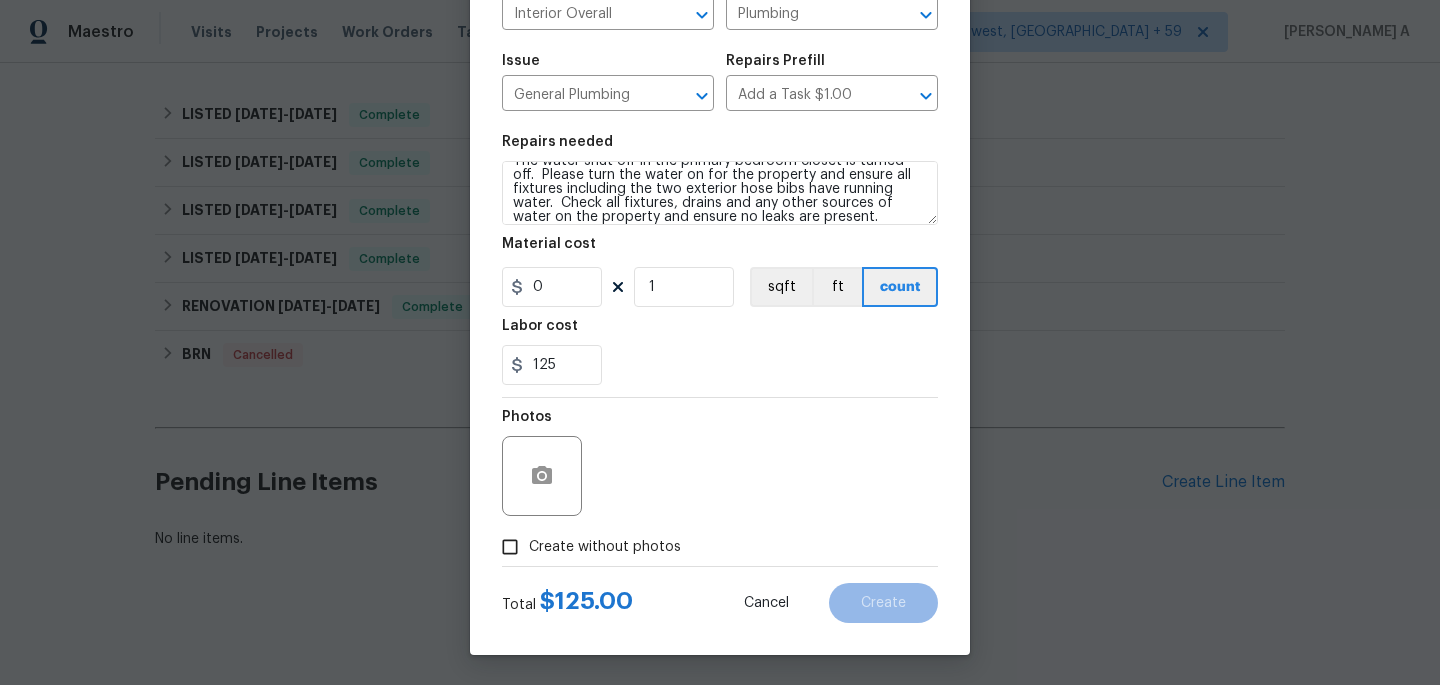 click on "Create without photos" at bounding box center [510, 547] 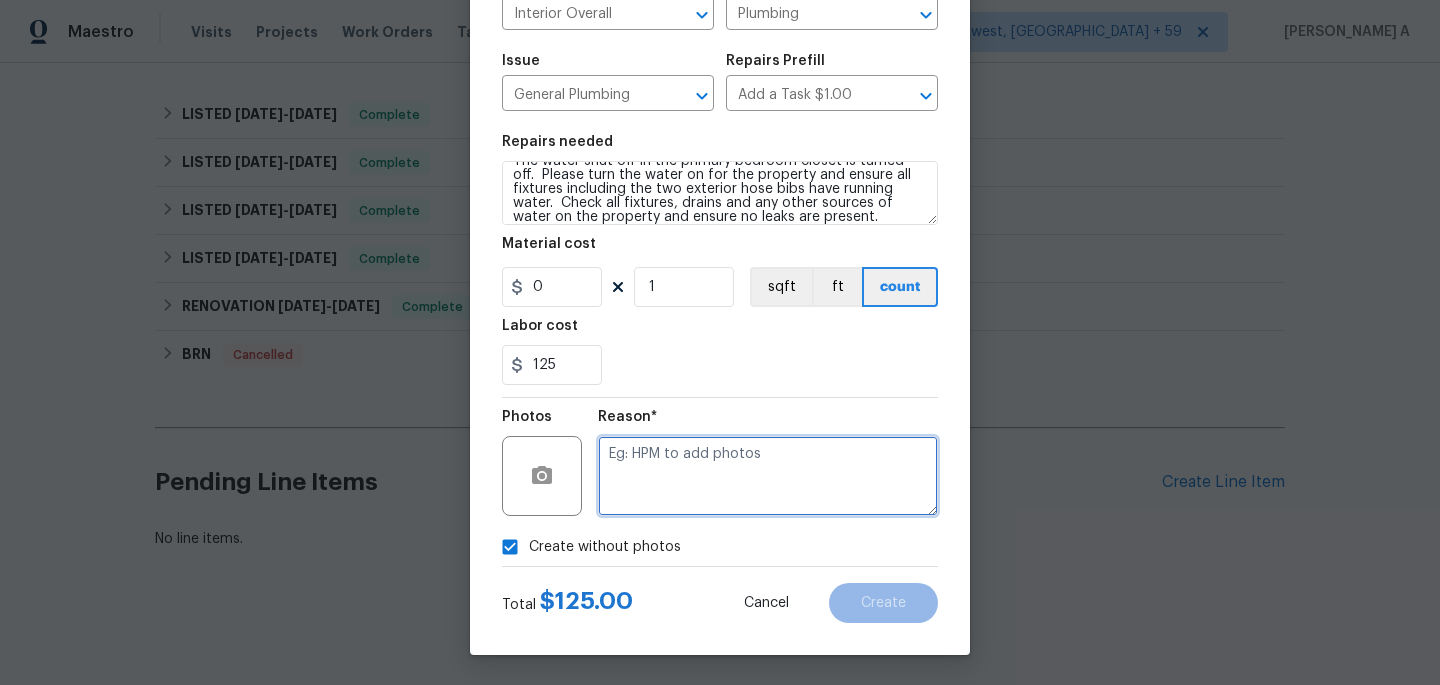 click at bounding box center (768, 476) 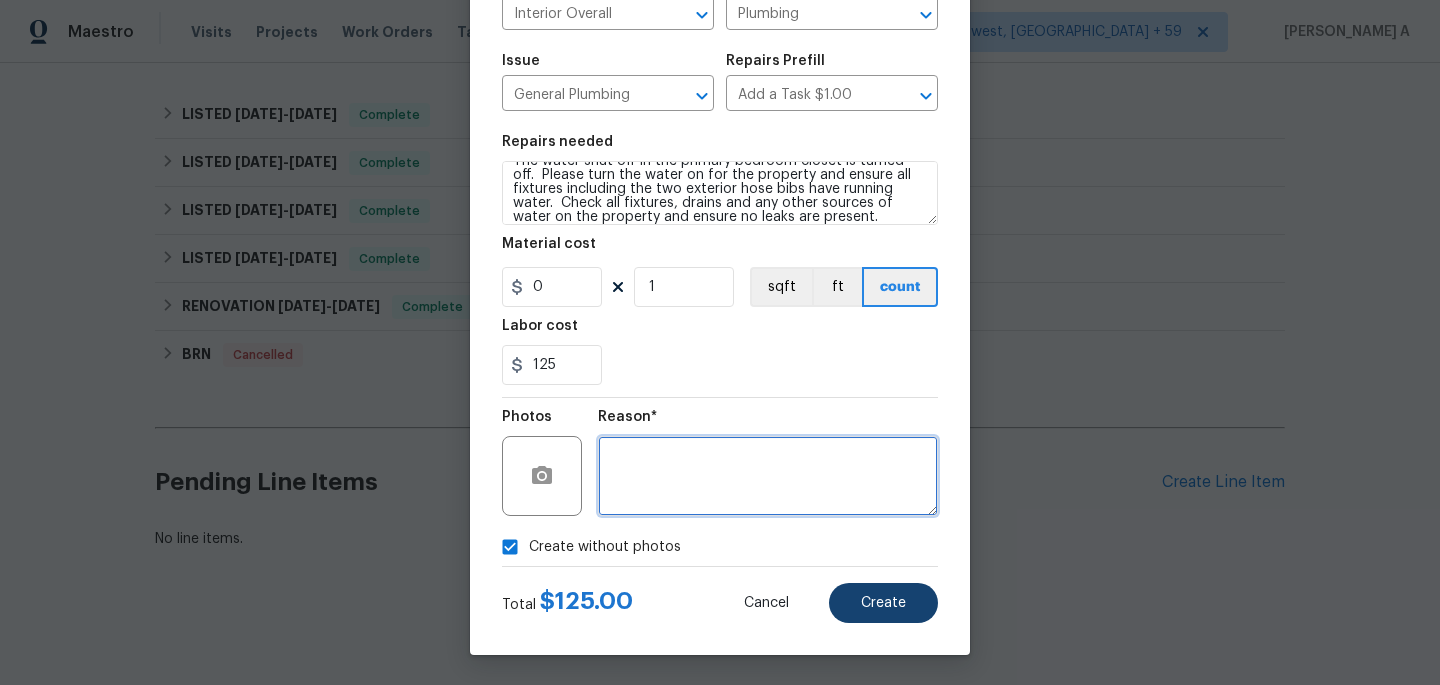 type 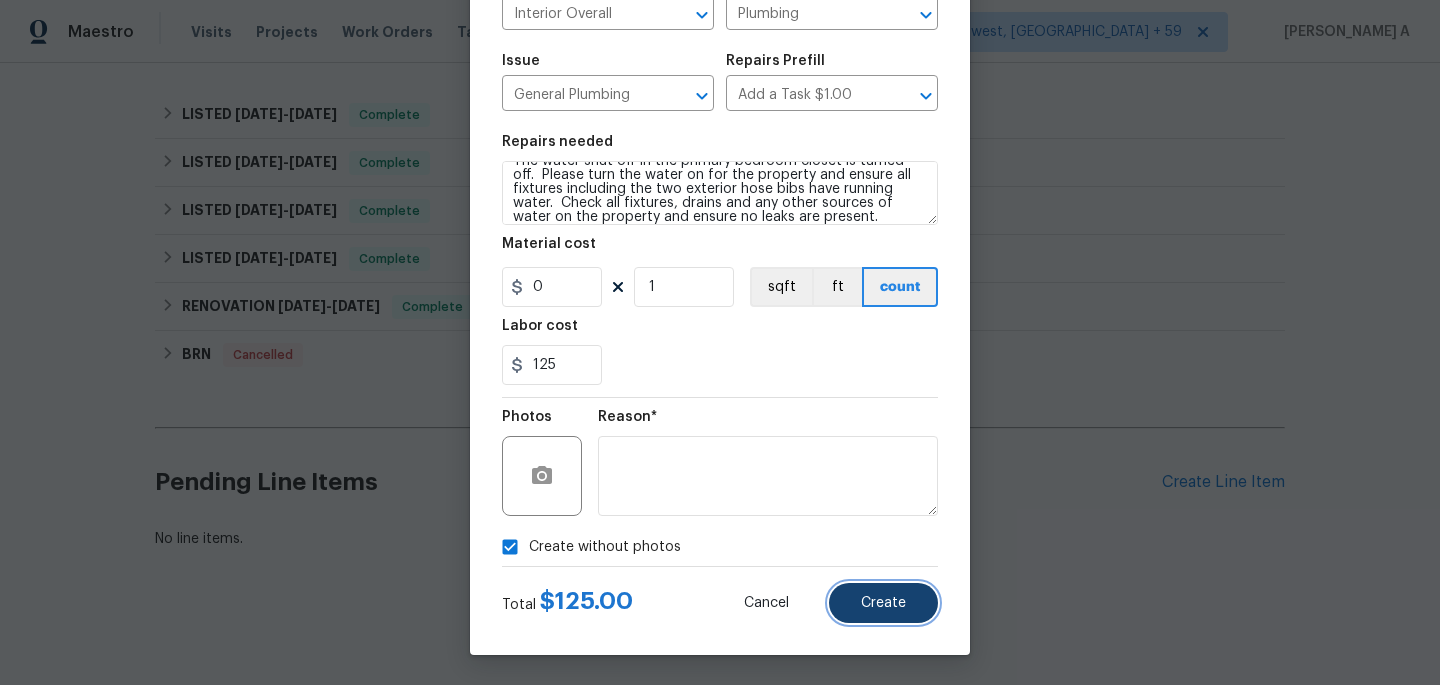 click on "Create" at bounding box center [883, 603] 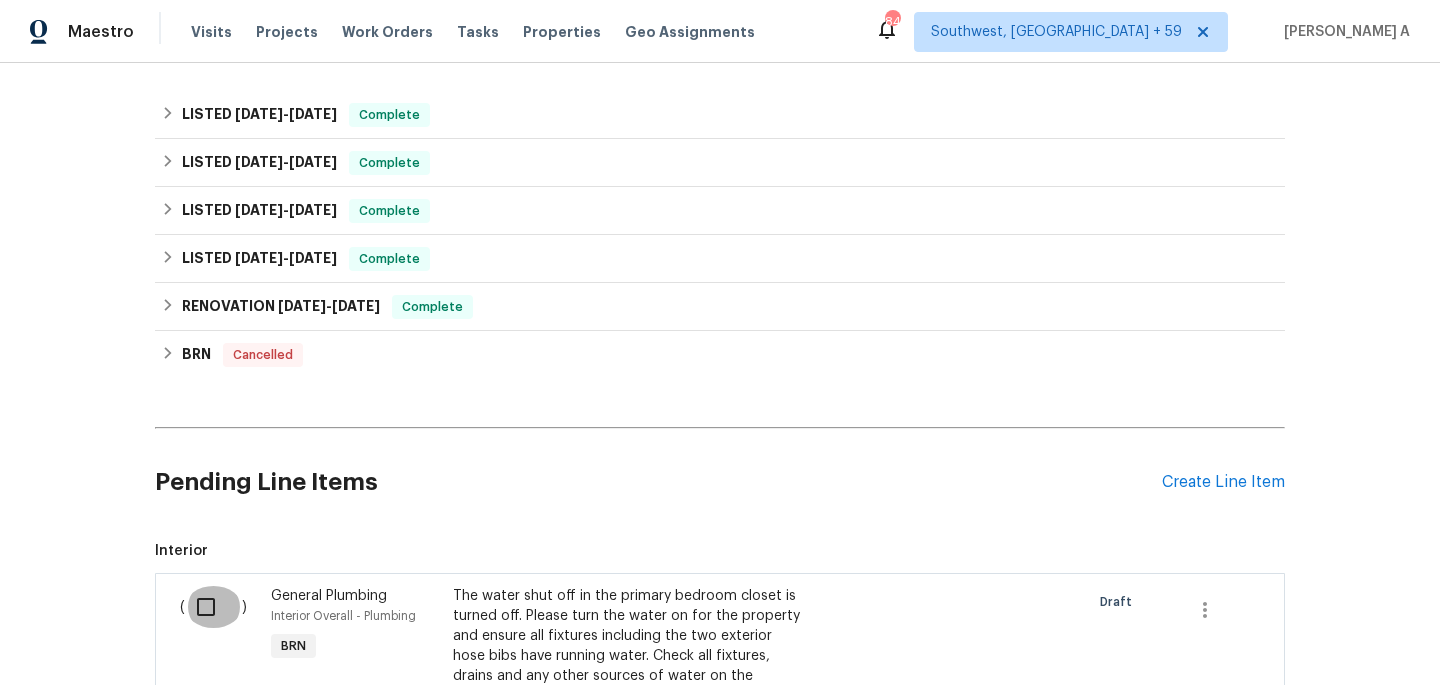 click at bounding box center (213, 607) 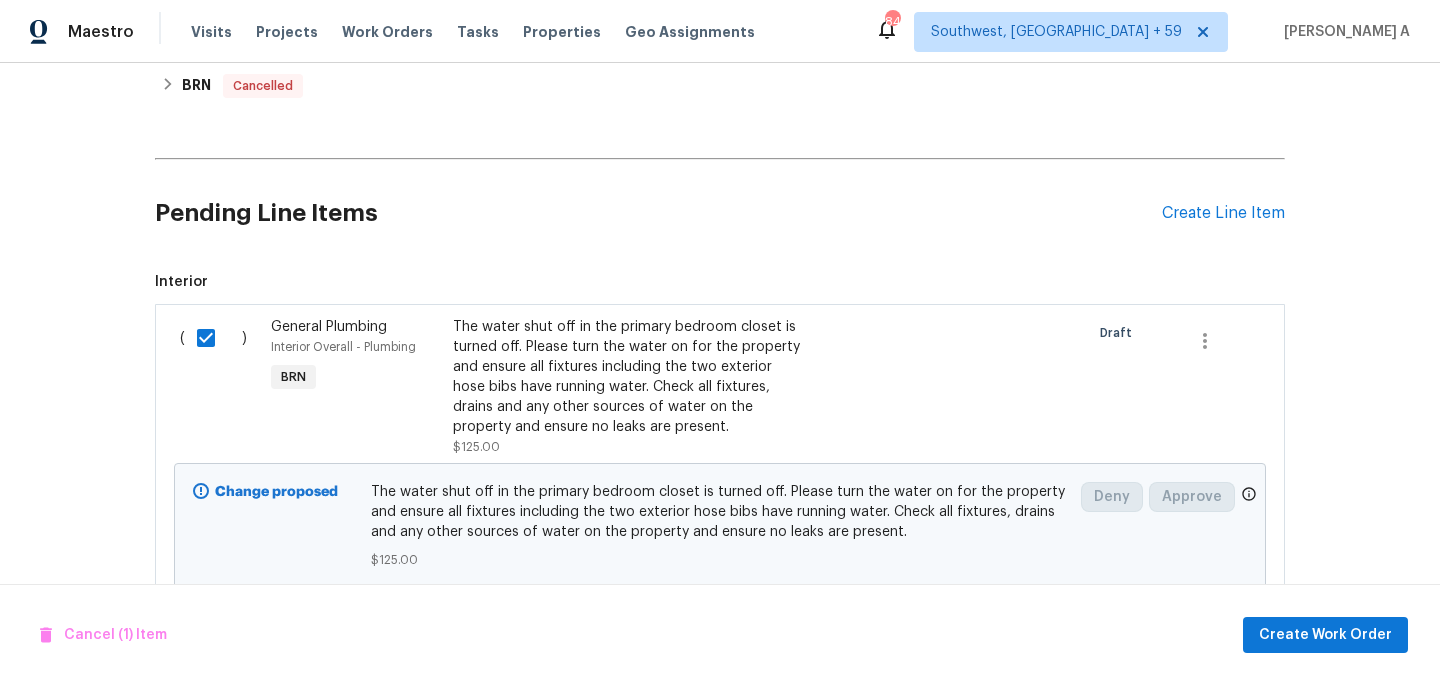 scroll, scrollTop: 726, scrollLeft: 0, axis: vertical 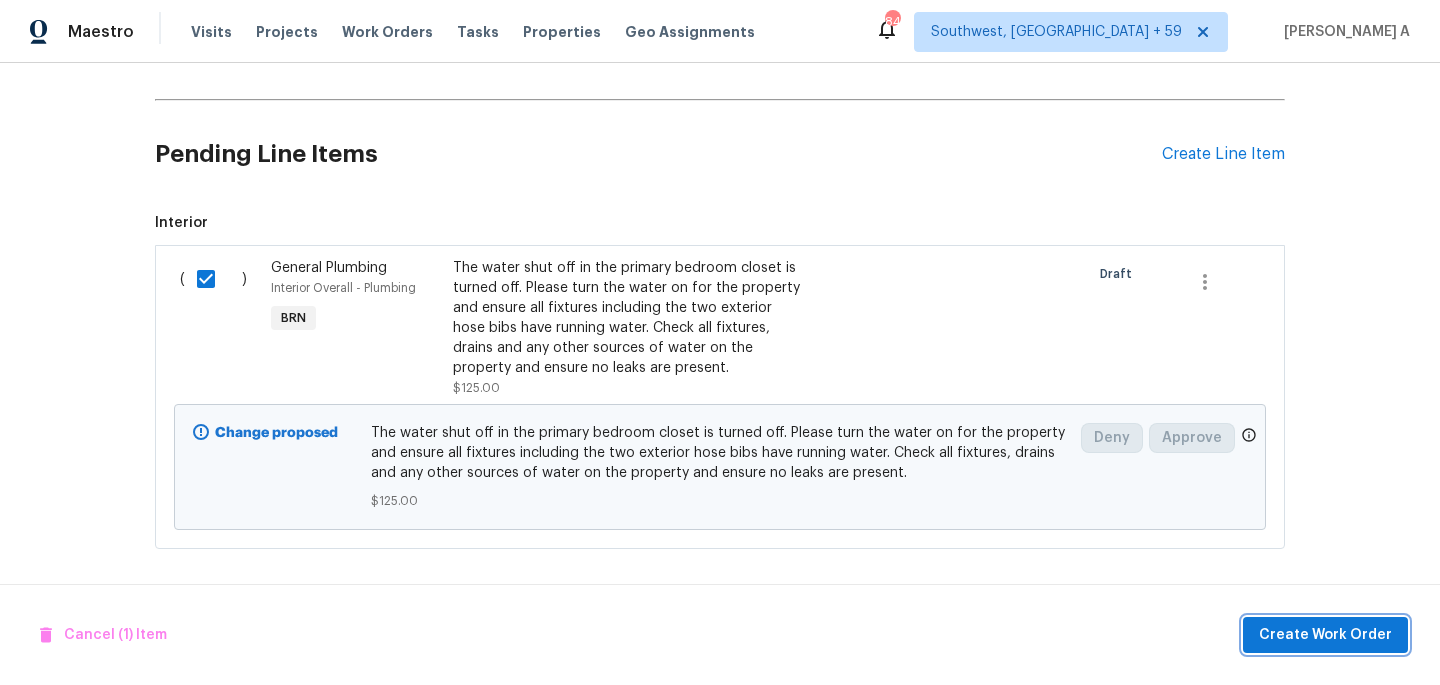 click on "Create Work Order" at bounding box center (1325, 635) 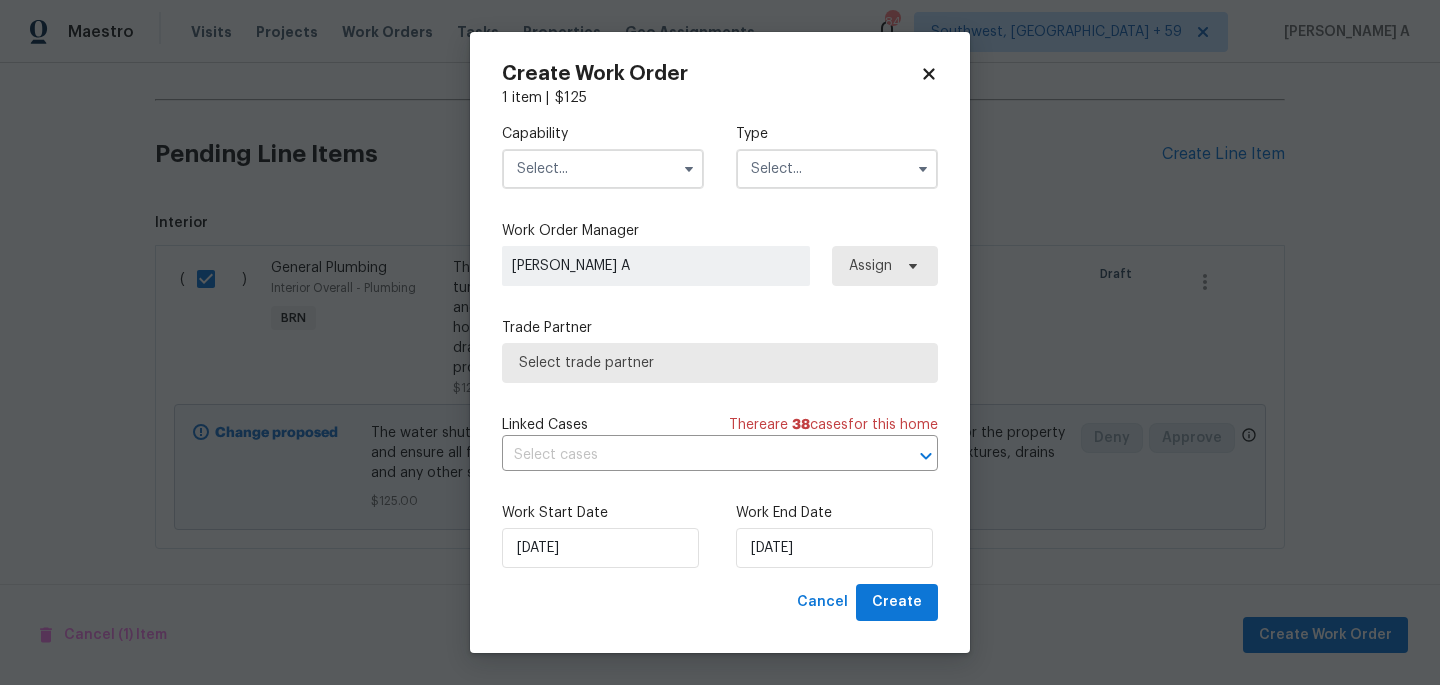 click at bounding box center (603, 169) 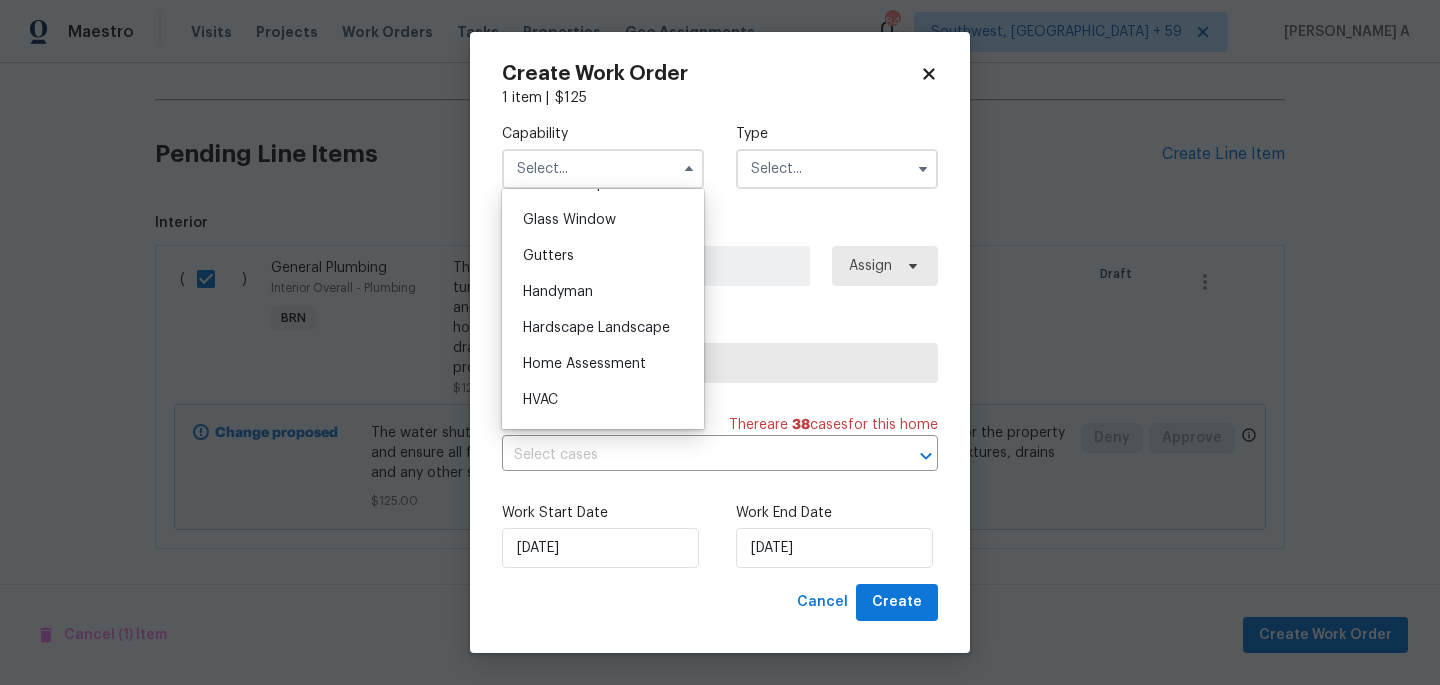 scroll, scrollTop: 1023, scrollLeft: 0, axis: vertical 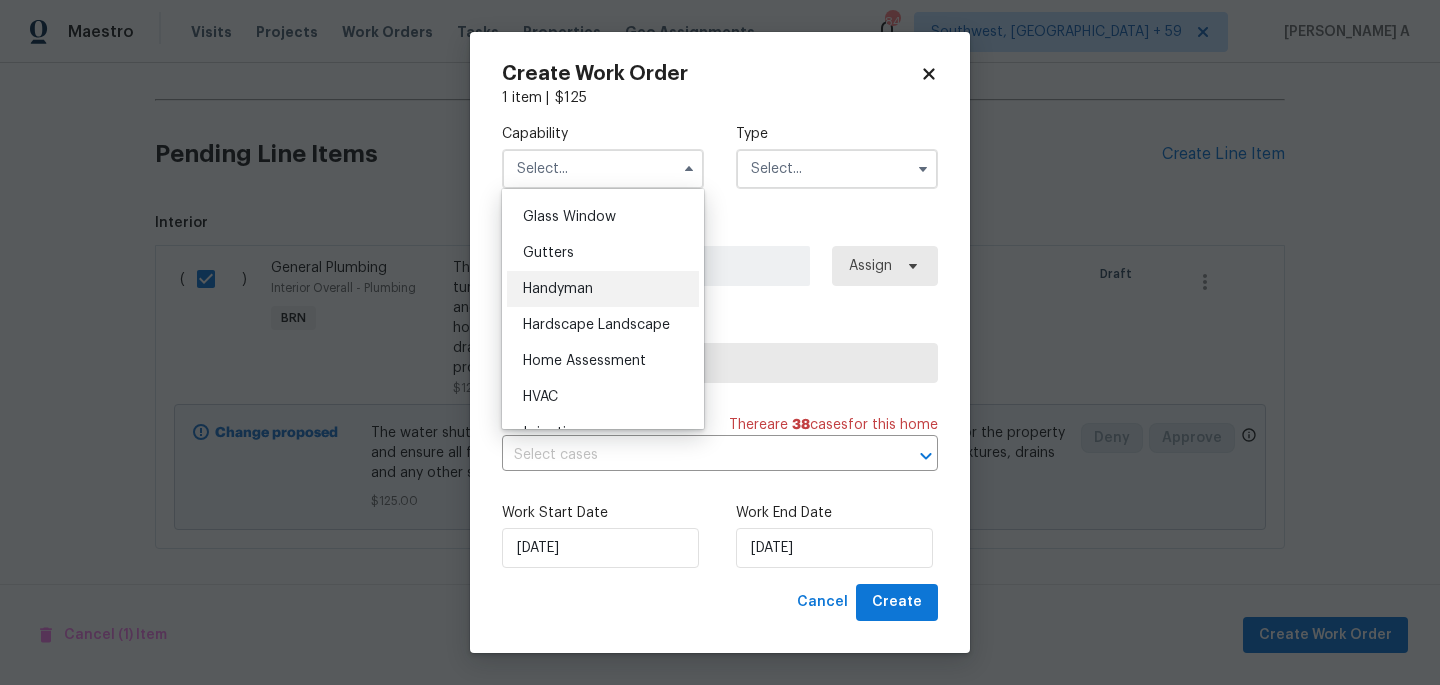 click on "Handyman" at bounding box center (603, 289) 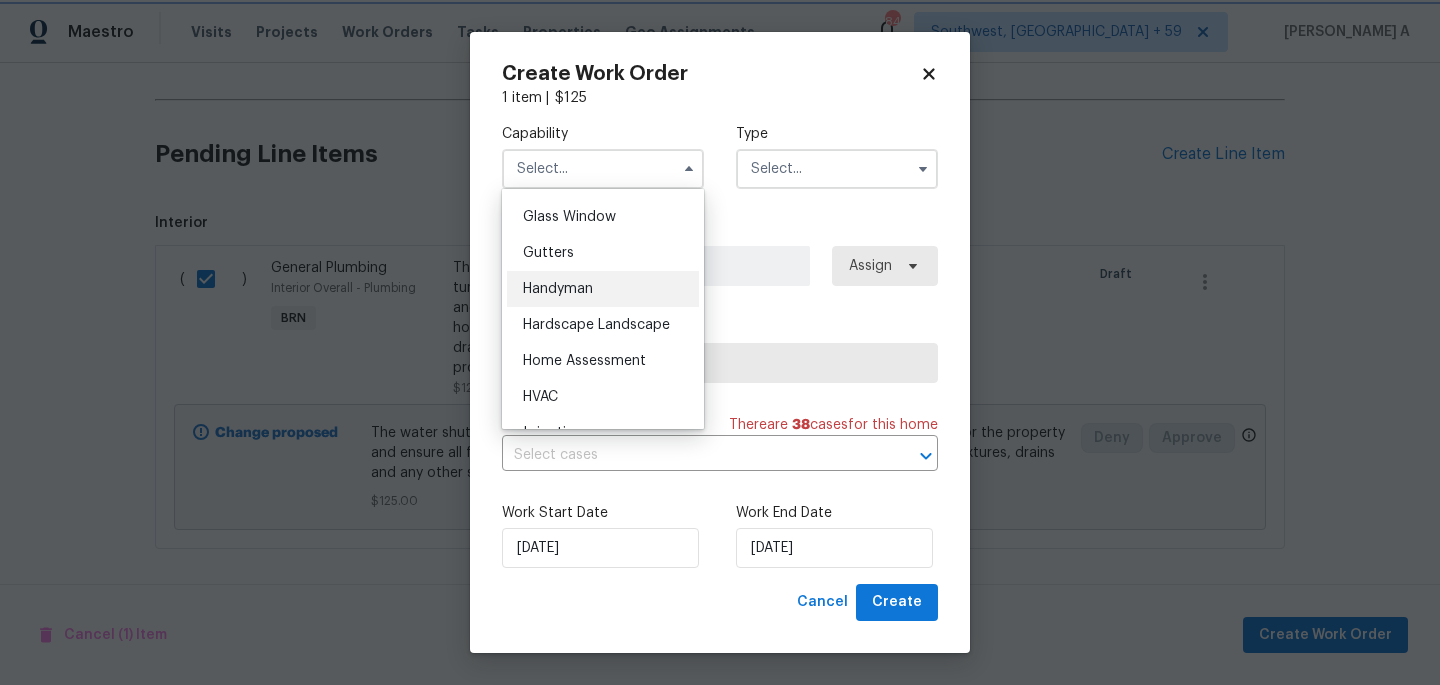 type on "Handyman" 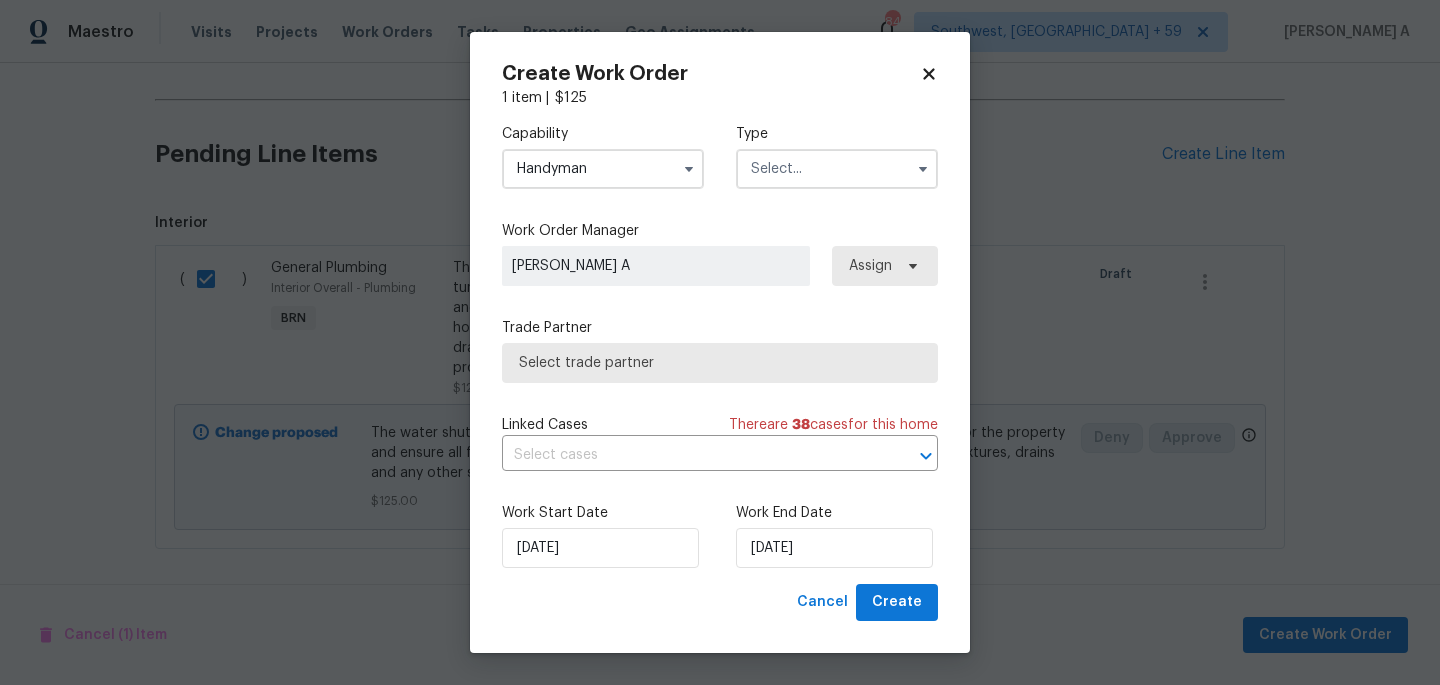 click at bounding box center (837, 169) 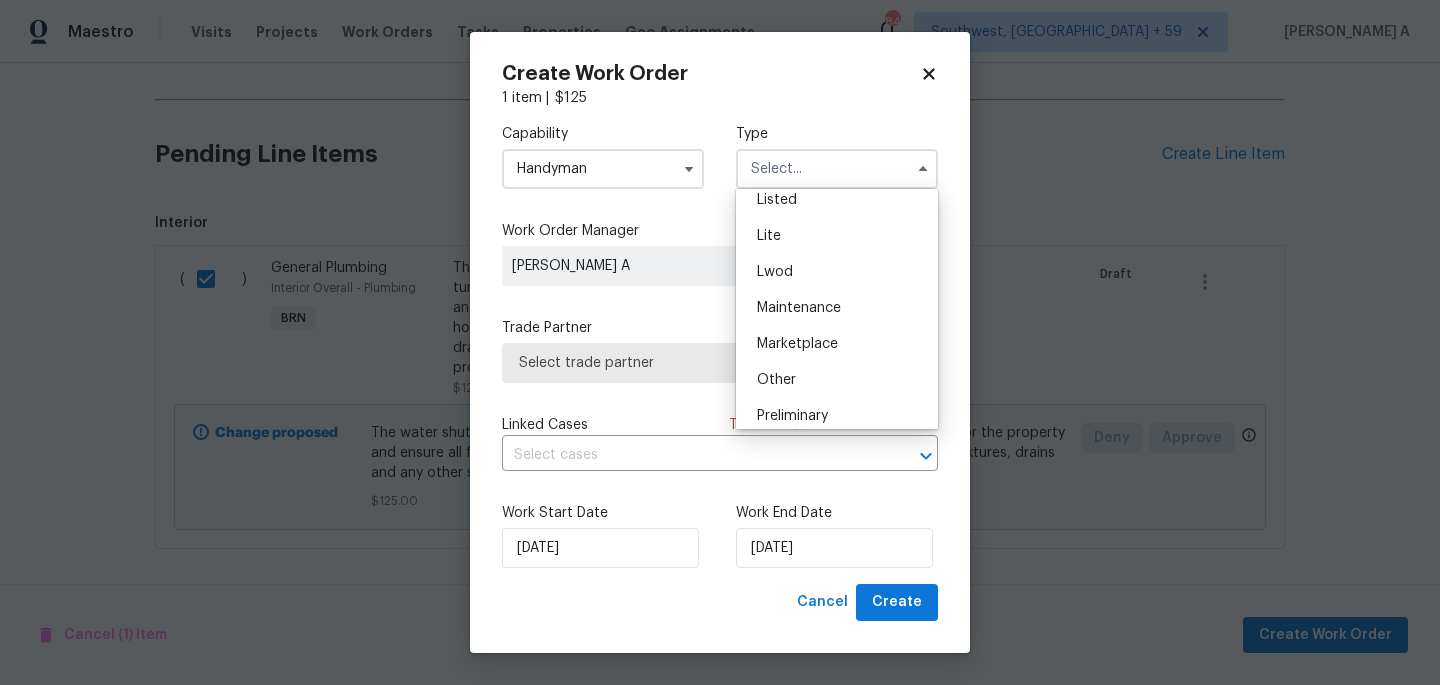 scroll, scrollTop: 454, scrollLeft: 0, axis: vertical 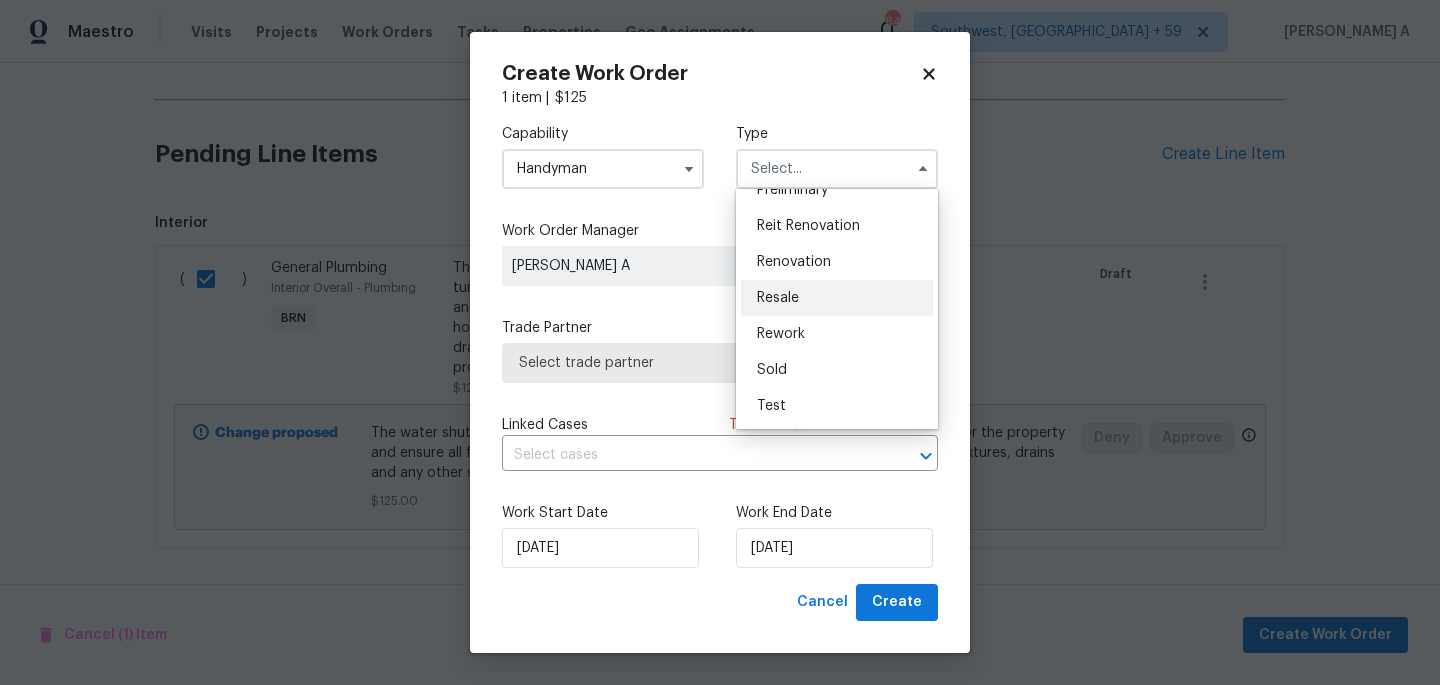 click on "Resale" at bounding box center (837, 298) 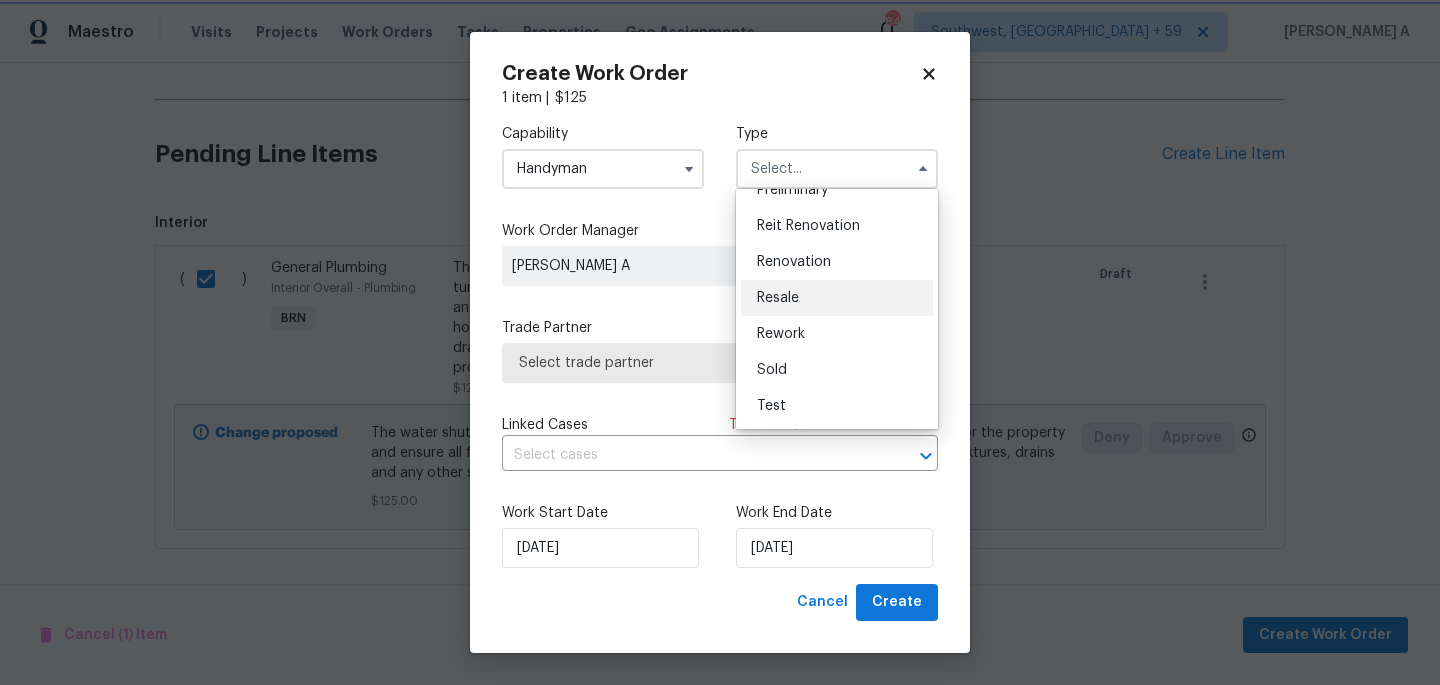 type on "Resale" 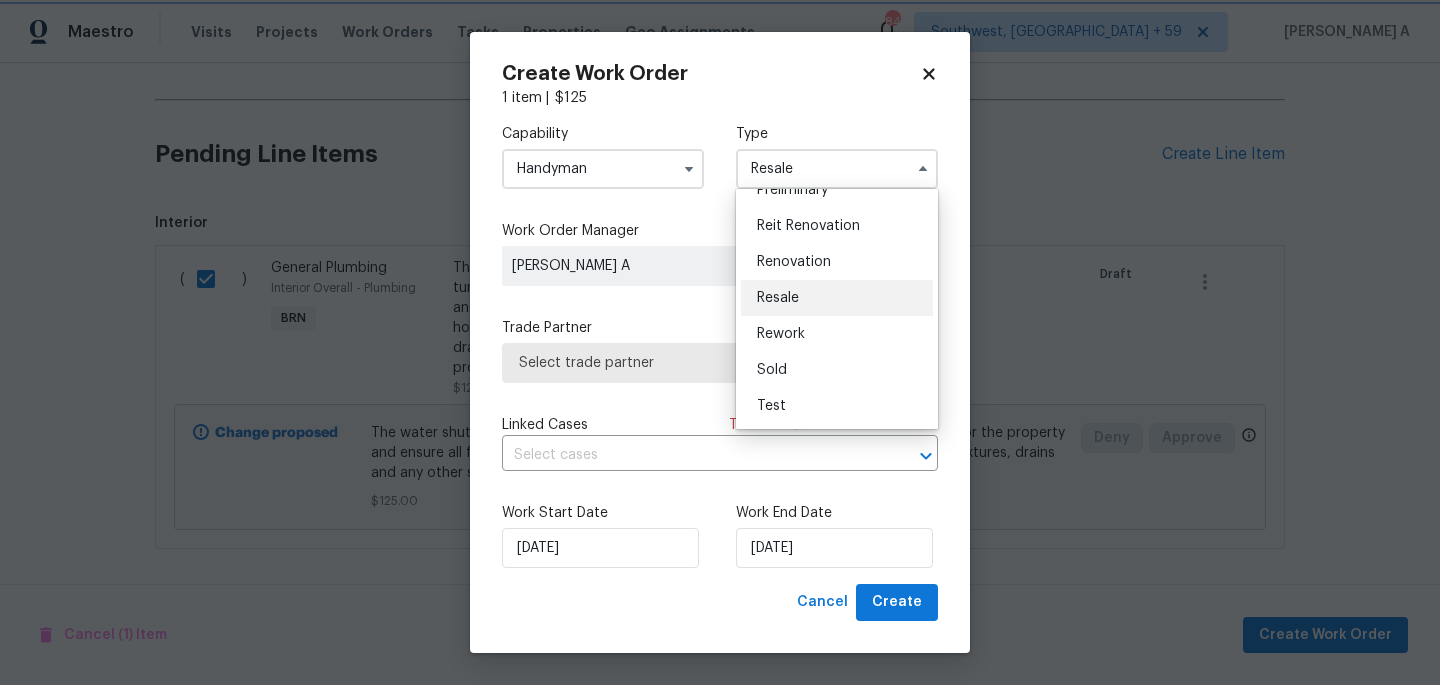 scroll, scrollTop: 0, scrollLeft: 0, axis: both 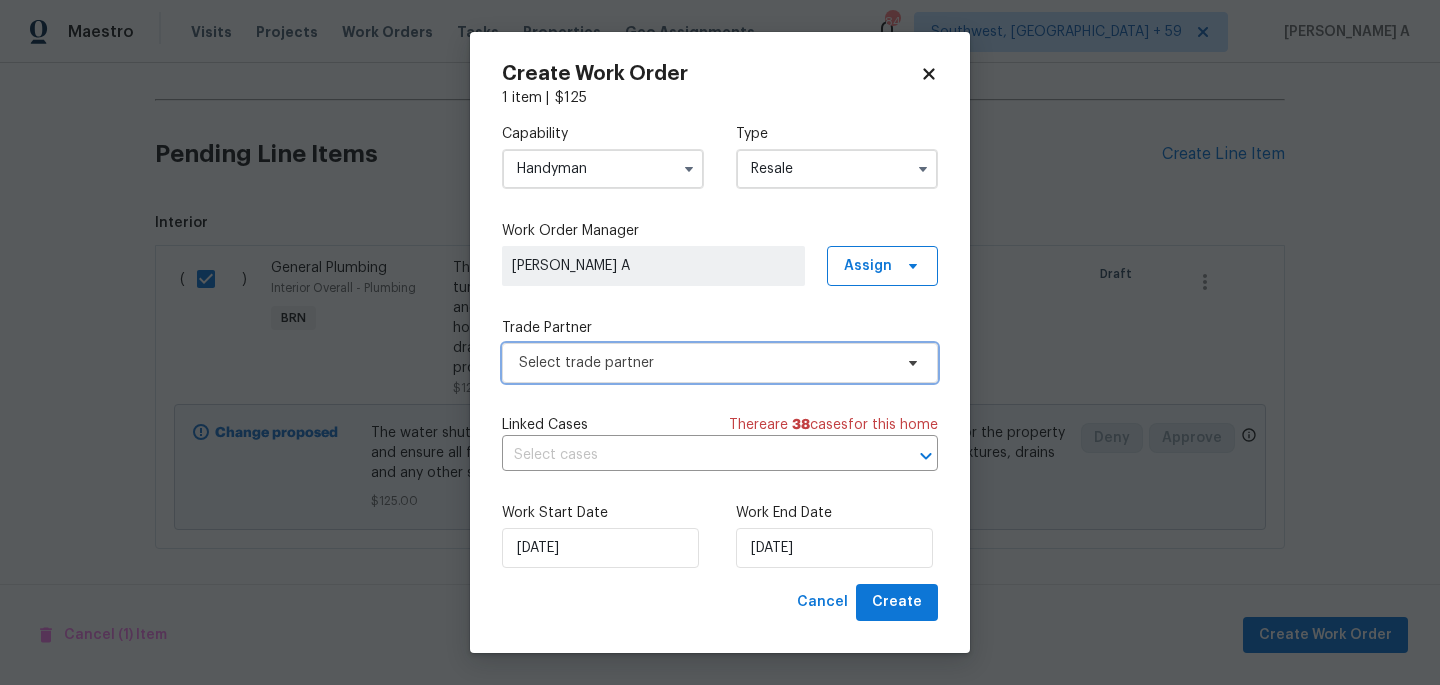 click on "Select trade partner" at bounding box center (705, 363) 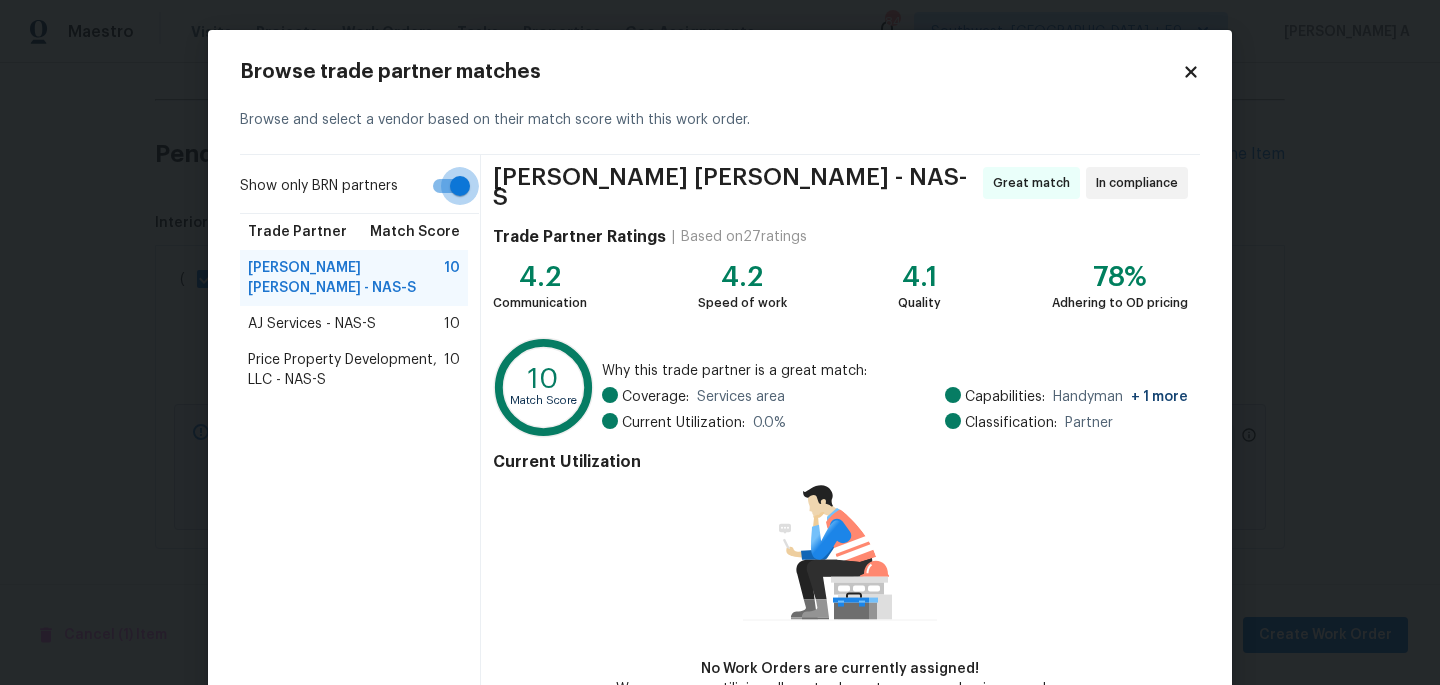 click on "Show only BRN partners" at bounding box center [460, 186] 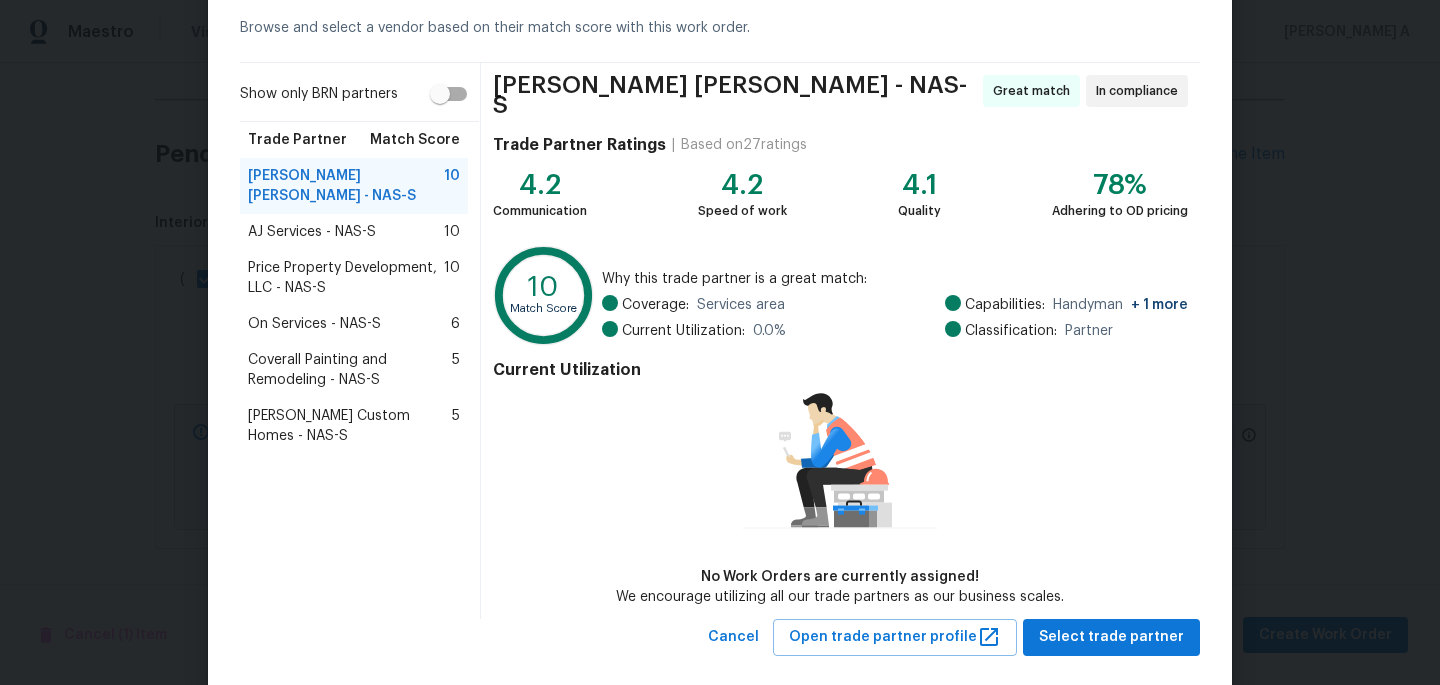scroll, scrollTop: 102, scrollLeft: 0, axis: vertical 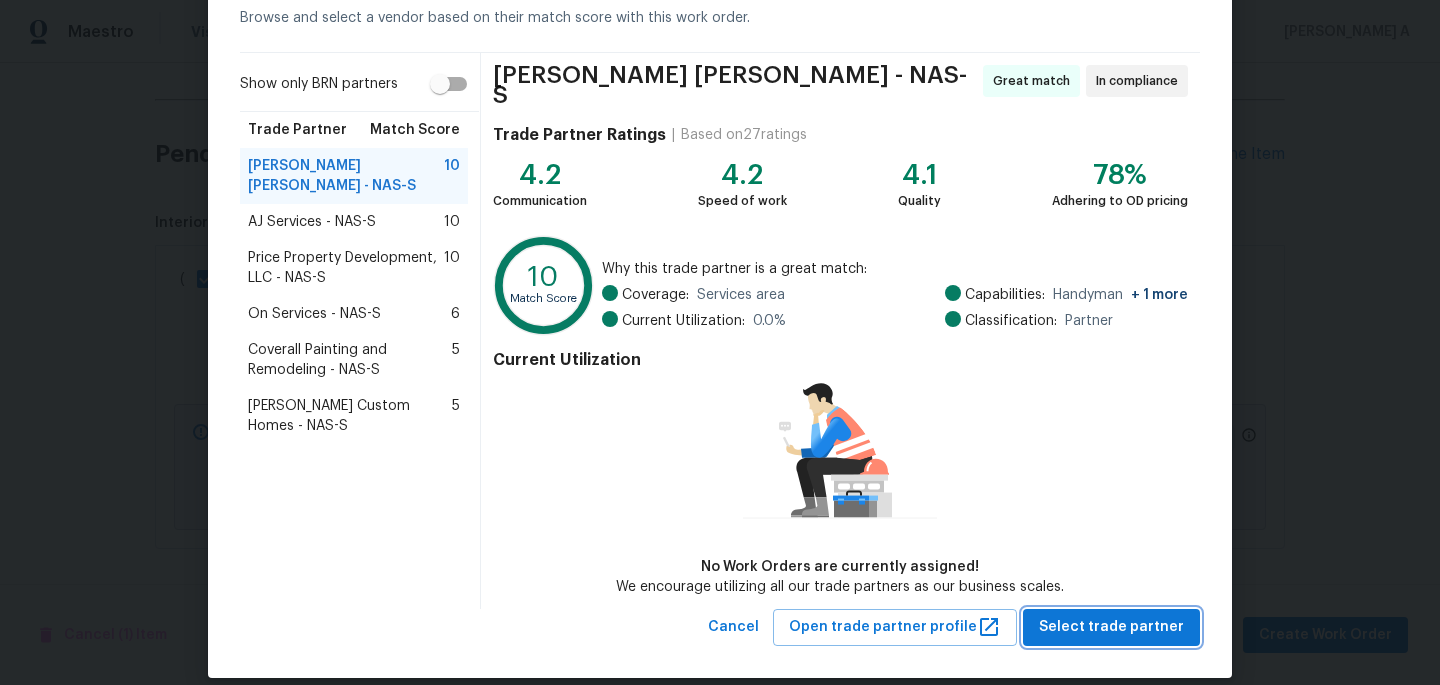 click on "Select trade partner" at bounding box center [1111, 627] 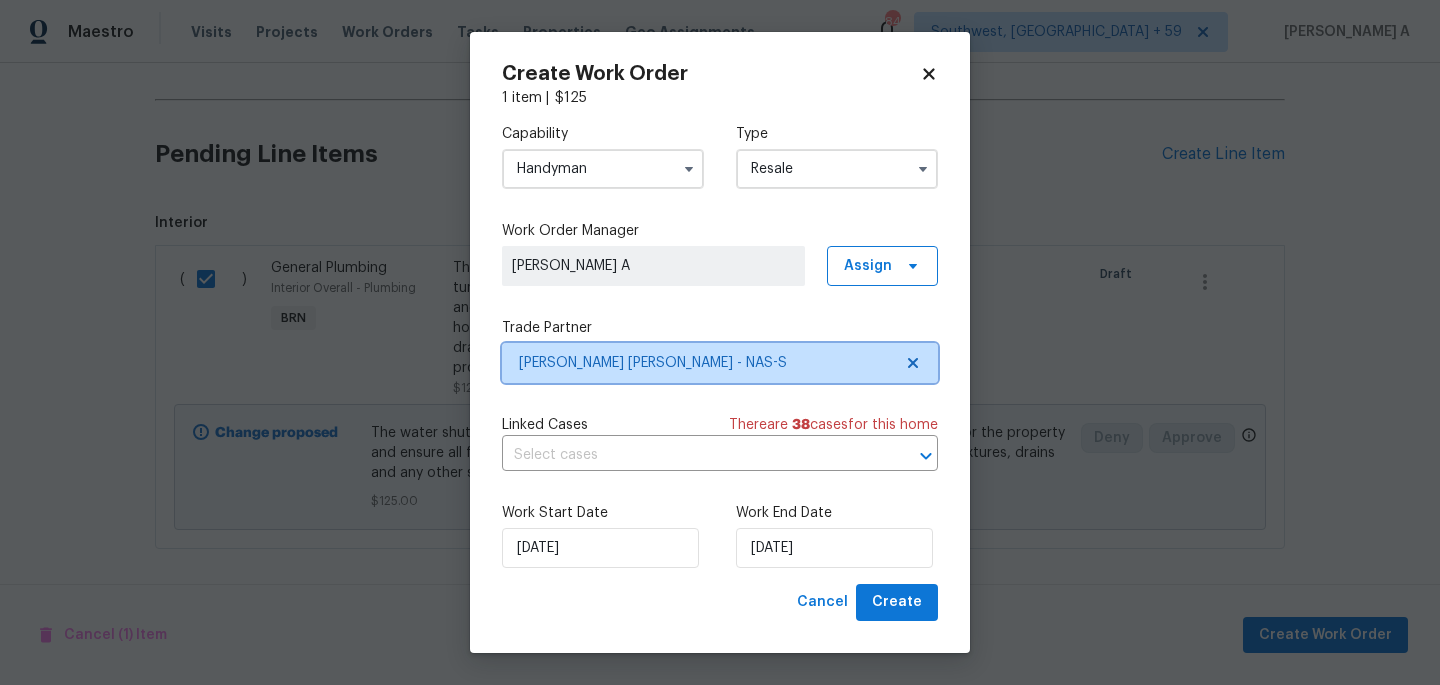 scroll, scrollTop: 0, scrollLeft: 0, axis: both 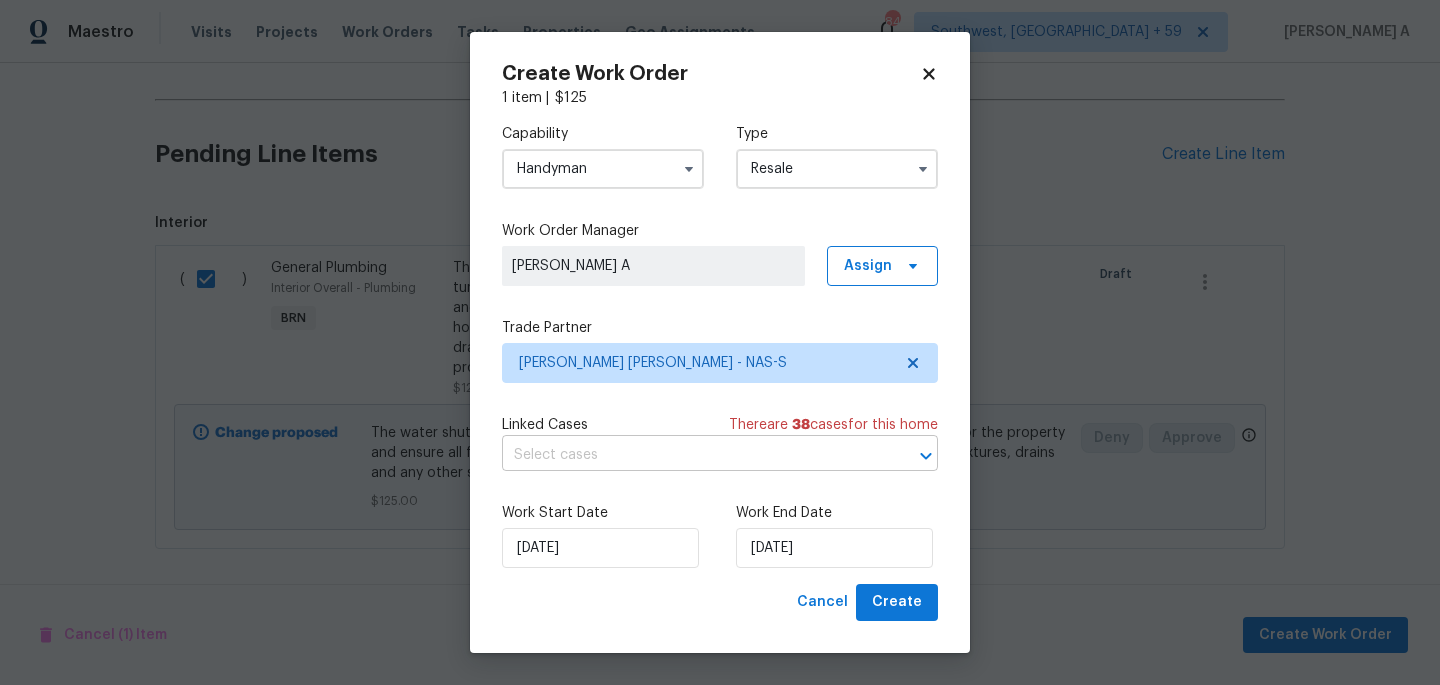 click at bounding box center [692, 455] 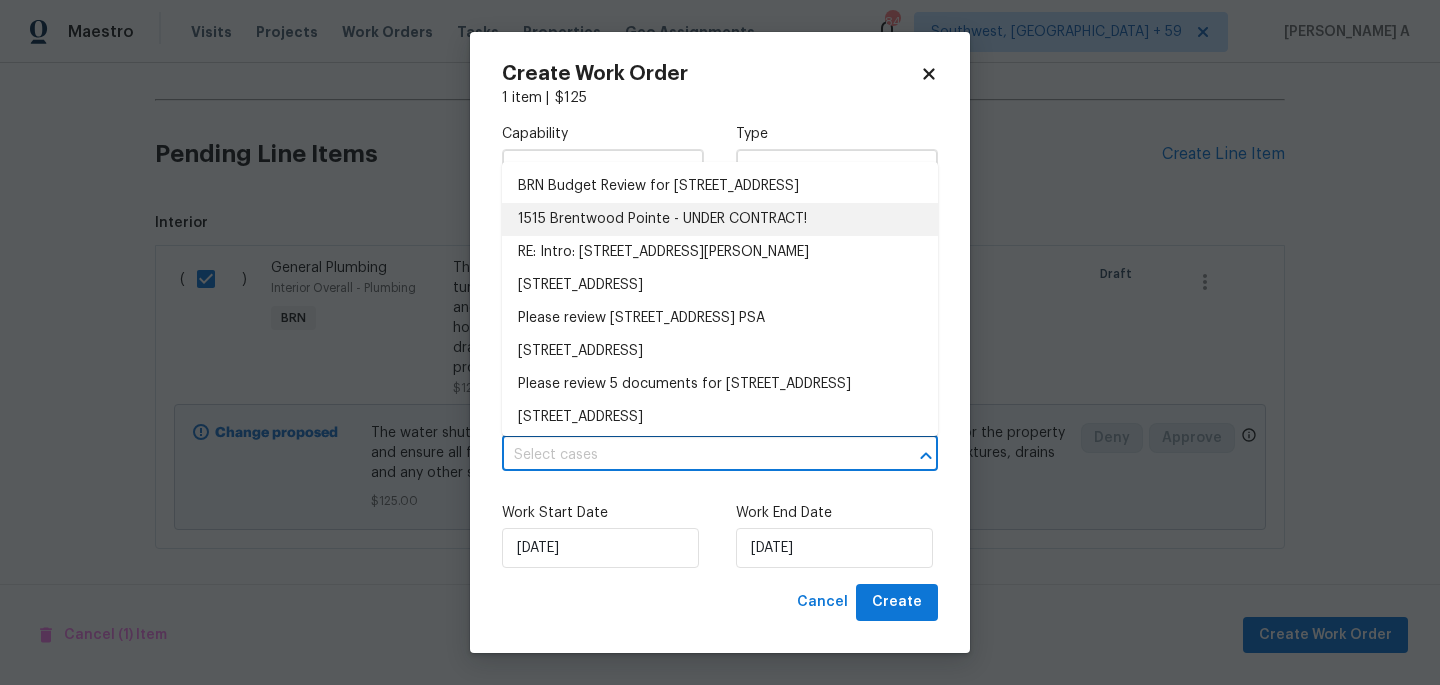 click on "Create Work Order" at bounding box center [711, 74] 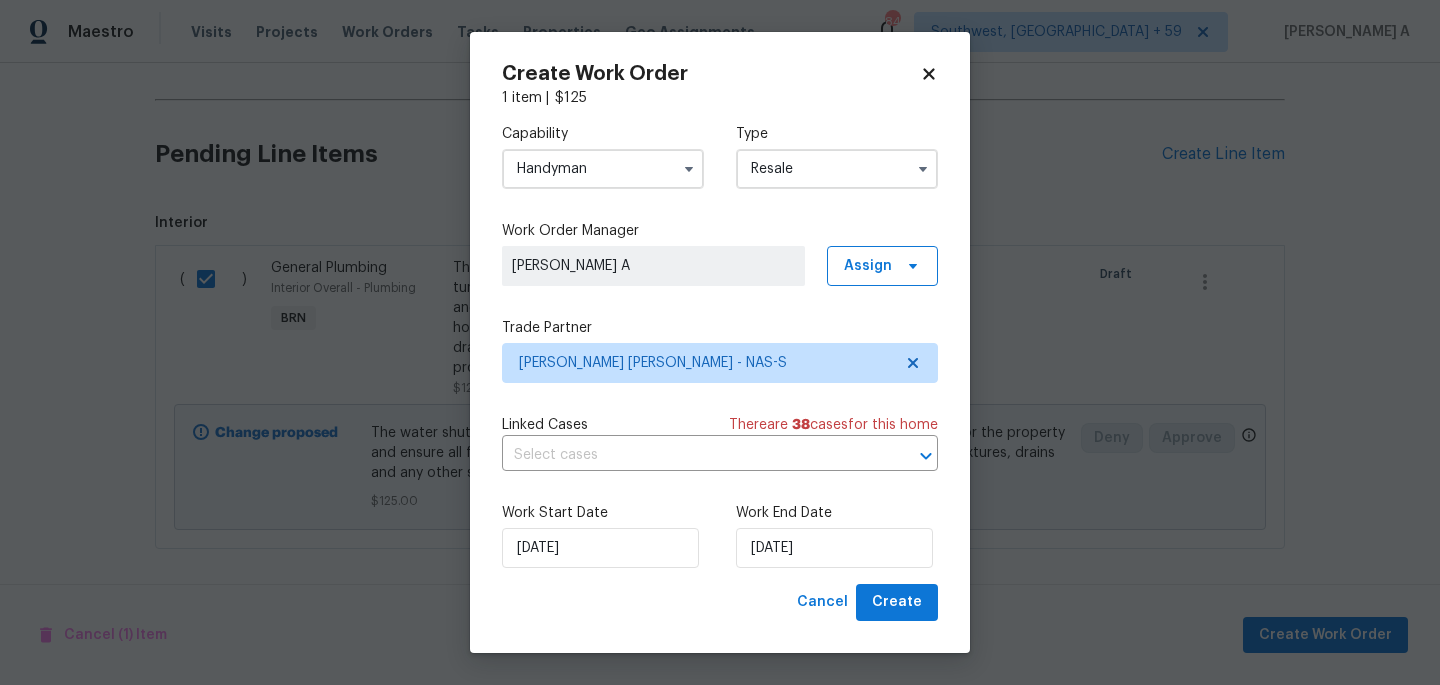 click on "Work Start Date   7/15/2025 Work End Date   7/15/2025" at bounding box center (720, 535) 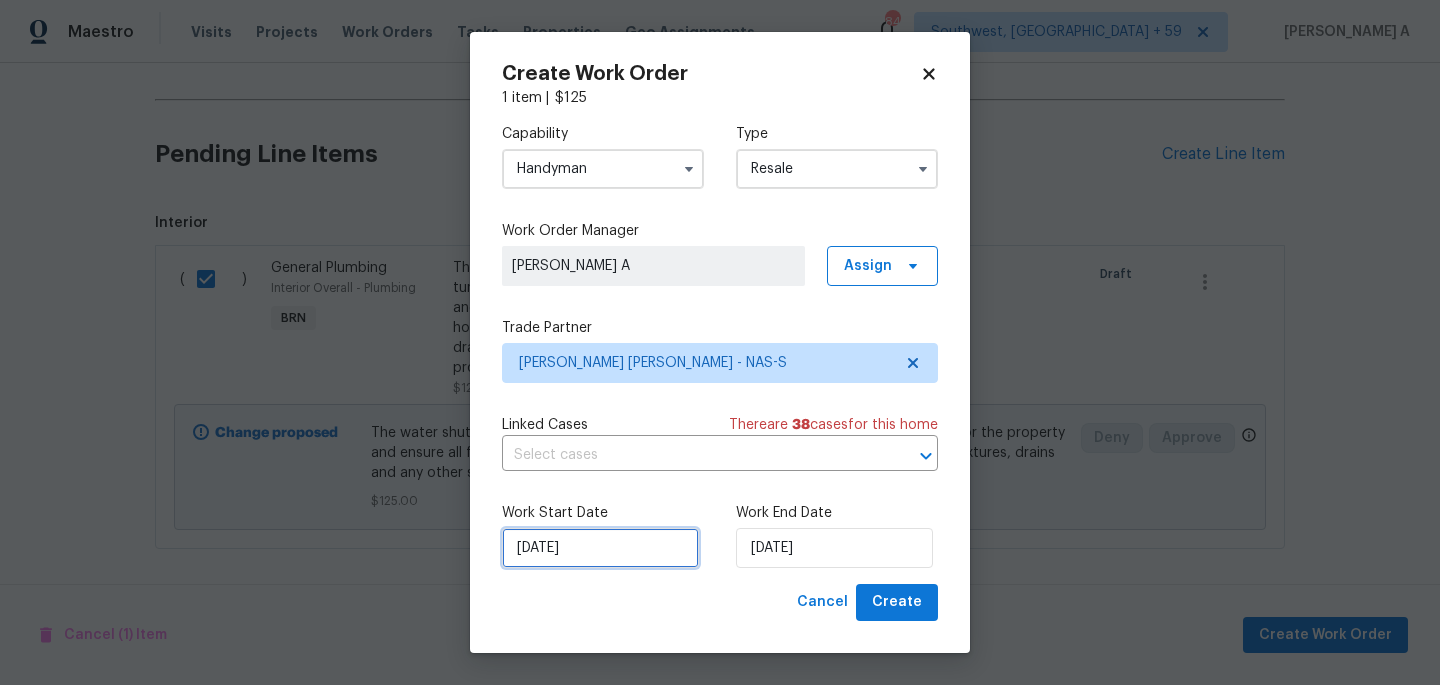 click on "[DATE]" at bounding box center (600, 548) 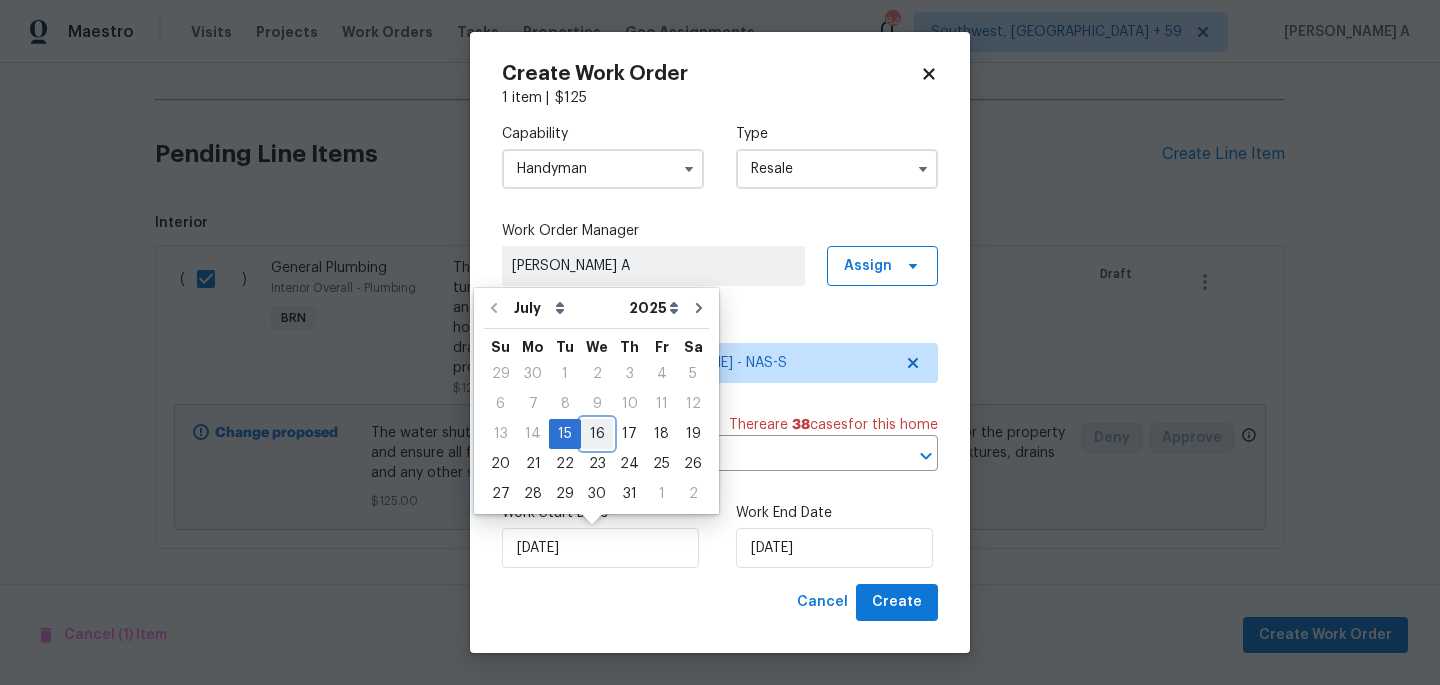 click on "16" at bounding box center [597, 434] 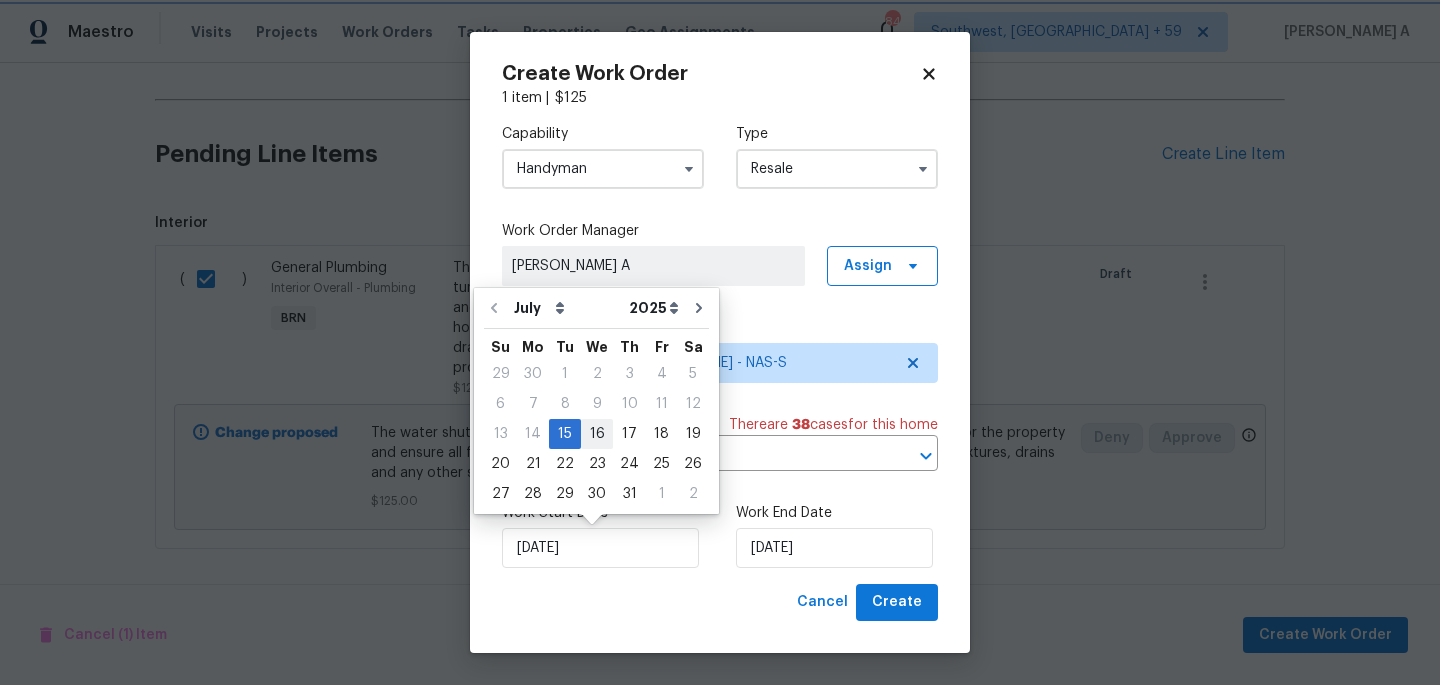 type on "7/16/2025" 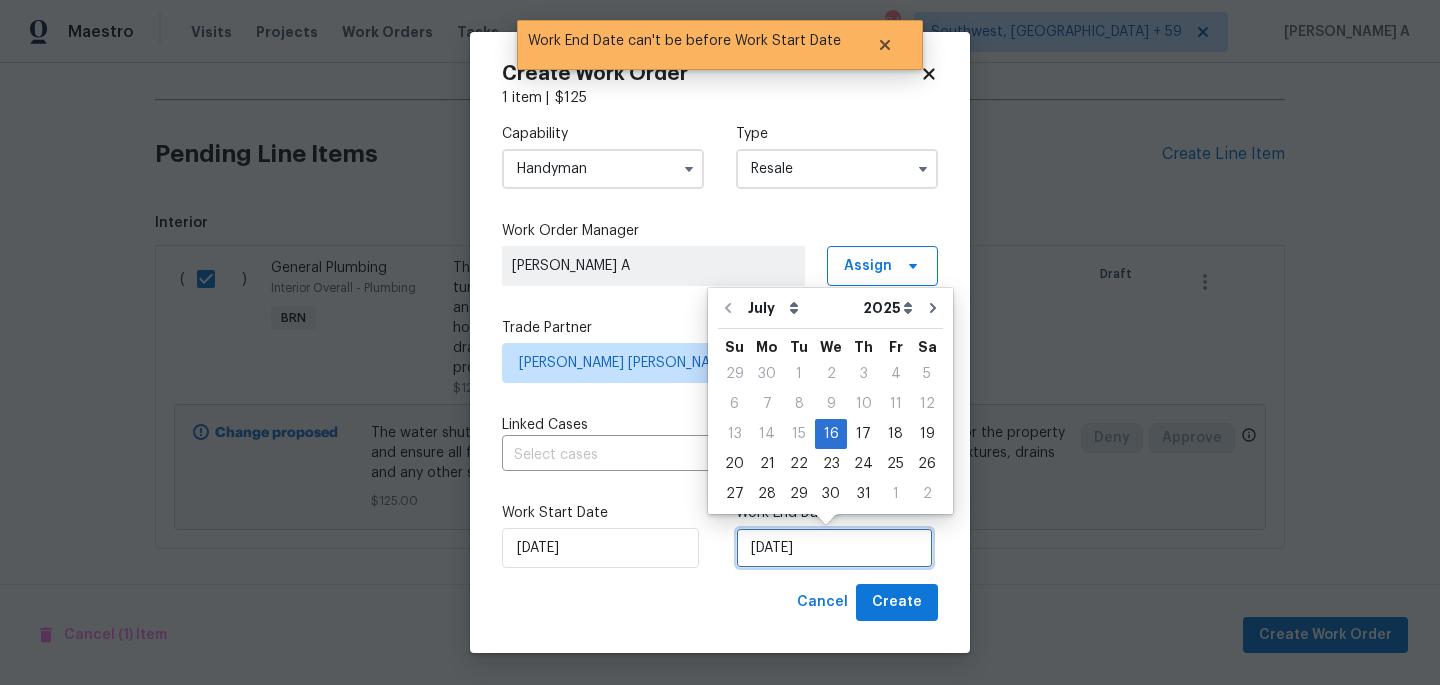 click on "7/16/2025" at bounding box center (834, 548) 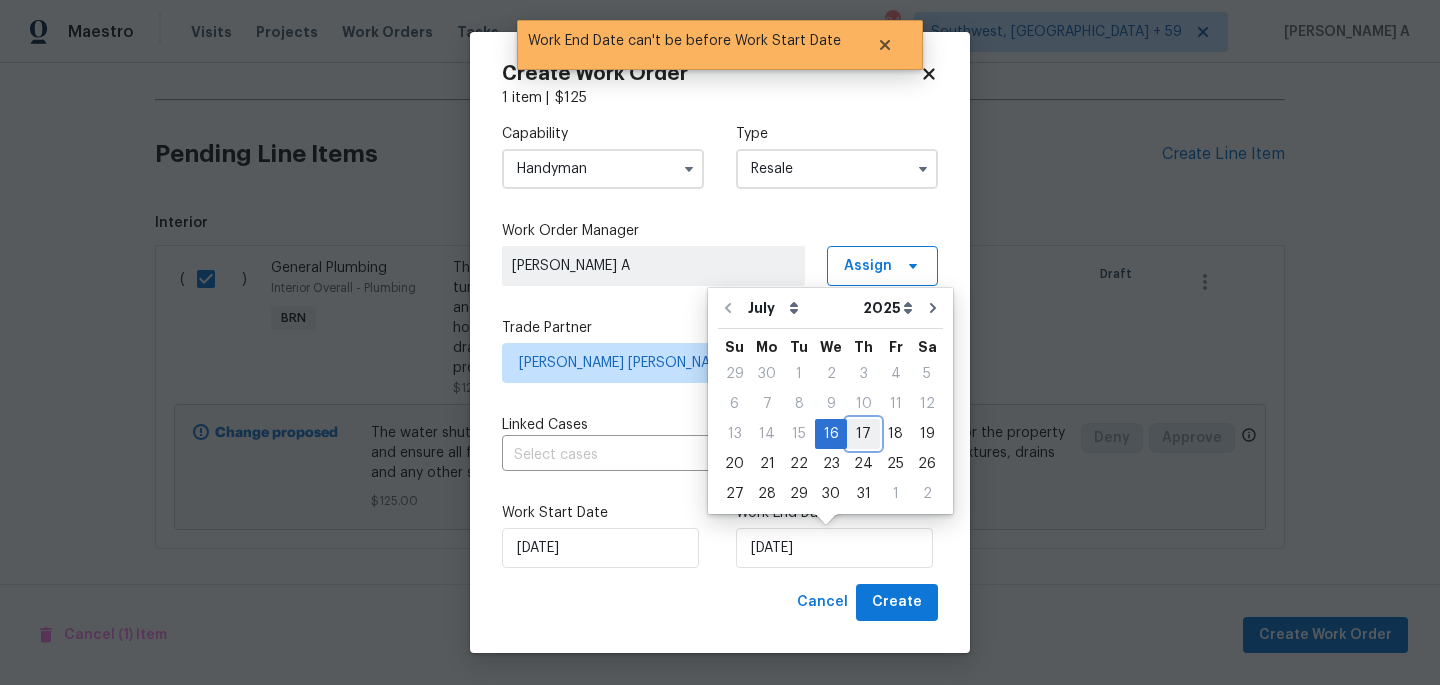 click on "17" at bounding box center [863, 434] 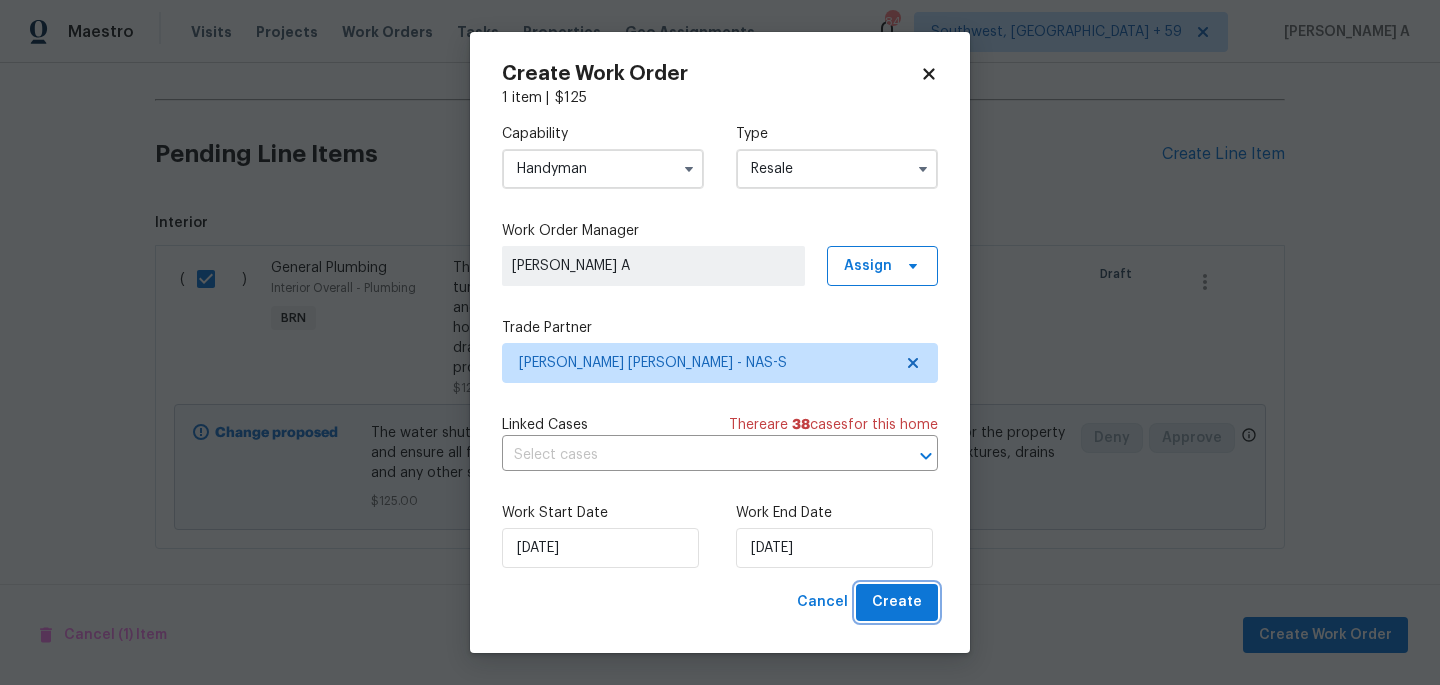 click on "Create" at bounding box center [897, 602] 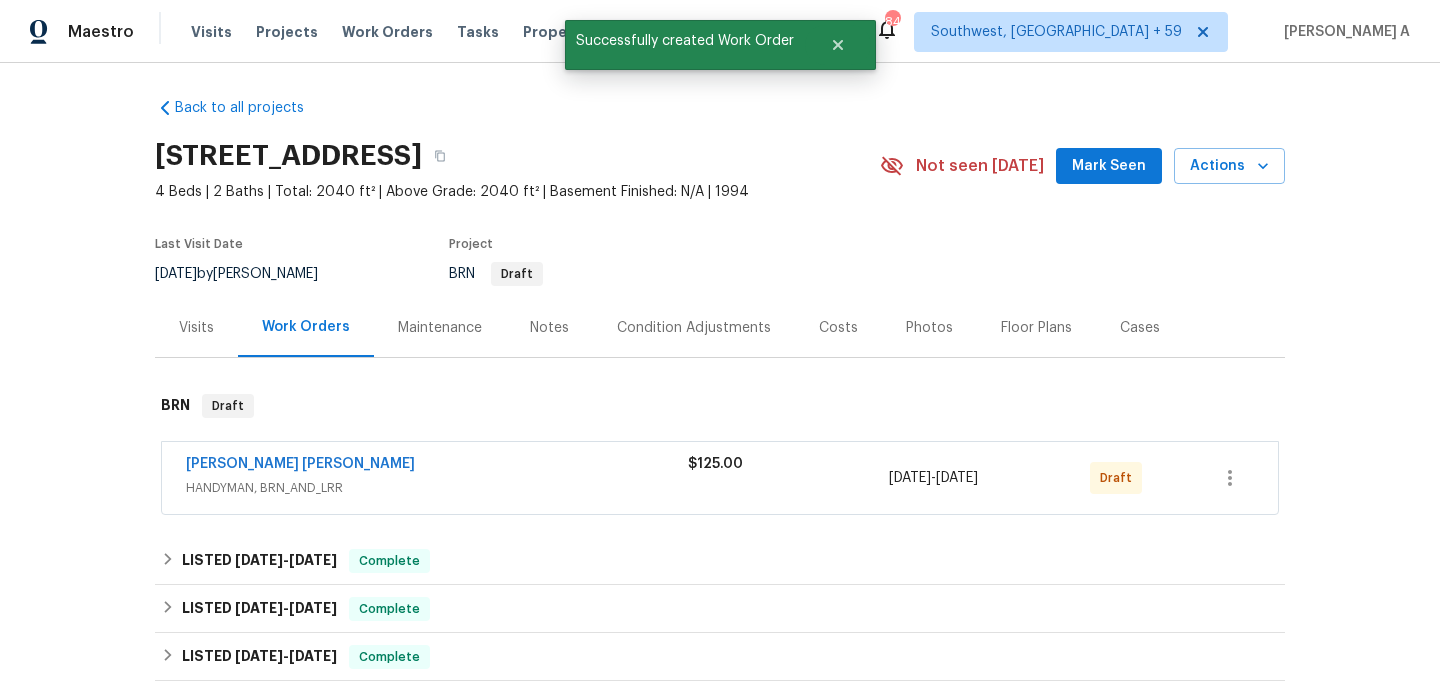 scroll, scrollTop: 0, scrollLeft: 0, axis: both 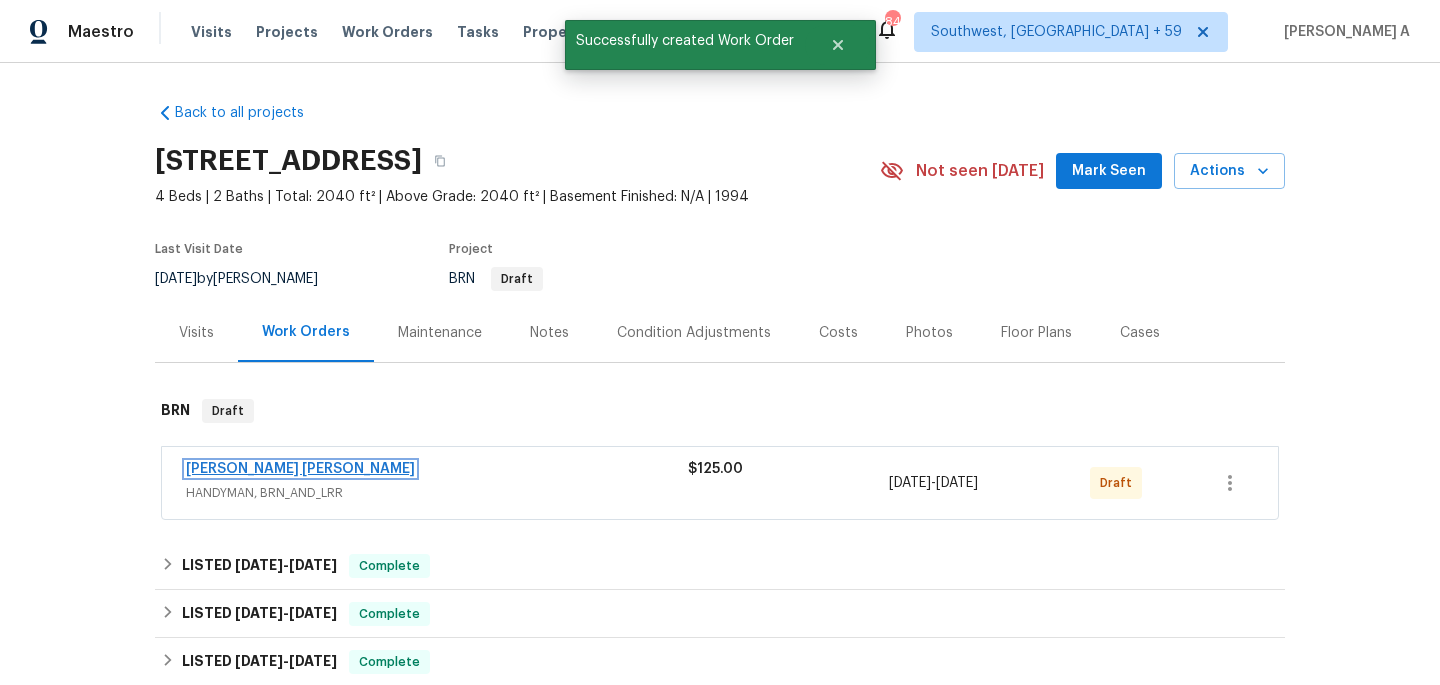 click on "Fernando Ruiz Hernandez" at bounding box center (300, 469) 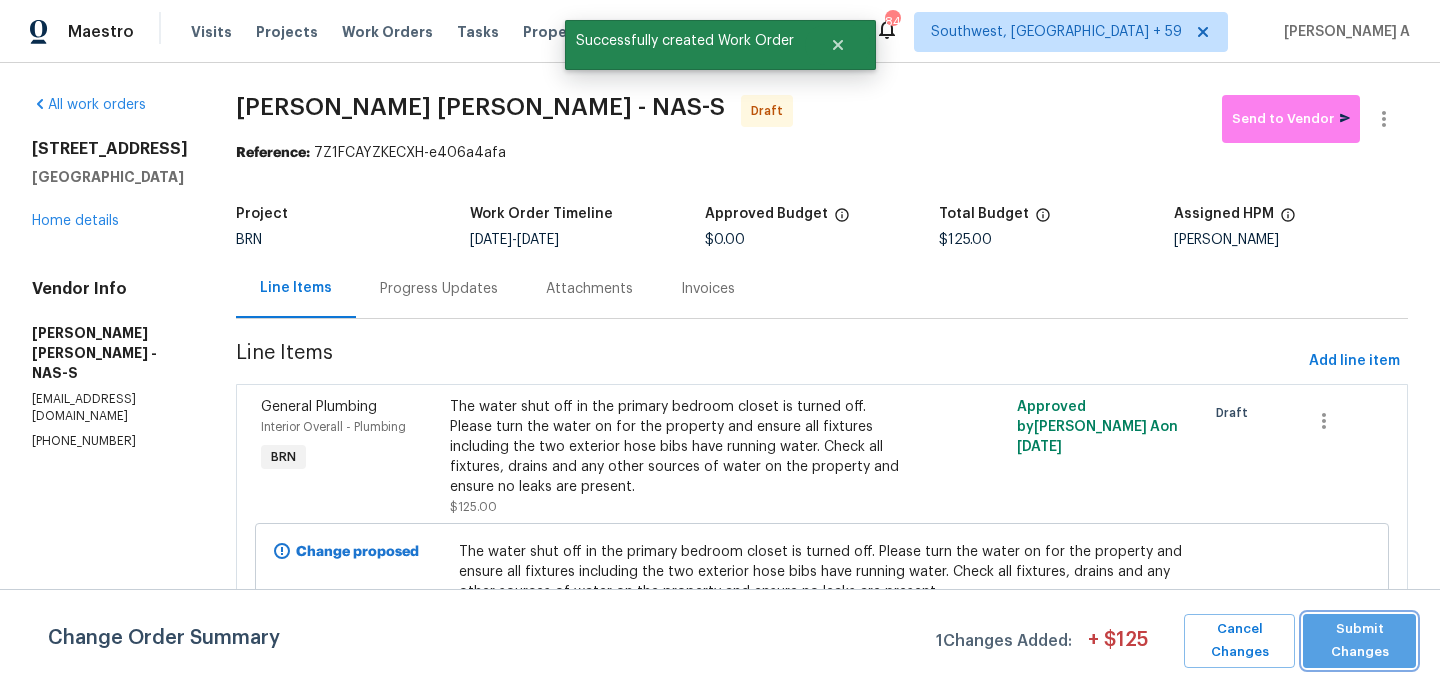 click on "Submit Changes" at bounding box center [1359, 641] 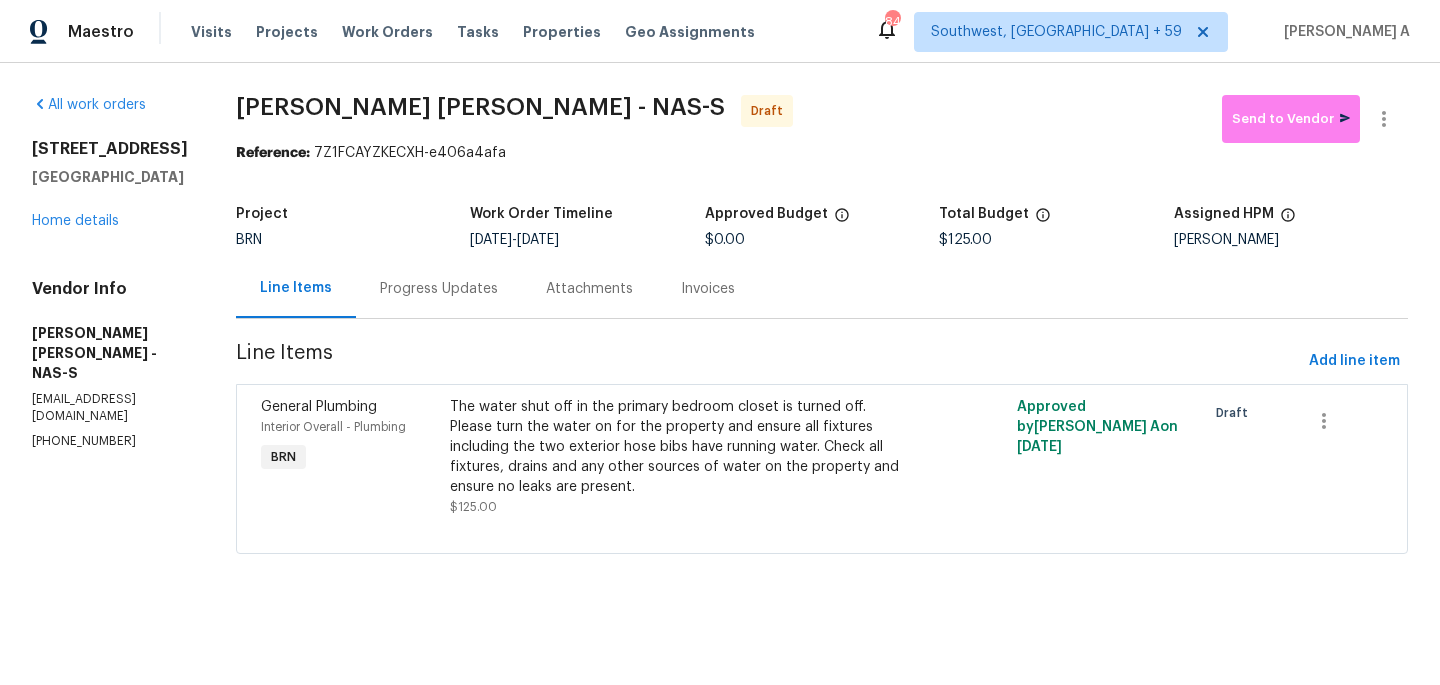 click on "Progress Updates" at bounding box center [439, 289] 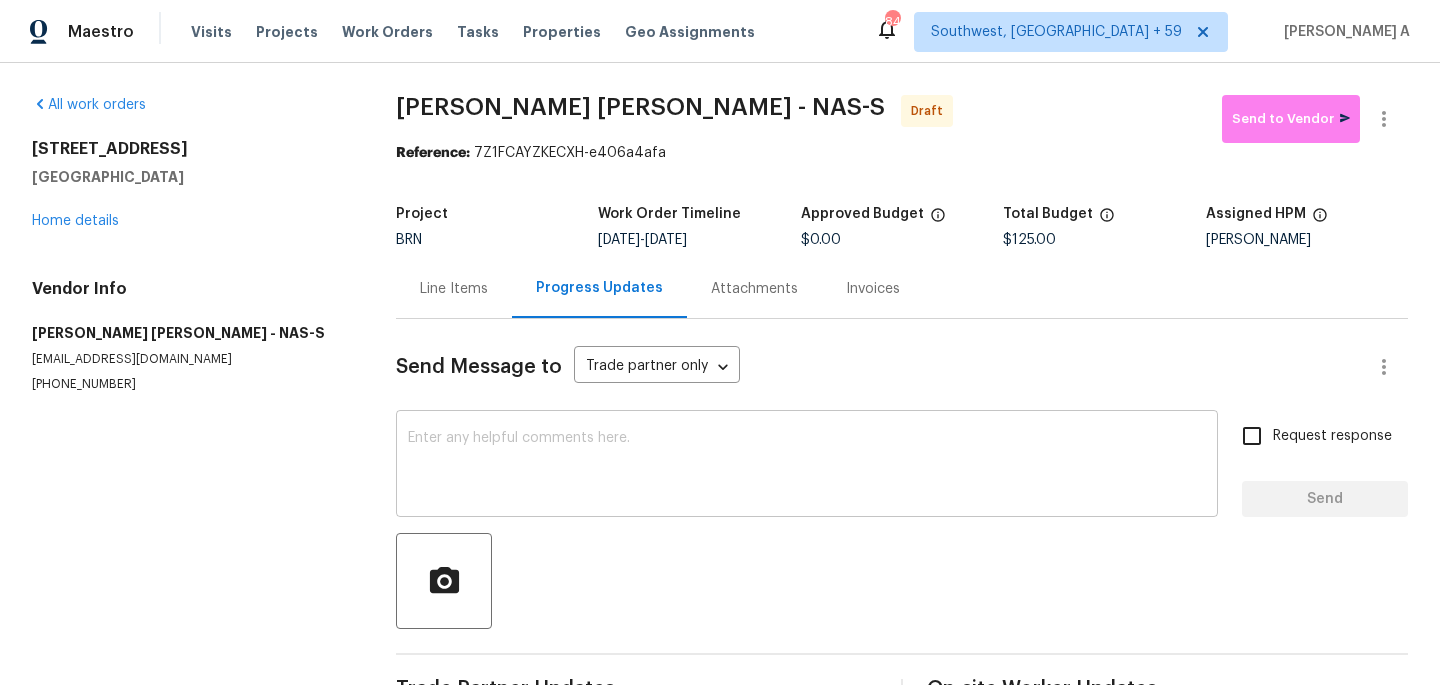 scroll, scrollTop: 58, scrollLeft: 0, axis: vertical 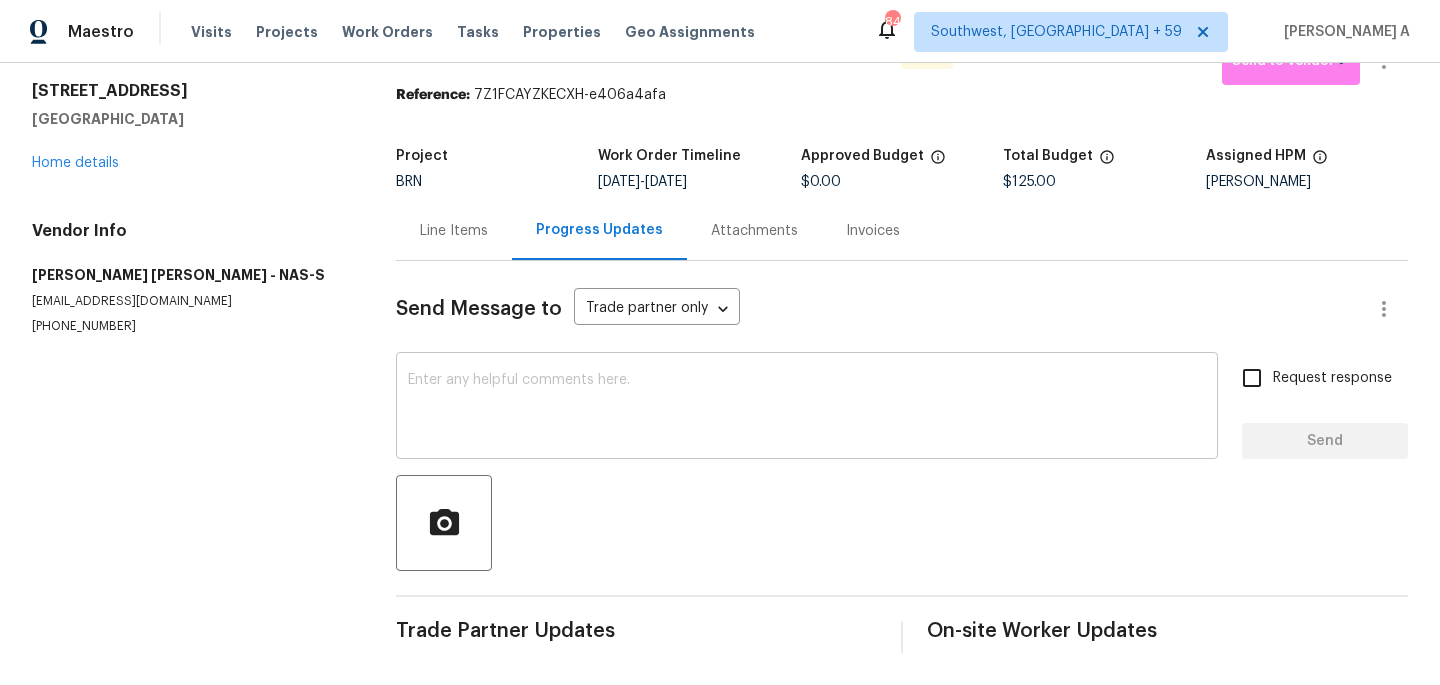 click at bounding box center (807, 408) 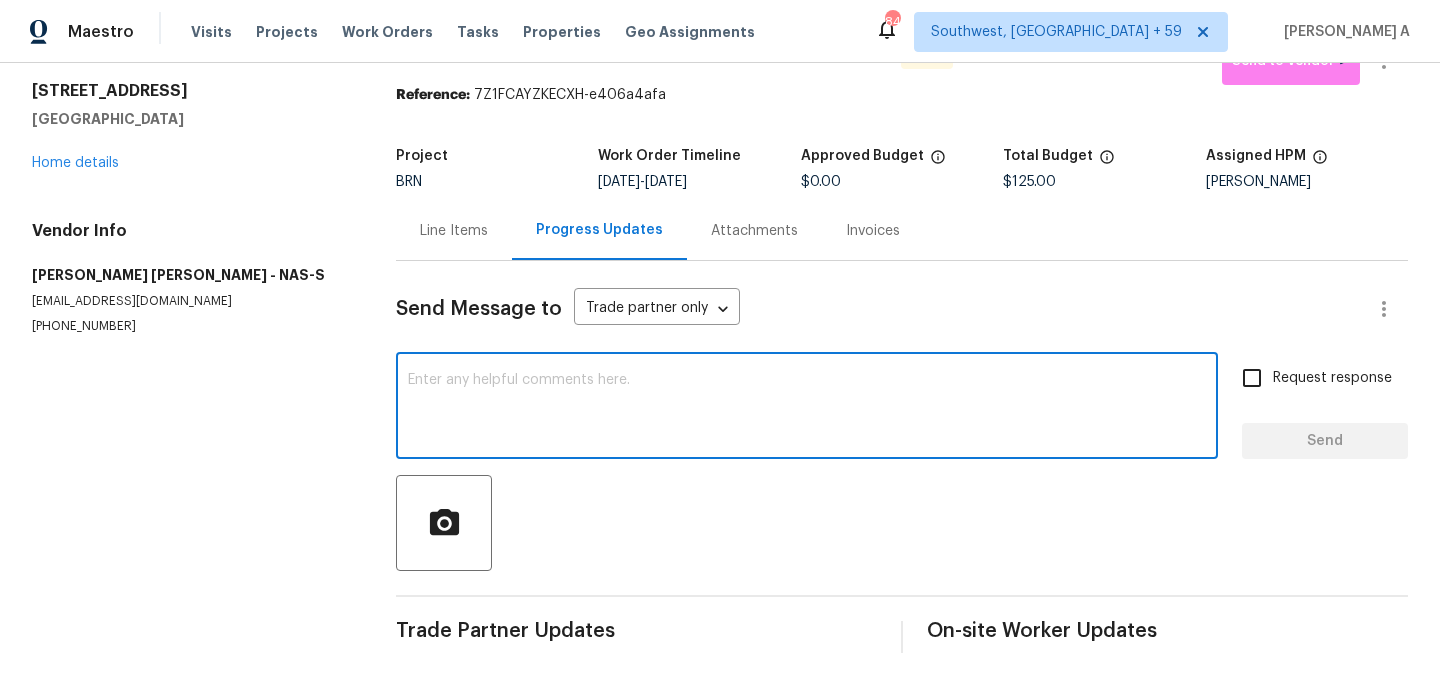 paste on "Hi, I'm Akshay from Opendoor. Just wanted to check if you received the workorder, due on 07/17/2025 tentatively. Please review and accept it within 24 hours and provide a schedule by then. Reach out to me via the portal or call/text at 650-800-9524 for any questions or additional details and change orders for this work order." 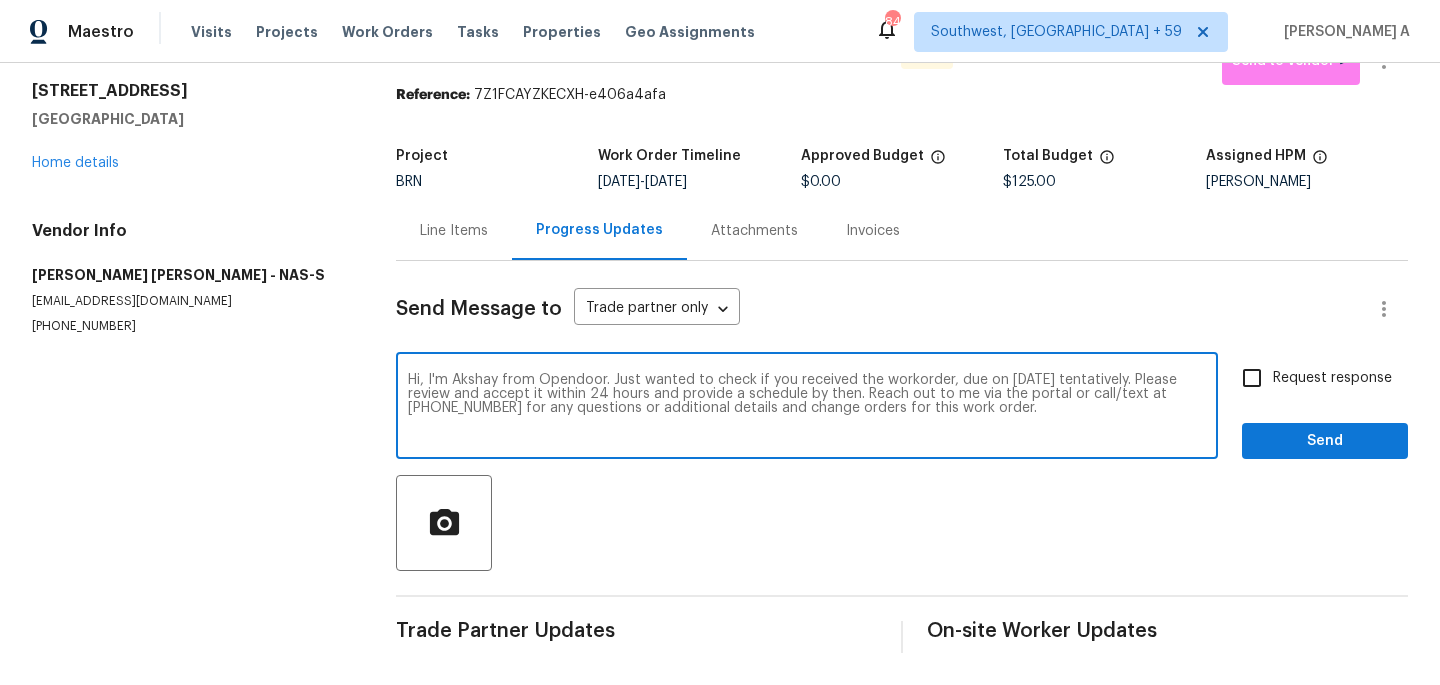 type on "Hi, I'm Akshay from Opendoor. Just wanted to check if you received the workorder, due on 07/17/2025 tentatively. Please review and accept it within 24 hours and provide a schedule by then. Reach out to me via the portal or call/text at 650-800-9524 for any questions or additional details and change orders for this work order." 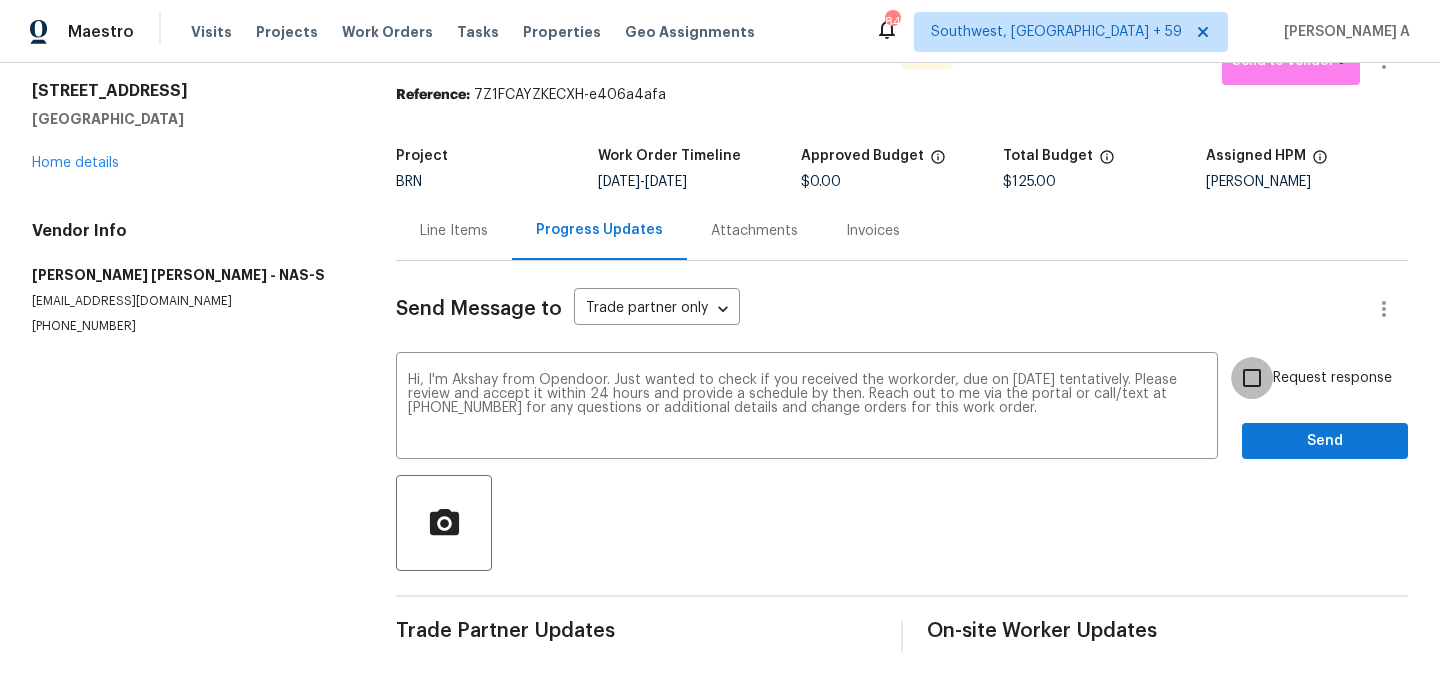 click on "Request response" at bounding box center [1252, 378] 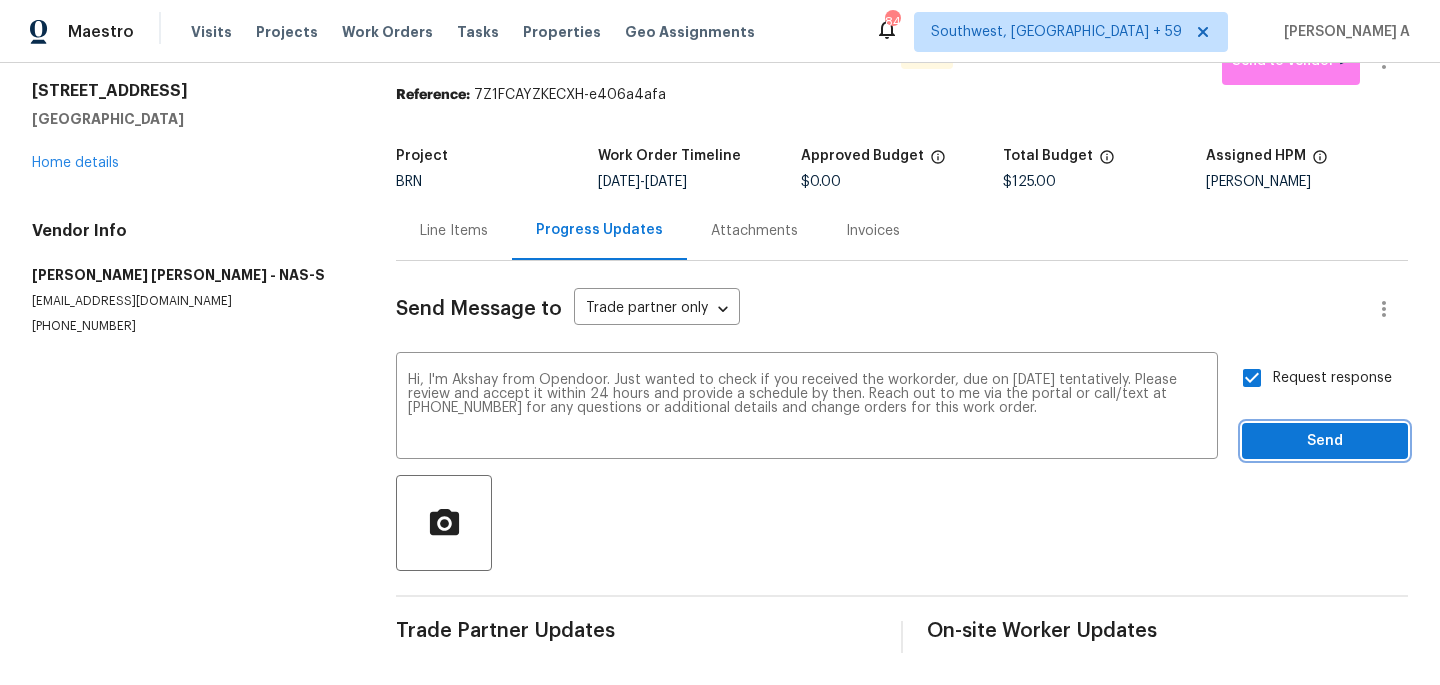 click on "Send" at bounding box center (1325, 441) 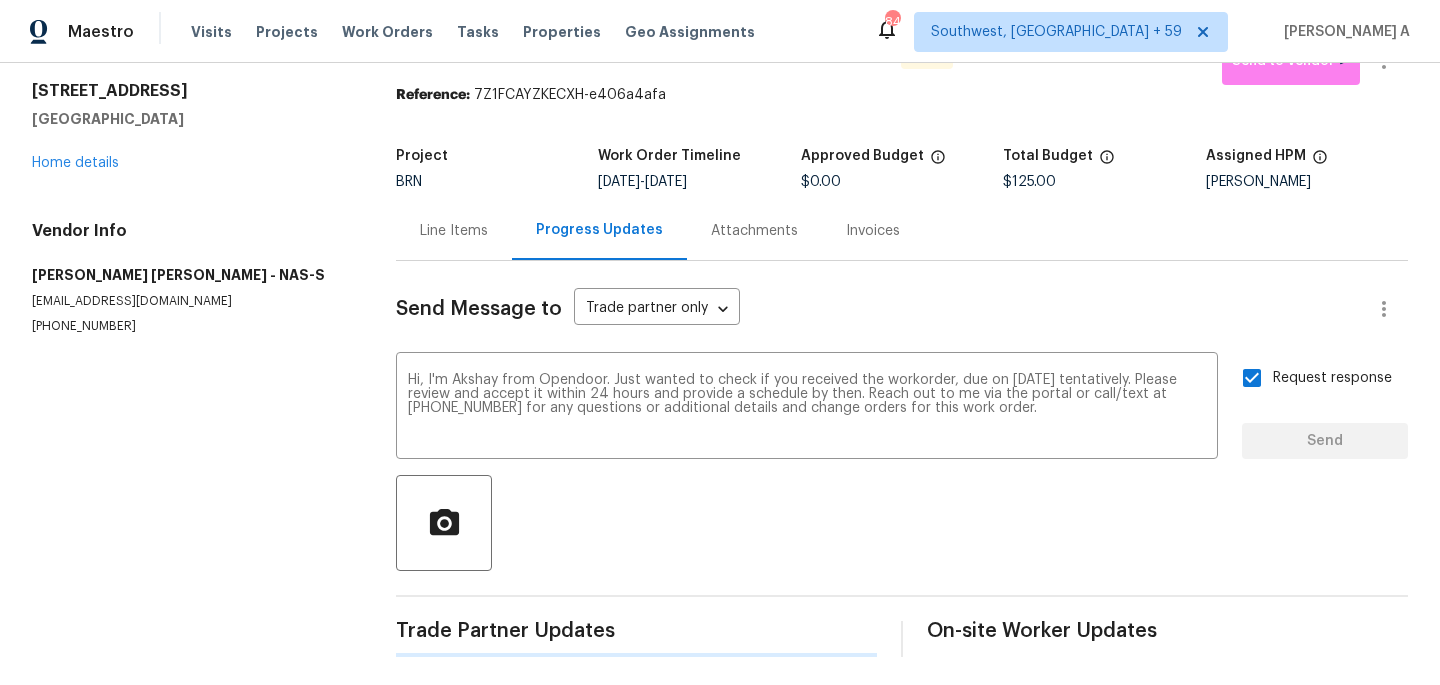 scroll, scrollTop: 0, scrollLeft: 0, axis: both 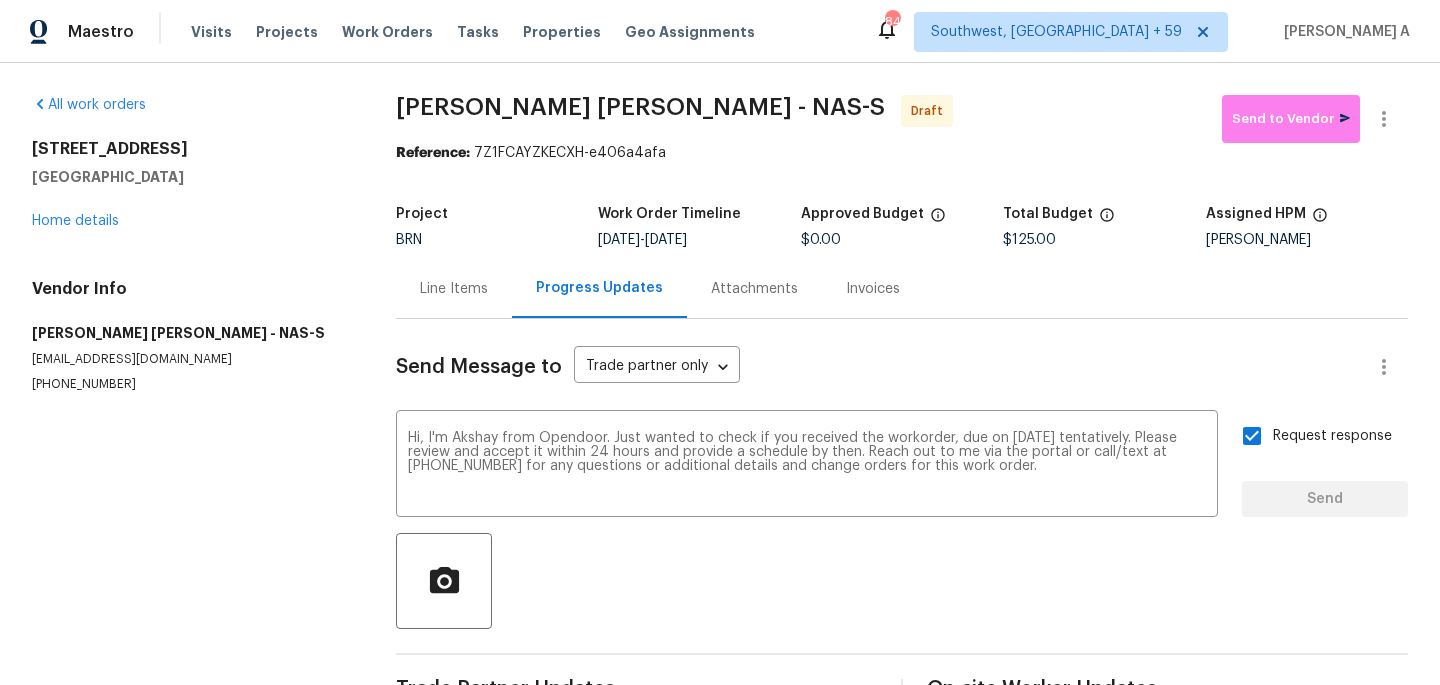 type 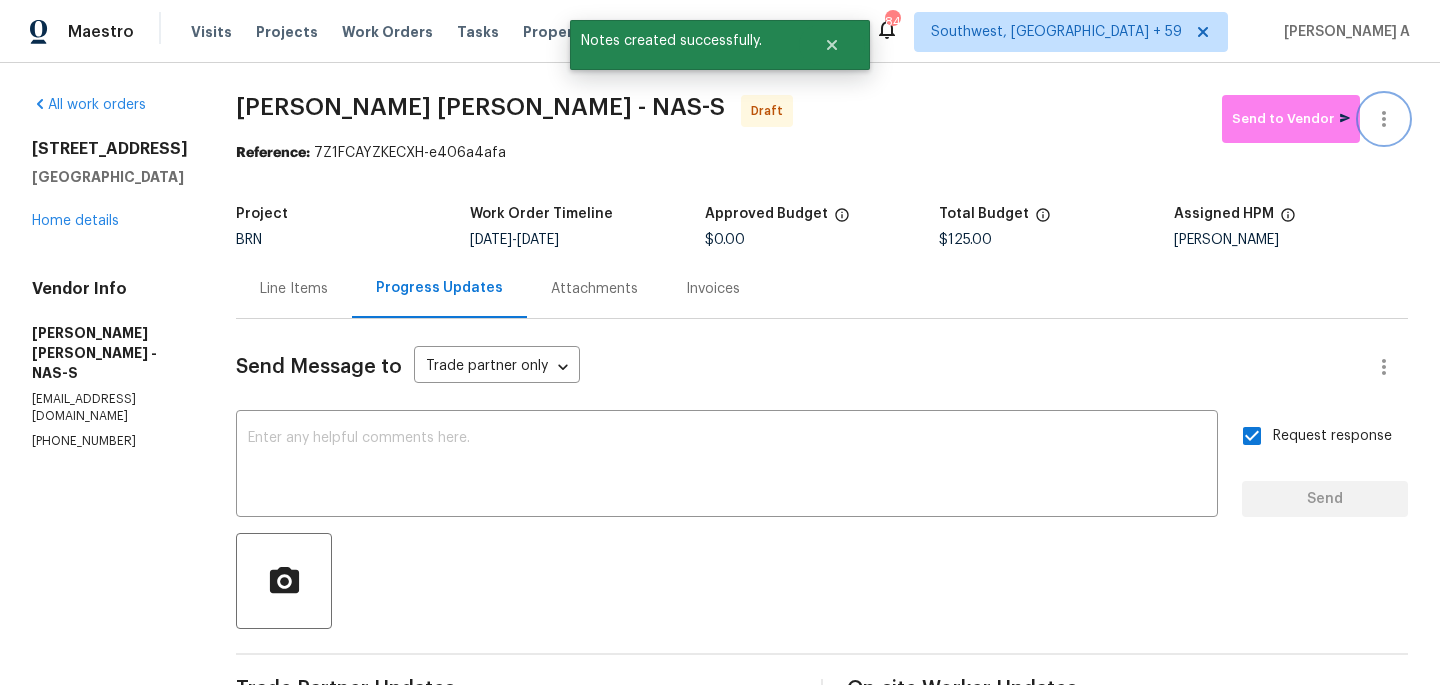 click at bounding box center [1384, 119] 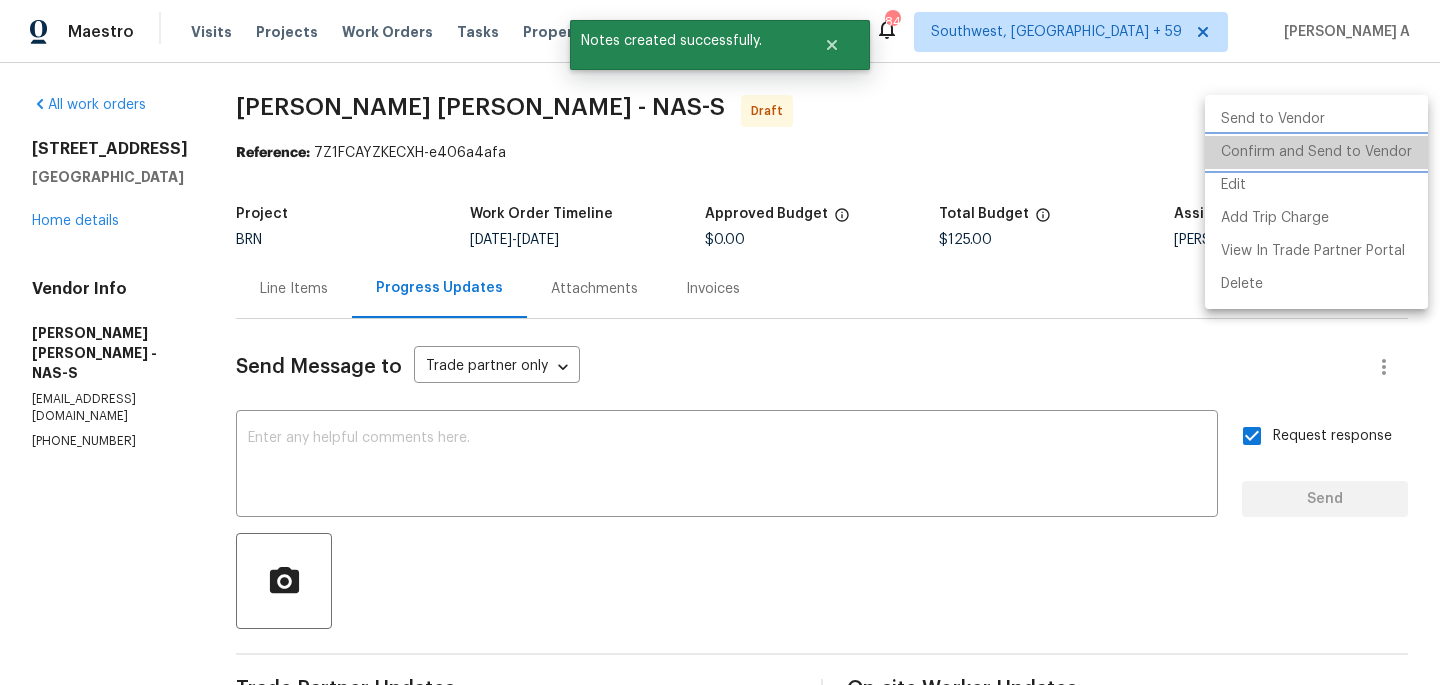 click on "Confirm and Send to Vendor" at bounding box center (1316, 152) 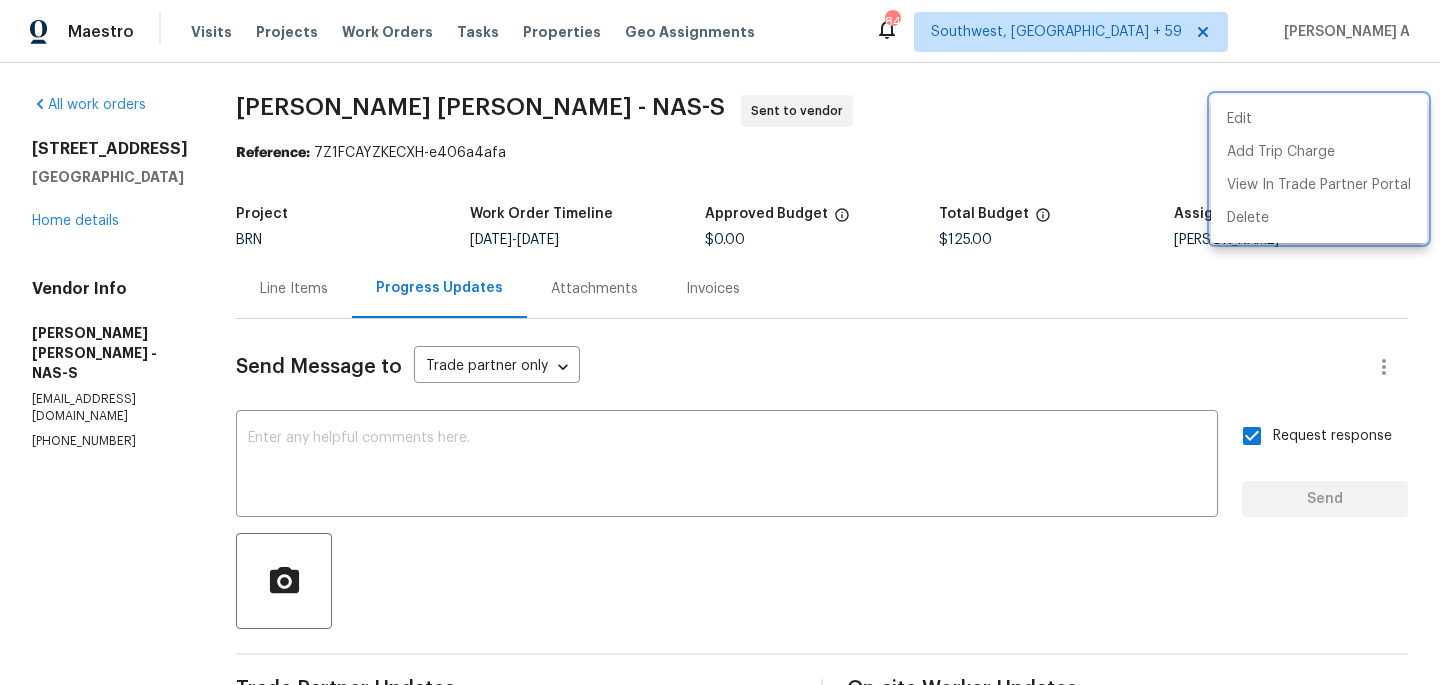 click at bounding box center [720, 342] 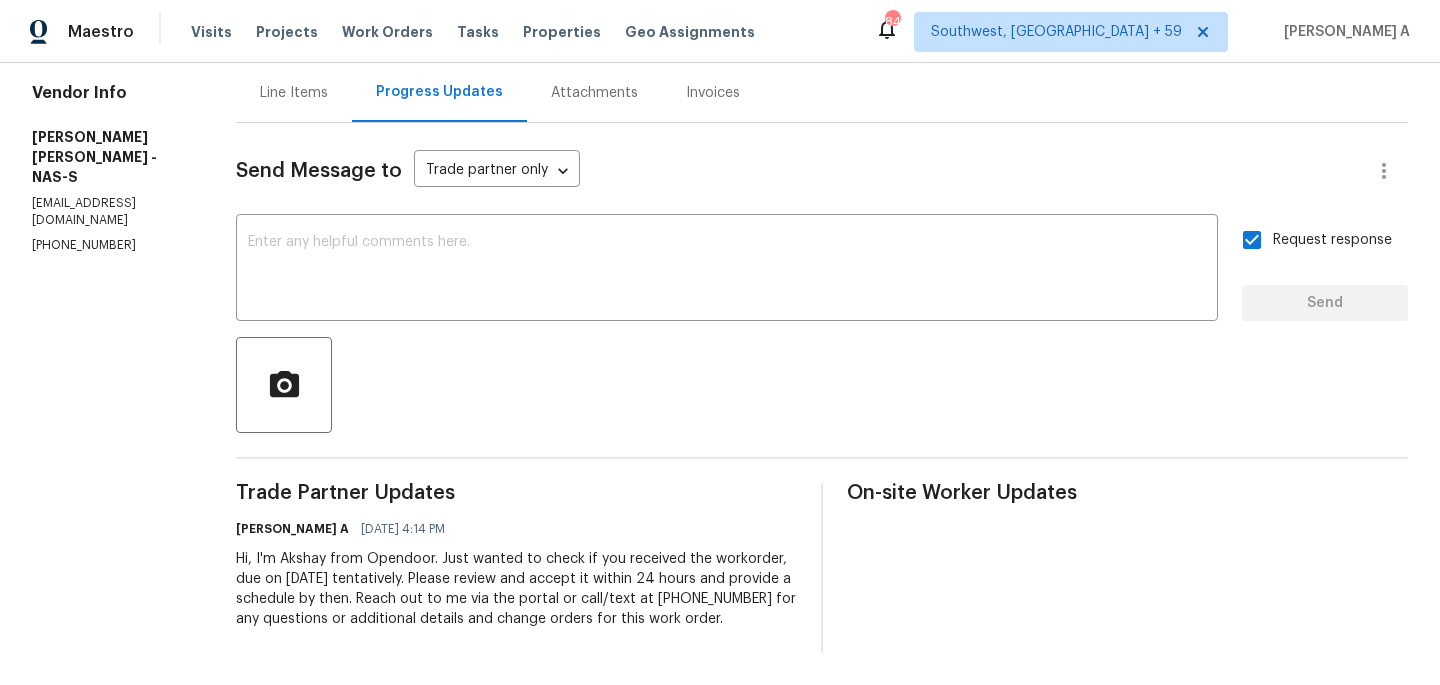 scroll, scrollTop: 0, scrollLeft: 0, axis: both 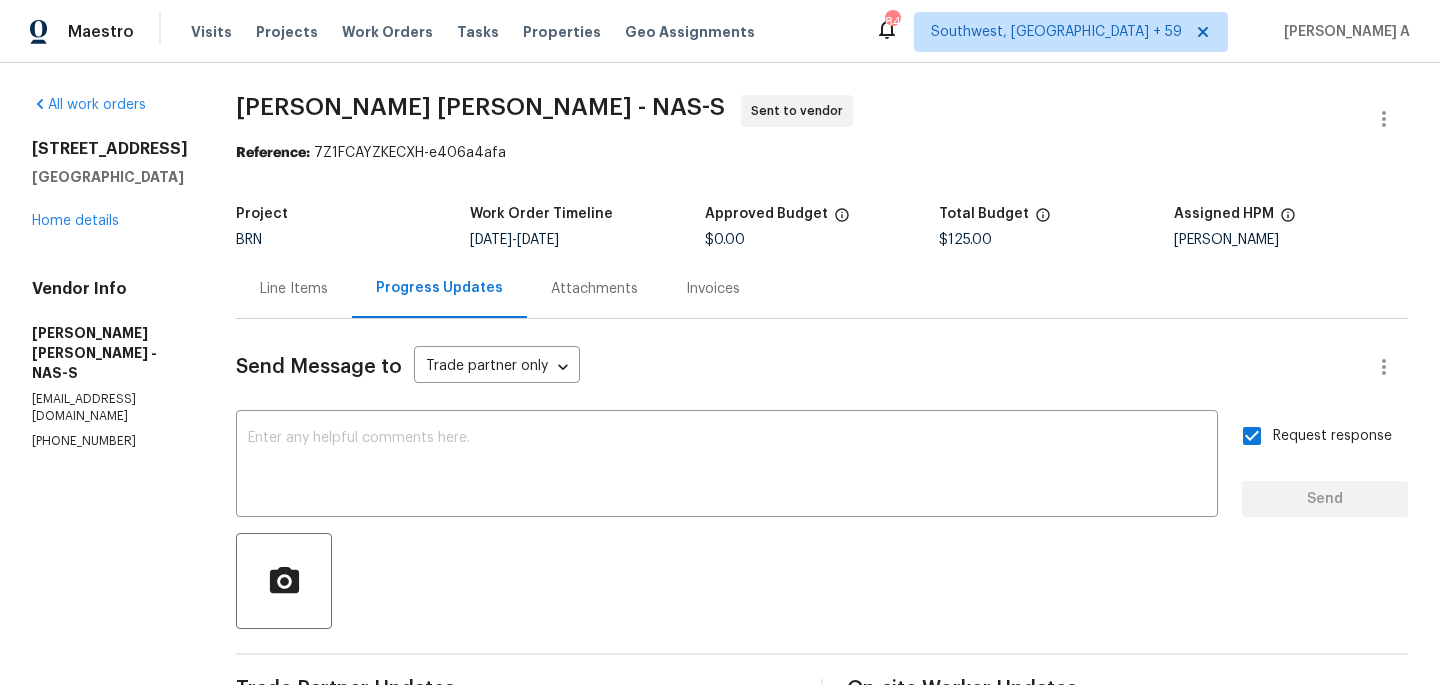 click on "Line Items" at bounding box center [294, 288] 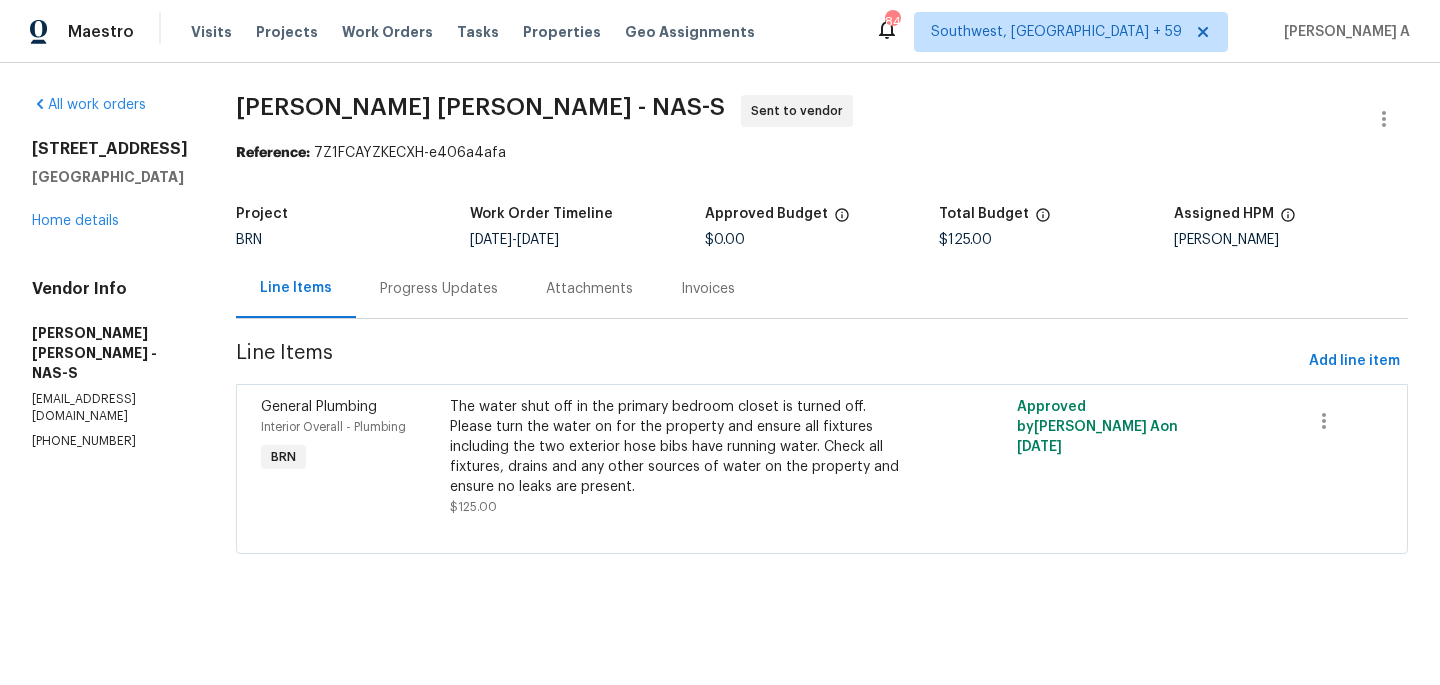 click on "Progress Updates" at bounding box center [439, 288] 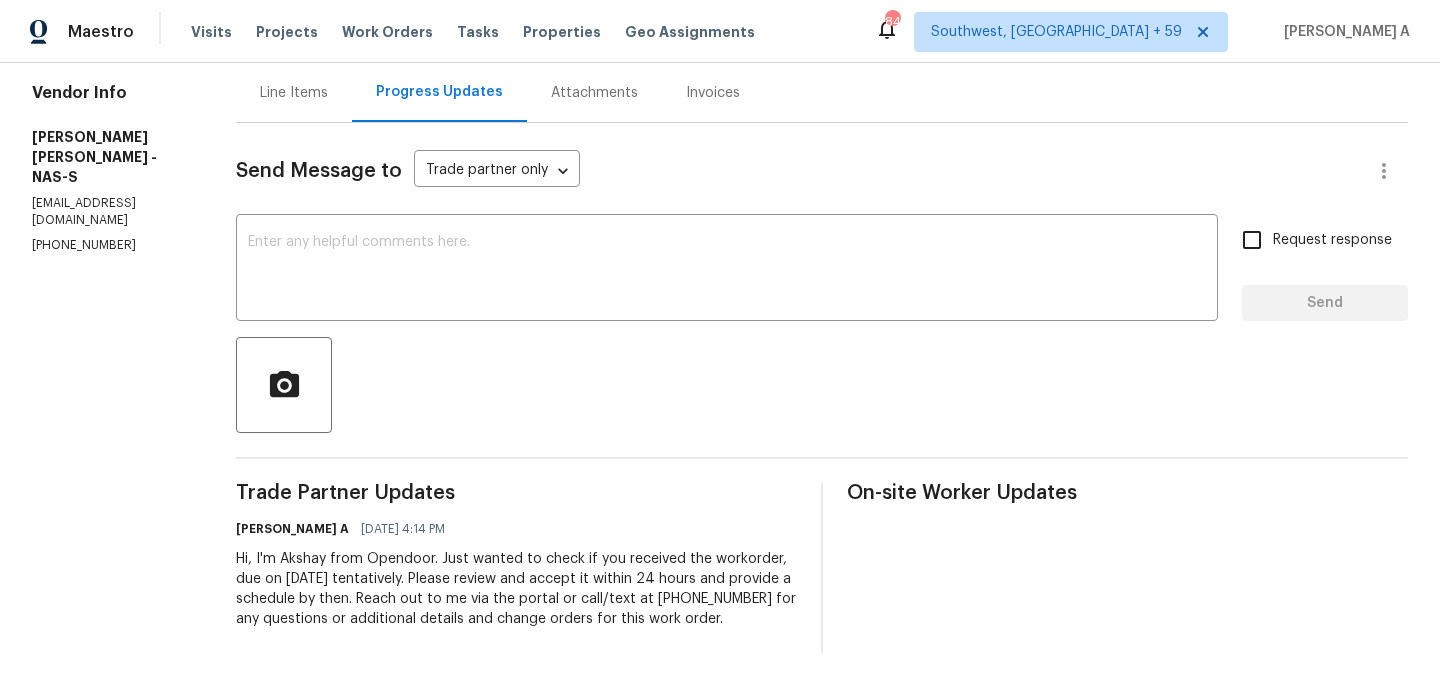 scroll, scrollTop: 0, scrollLeft: 0, axis: both 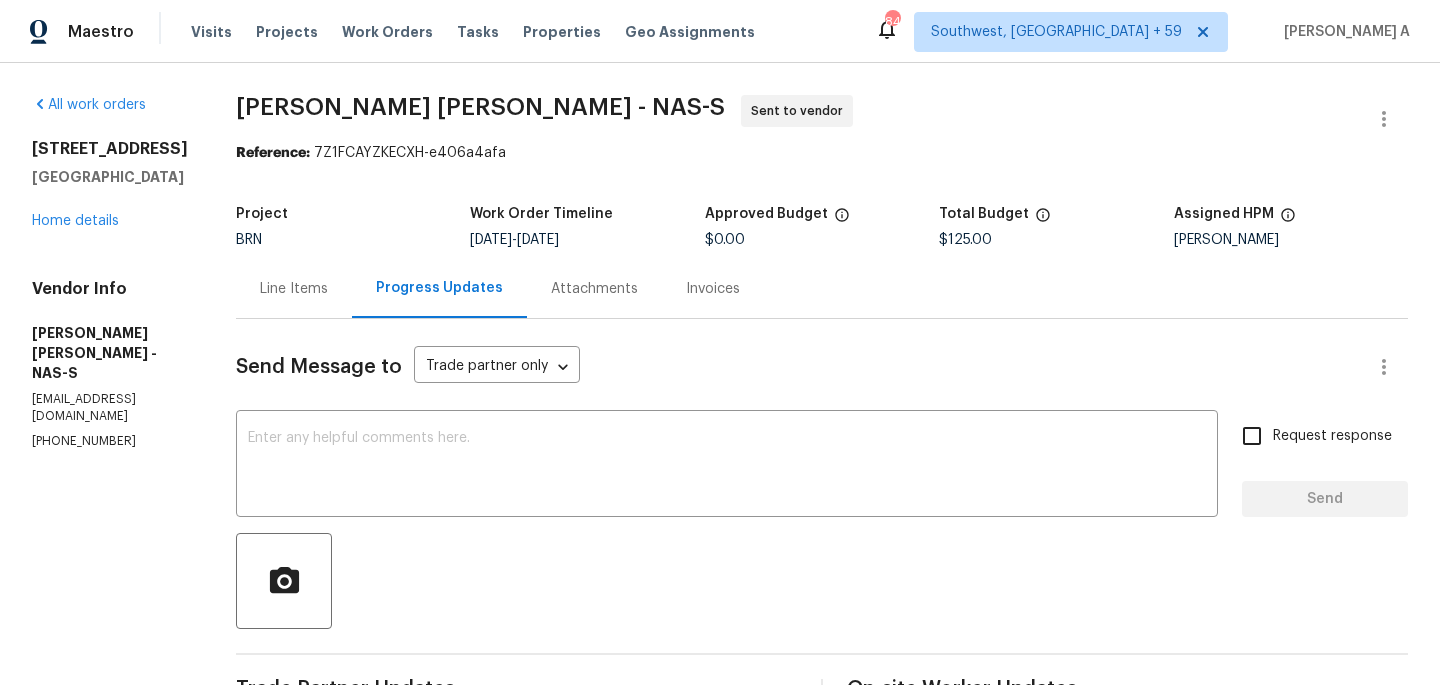 click on "Fernando Ruiz Hernandez - NAS-S" at bounding box center [480, 107] 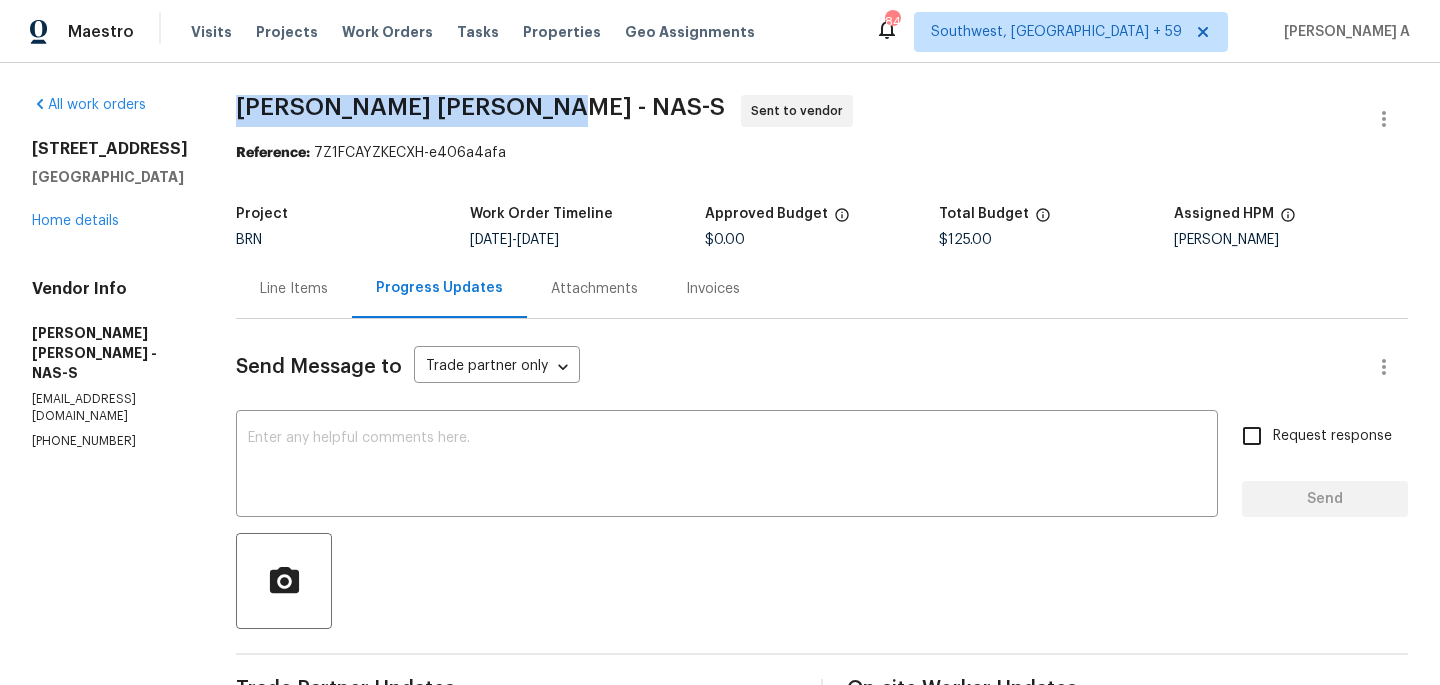 drag, startPoint x: 258, startPoint y: 110, endPoint x: 555, endPoint y: 105, distance: 297.04208 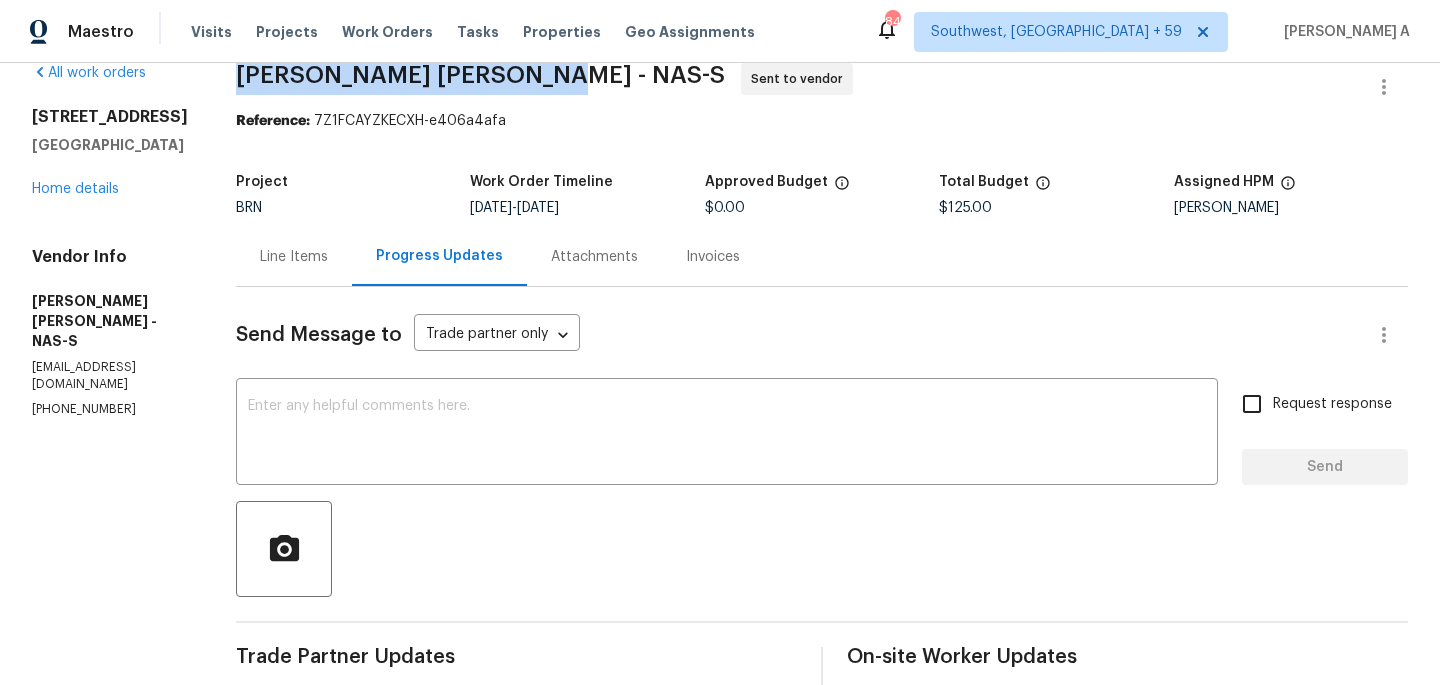 scroll, scrollTop: 0, scrollLeft: 0, axis: both 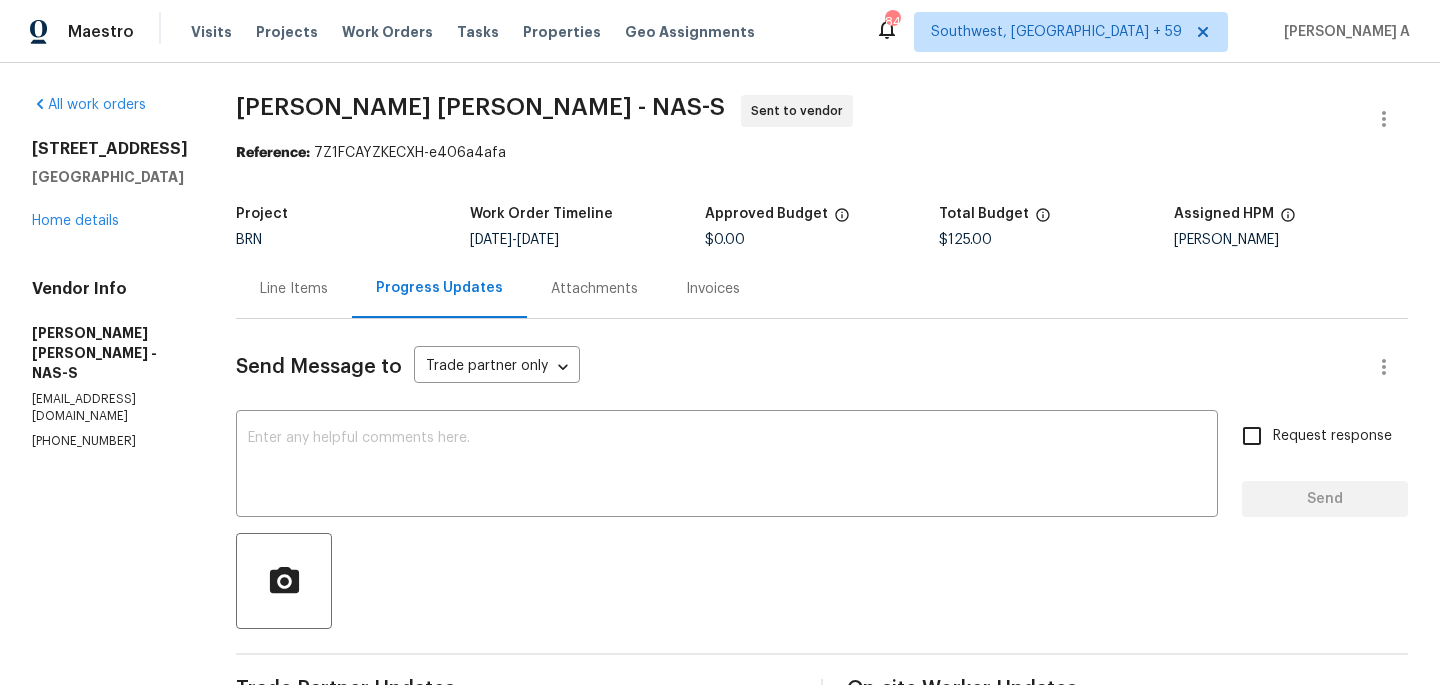 click on "Fernando Ruiz Hernandez - NAS-S Sent to vendor" at bounding box center (798, 119) 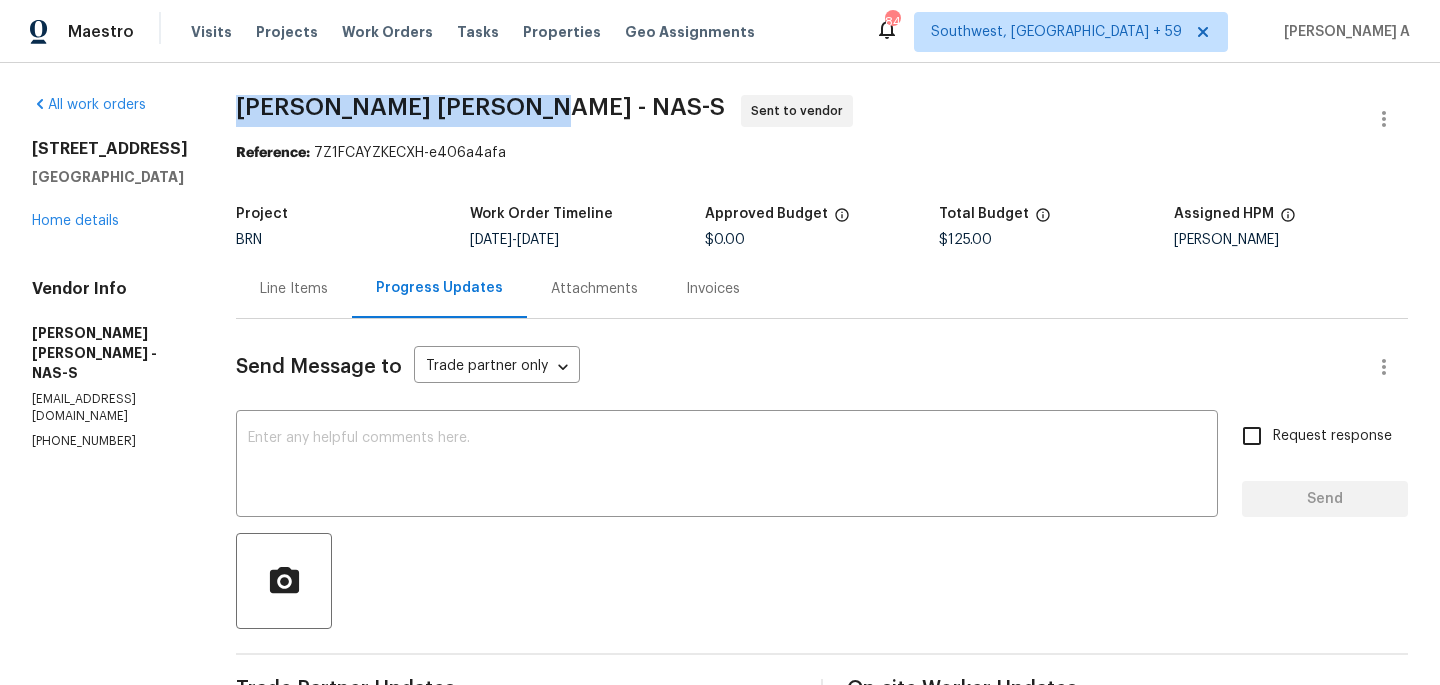 copy on "Fernando Ruiz Hernandez" 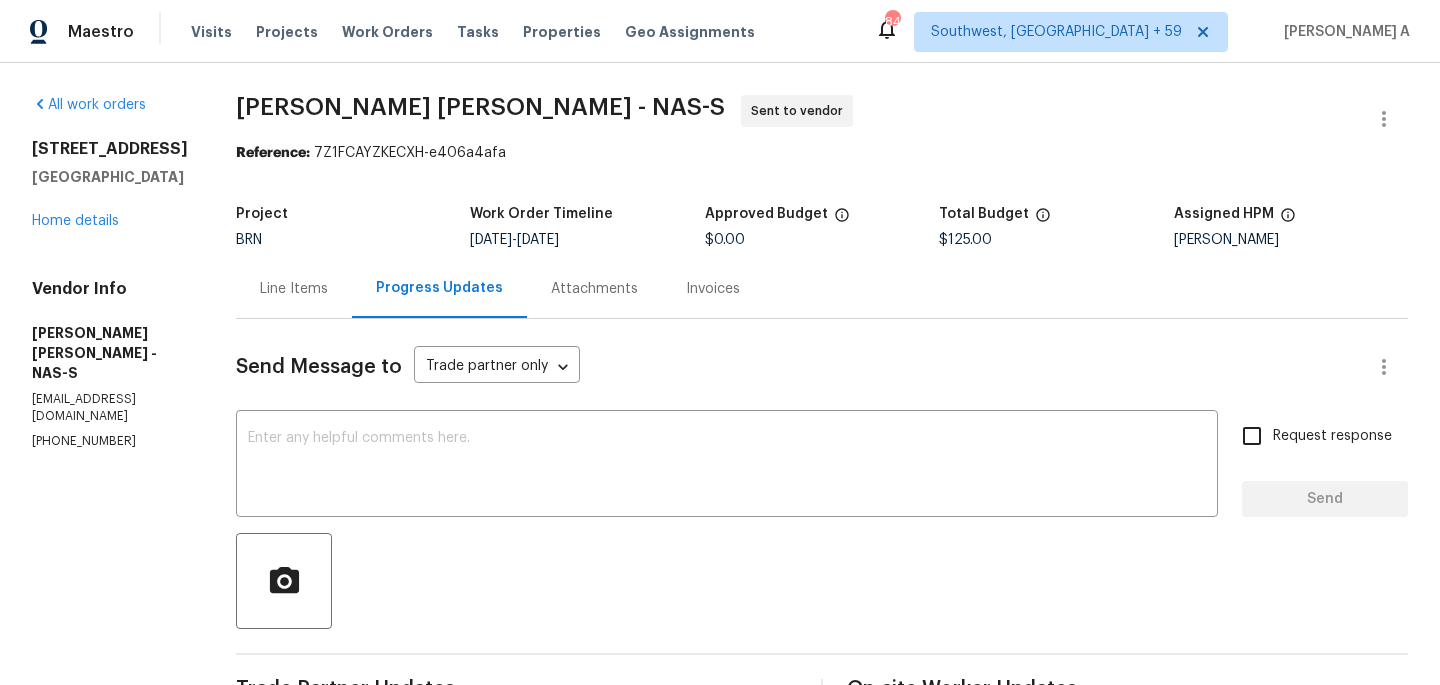 click on "Line Items" at bounding box center (294, 289) 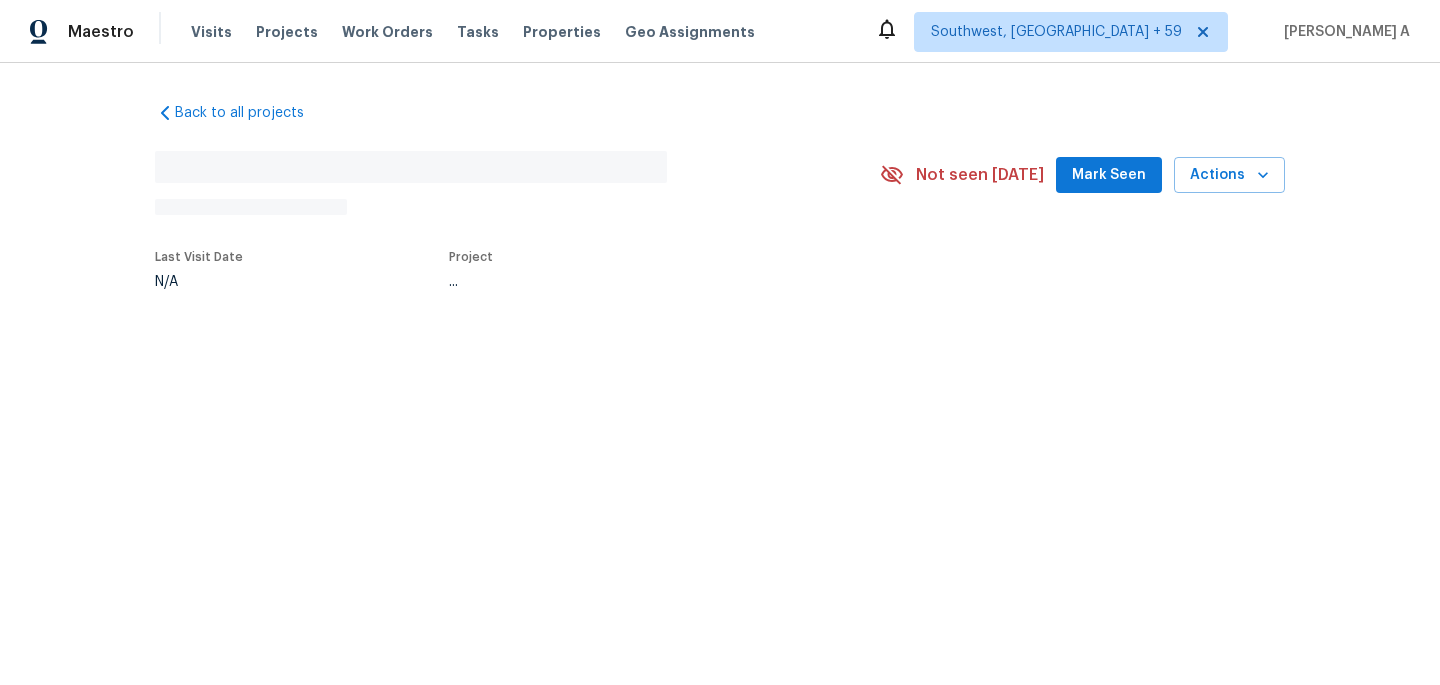 scroll, scrollTop: 0, scrollLeft: 0, axis: both 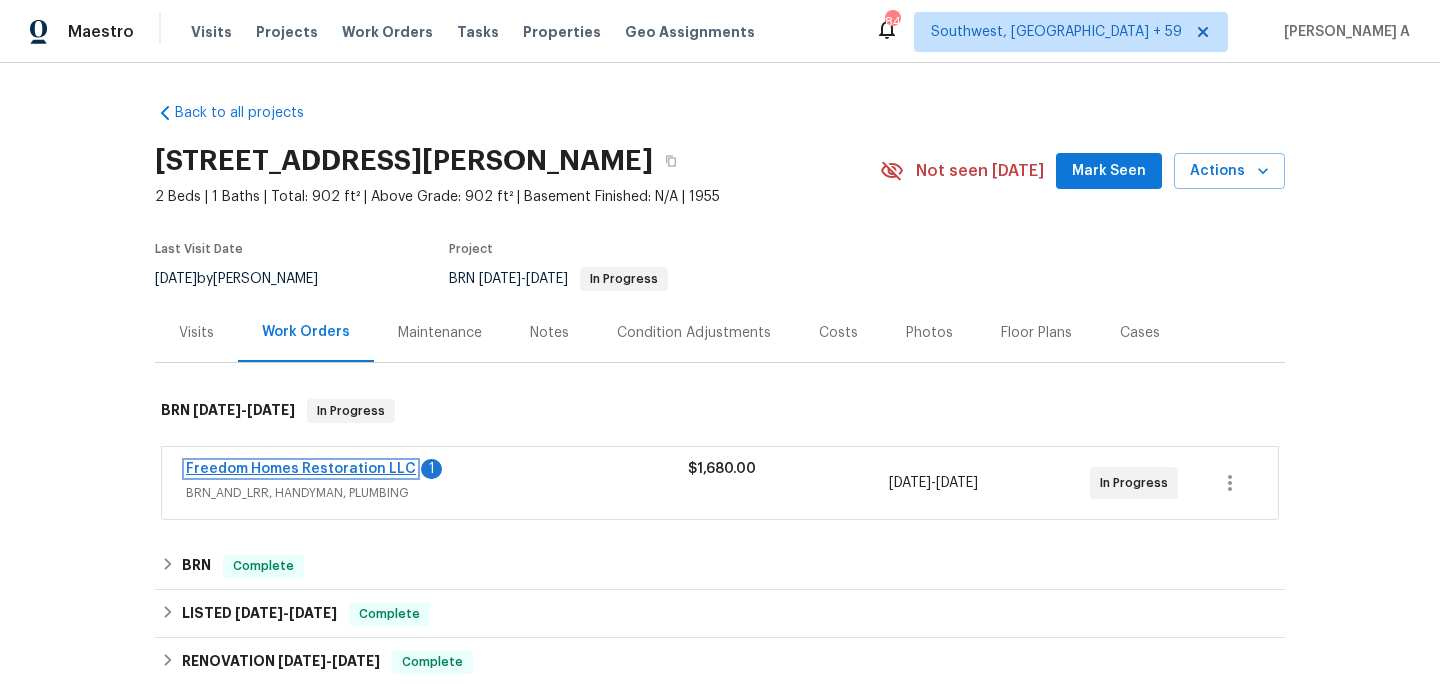 click on "Freedom Homes Restoration LLC" at bounding box center (301, 469) 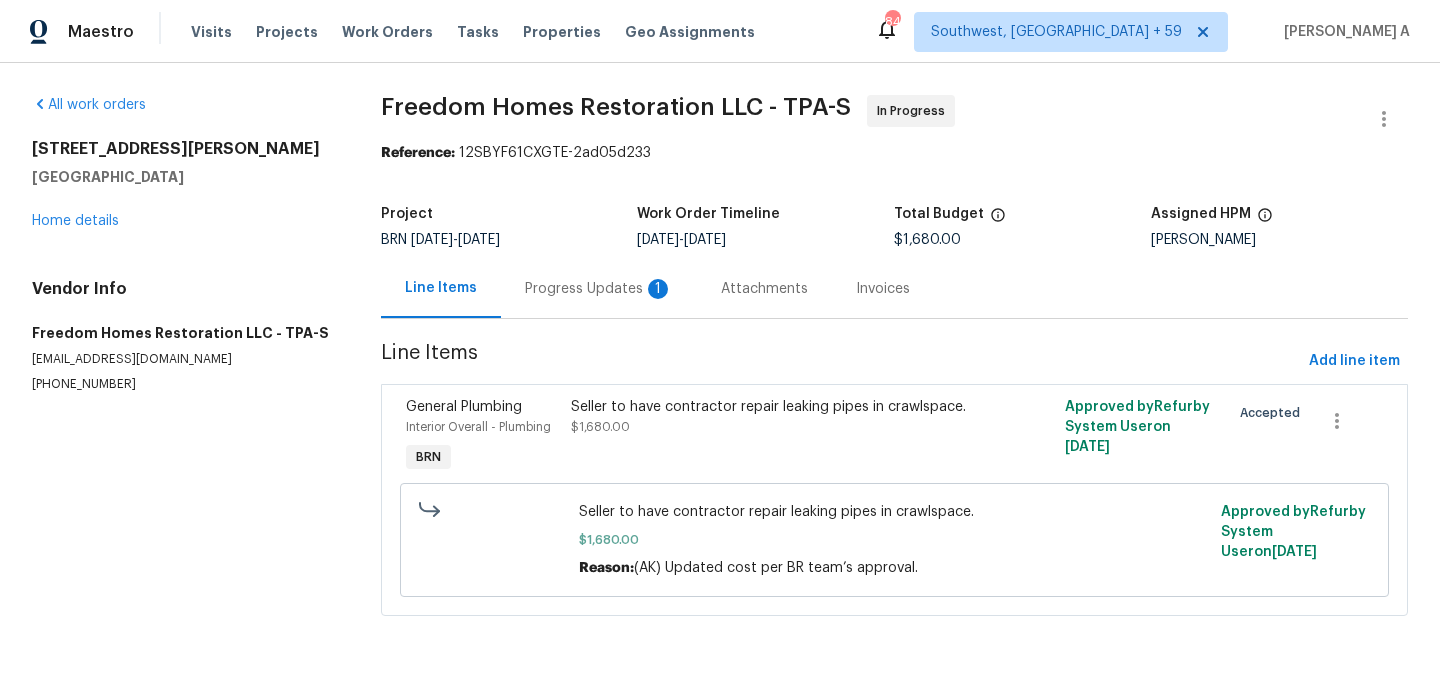click on "Progress Updates 1" at bounding box center [599, 288] 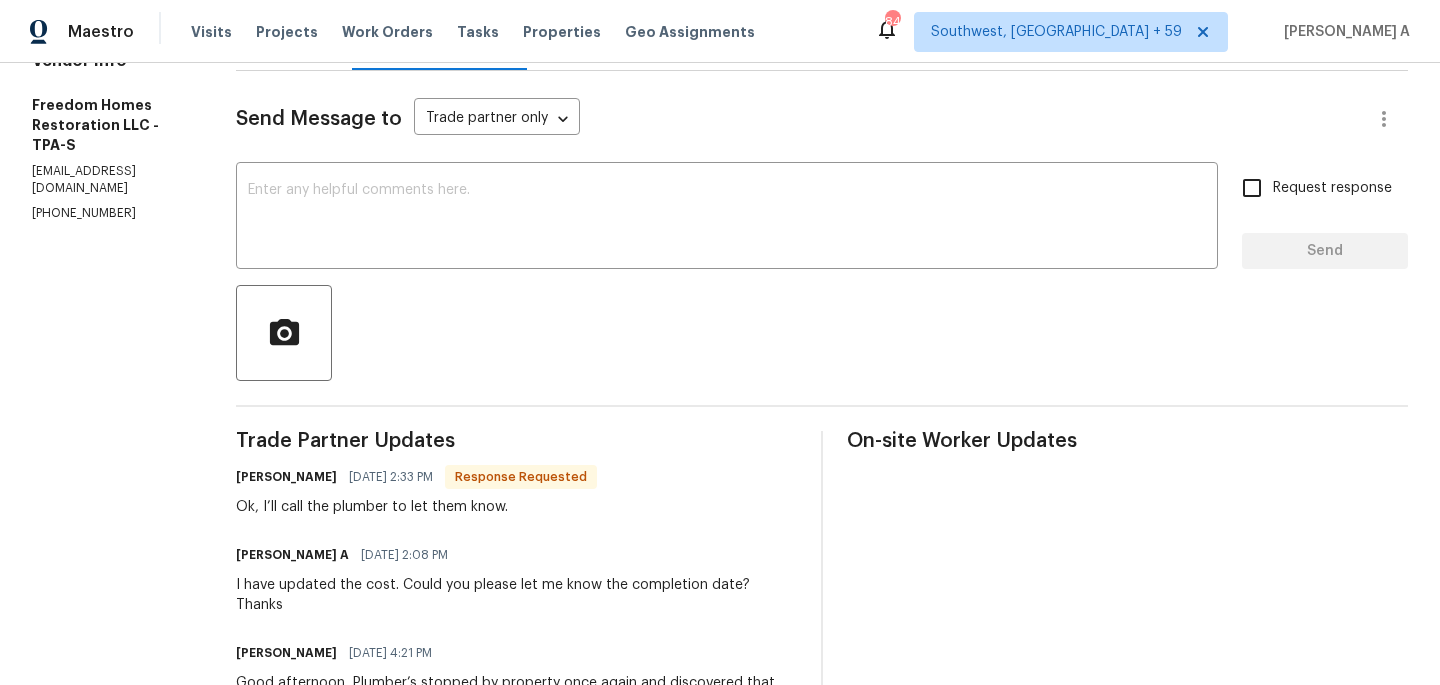 scroll, scrollTop: 196, scrollLeft: 0, axis: vertical 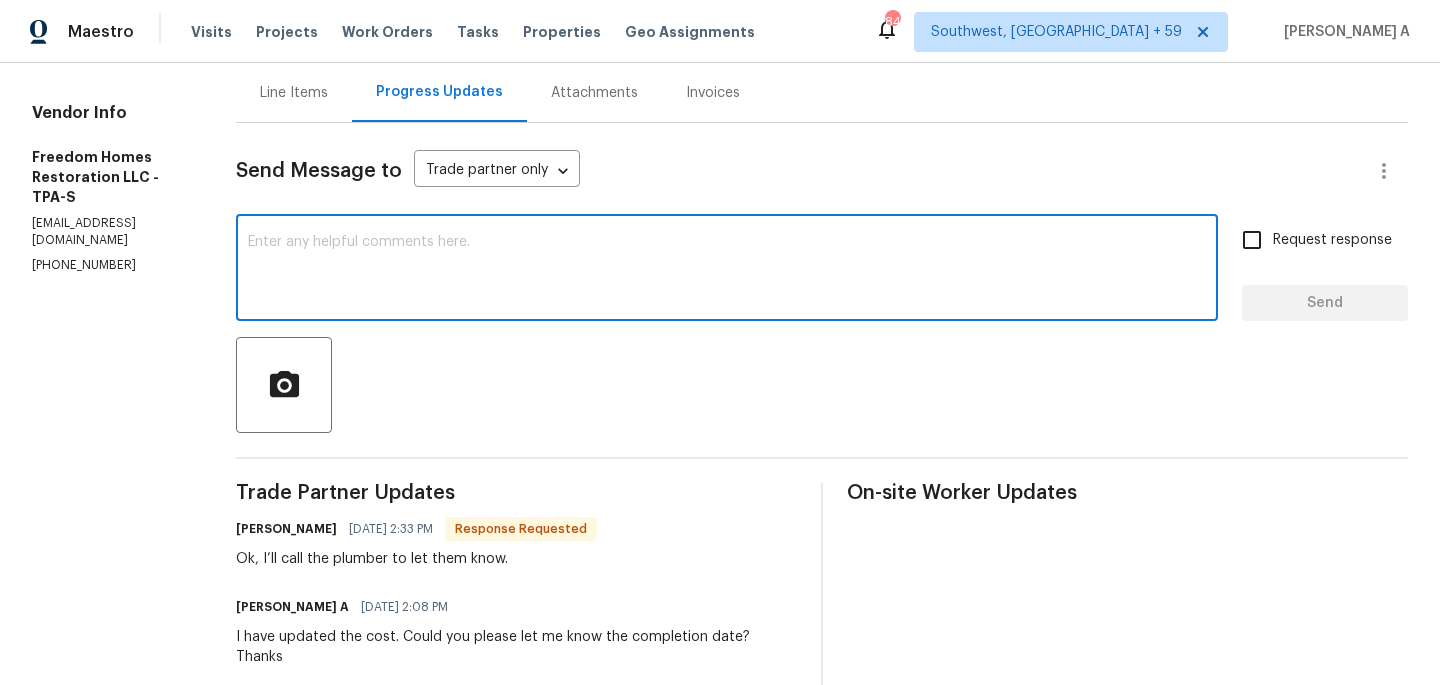 click at bounding box center [727, 270] 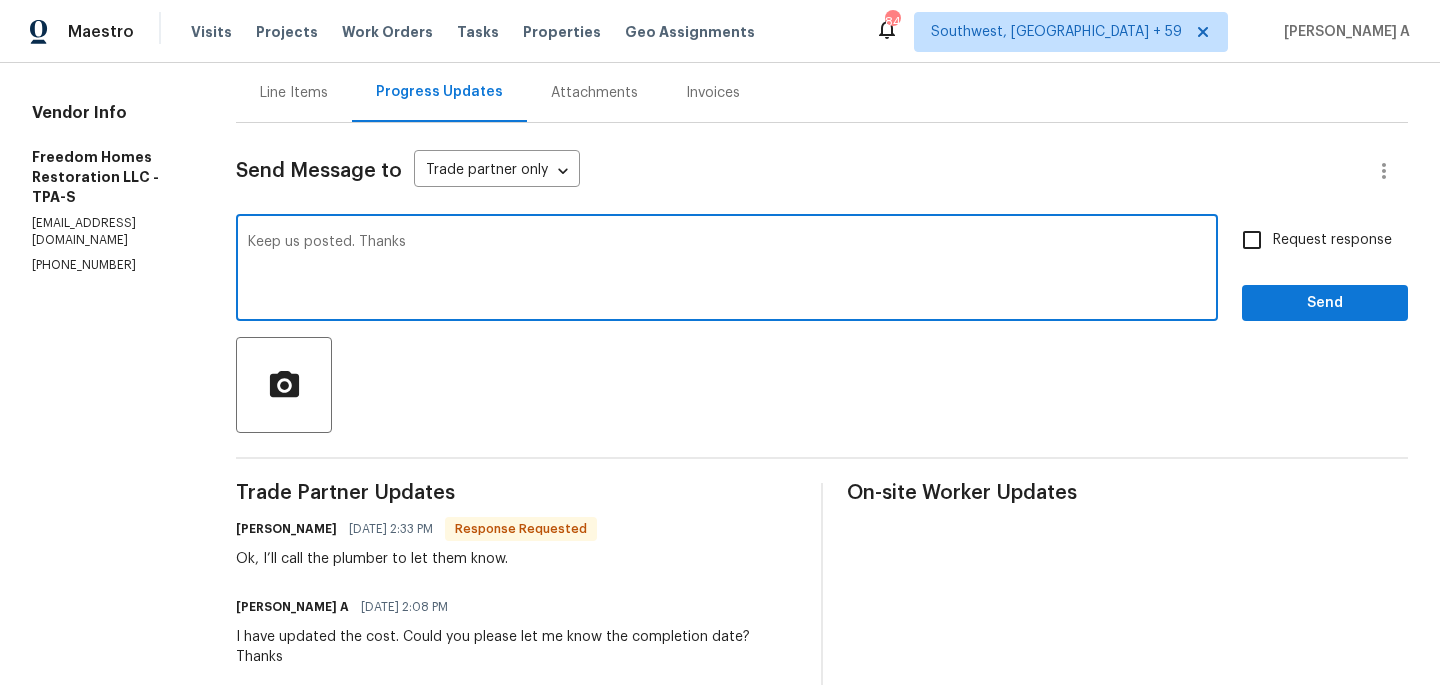 type on "Keep us posted. Thanks" 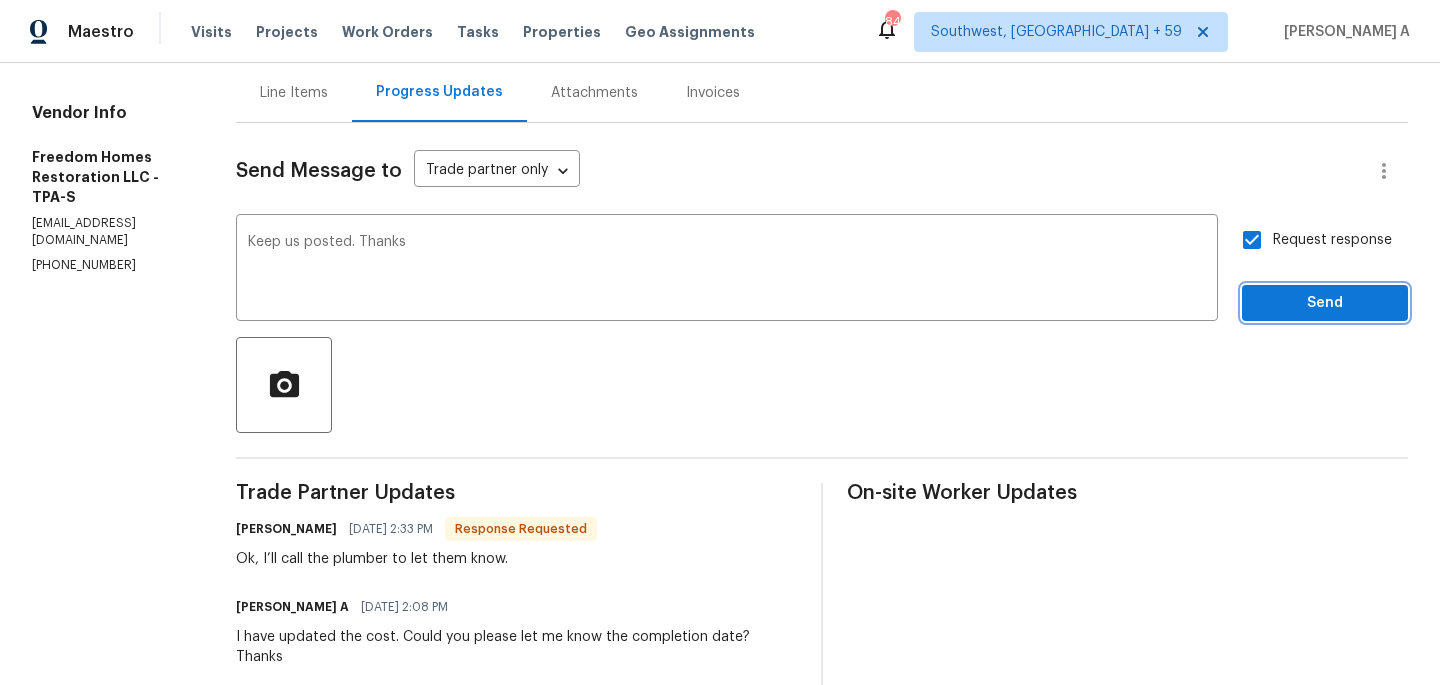 click on "Send" at bounding box center [1325, 303] 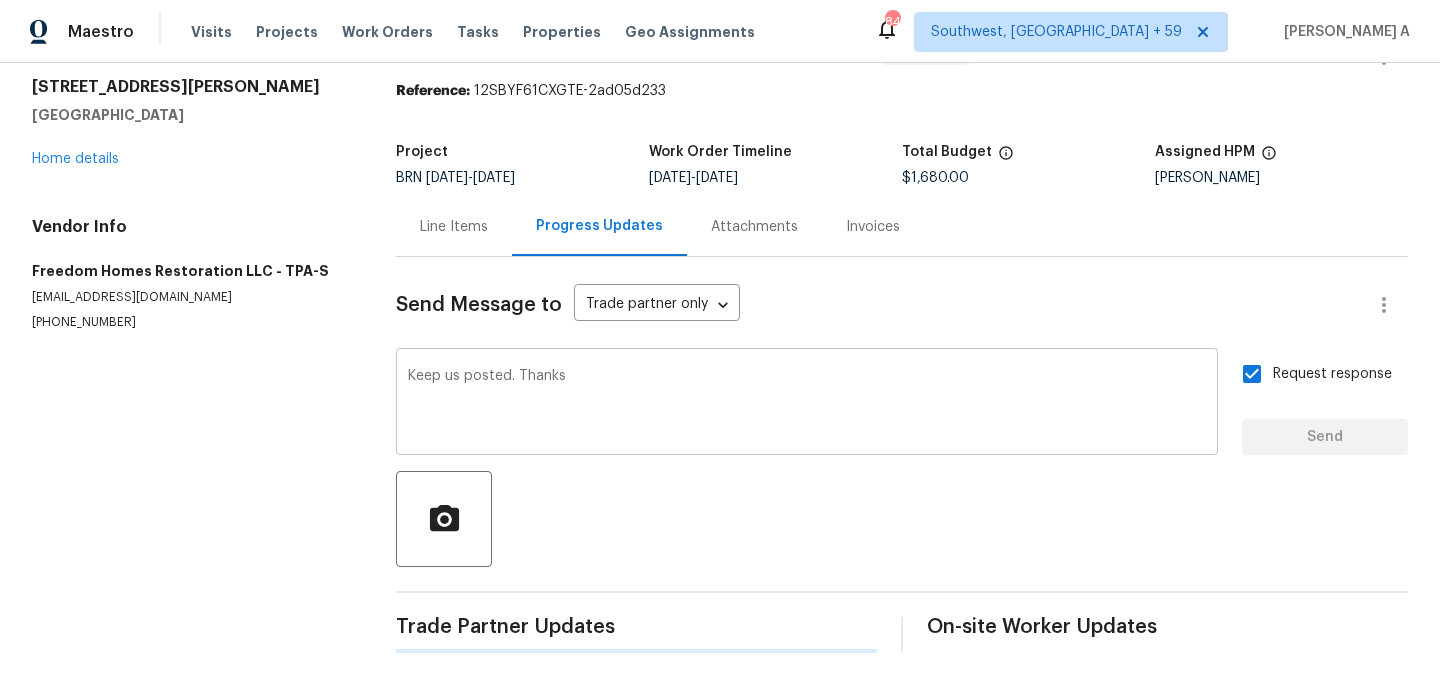 type 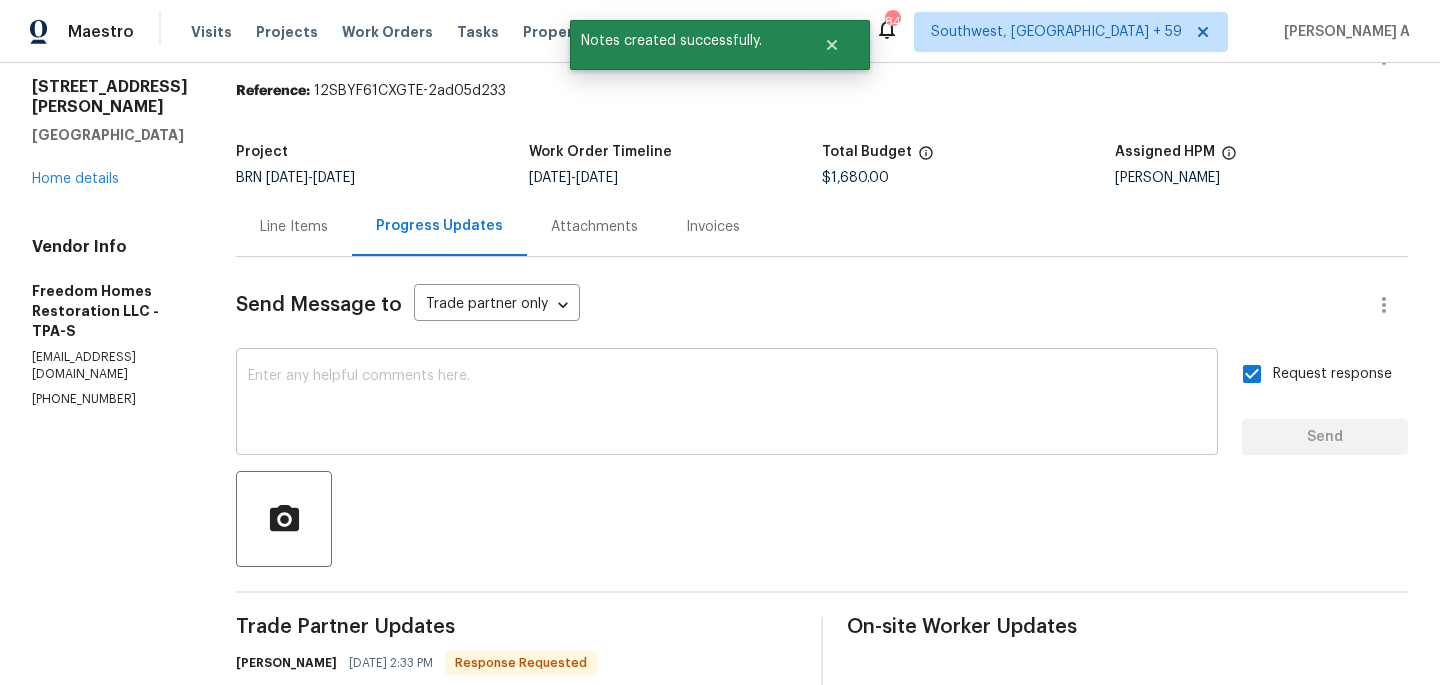 scroll, scrollTop: 196, scrollLeft: 0, axis: vertical 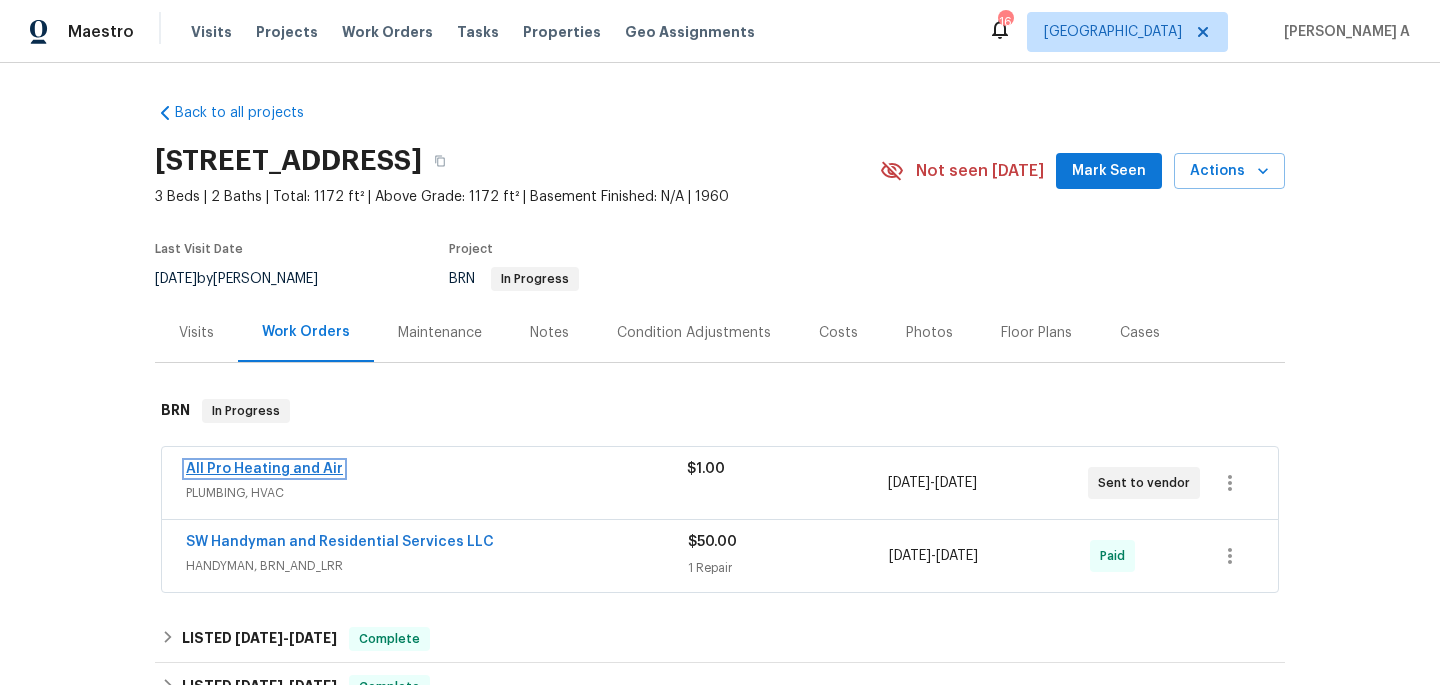 click on "All Pro Heating and Air" at bounding box center [264, 469] 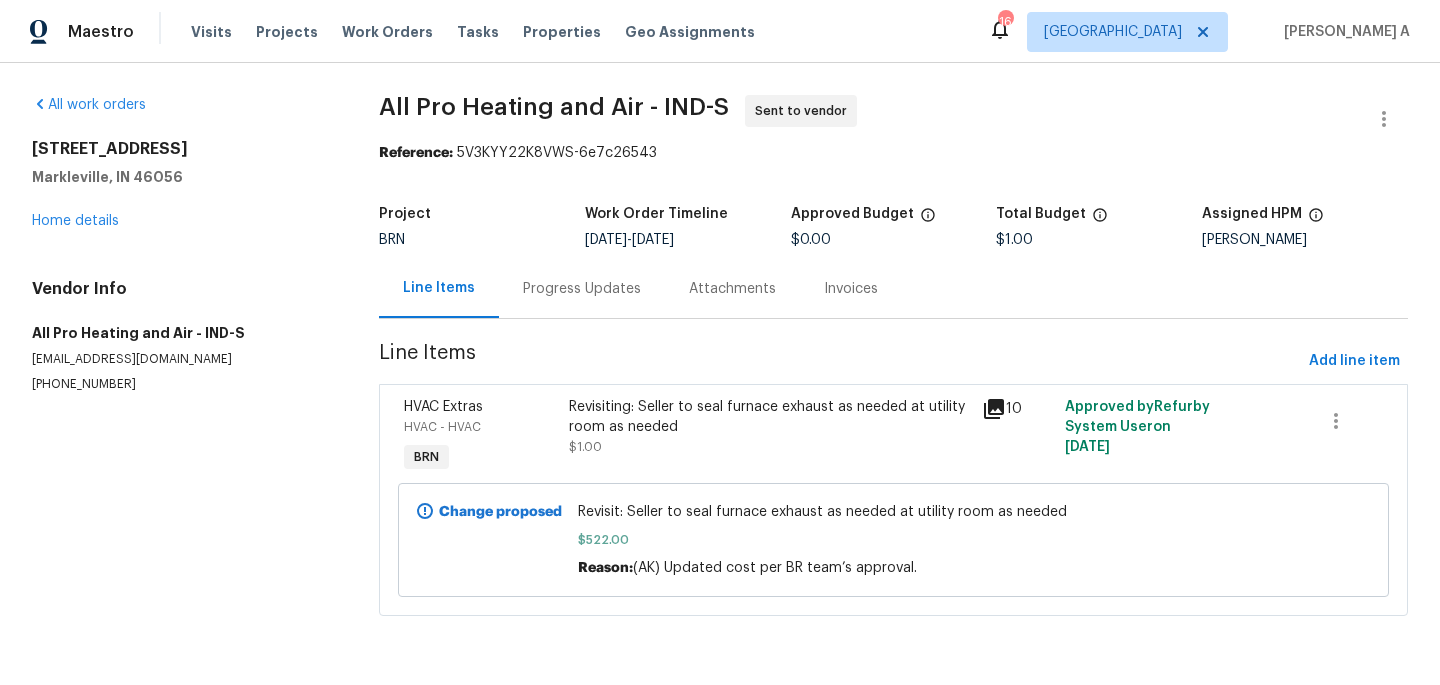 click on "Revisiting: Seller to seal furnace exhaust as needed at utility room as needed" at bounding box center [769, 417] 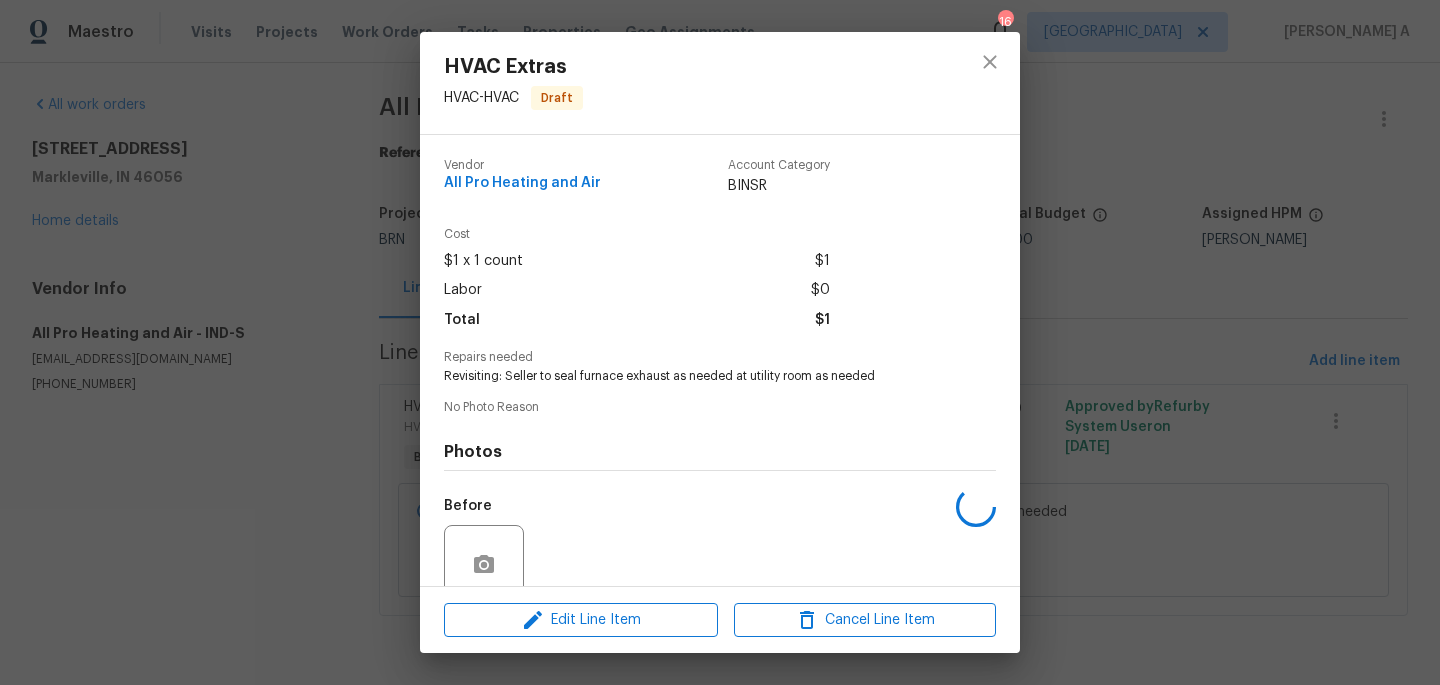 scroll, scrollTop: 168, scrollLeft: 0, axis: vertical 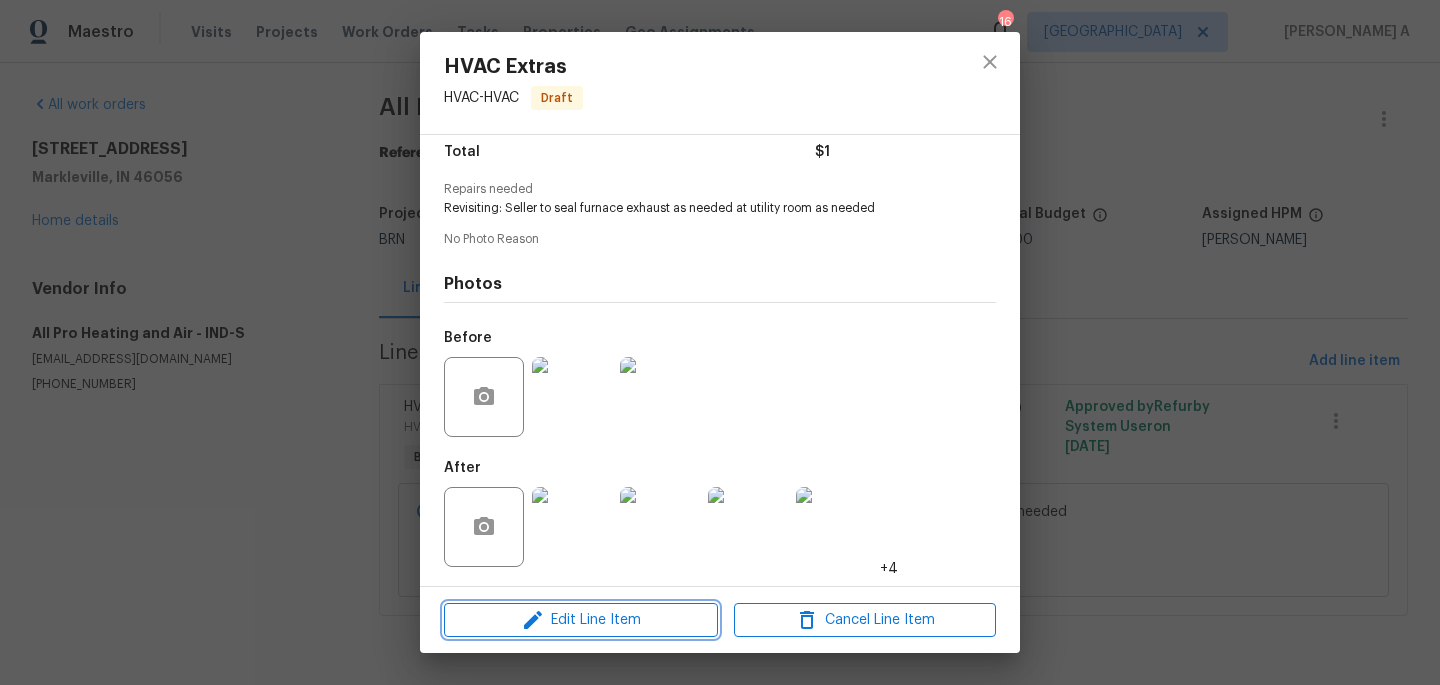 click on "Edit Line Item" at bounding box center [581, 620] 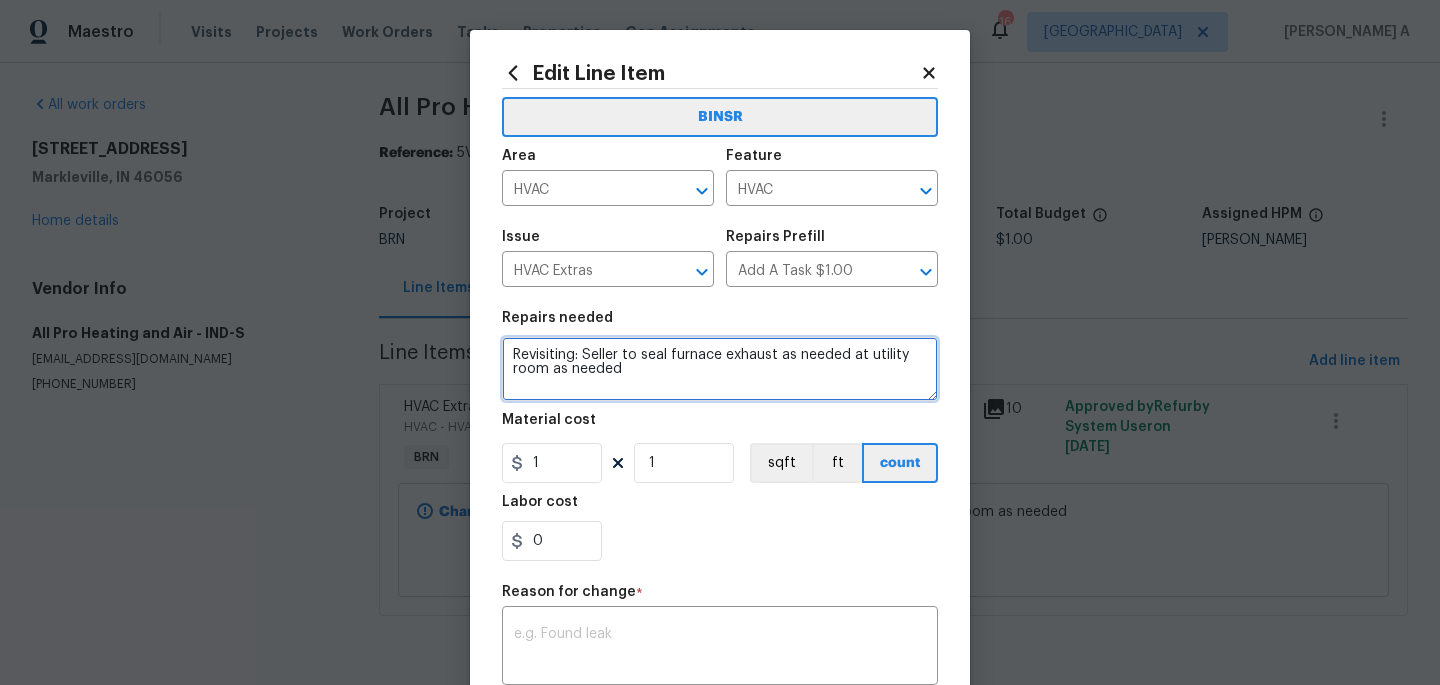 drag, startPoint x: 584, startPoint y: 354, endPoint x: 374, endPoint y: 350, distance: 210.03809 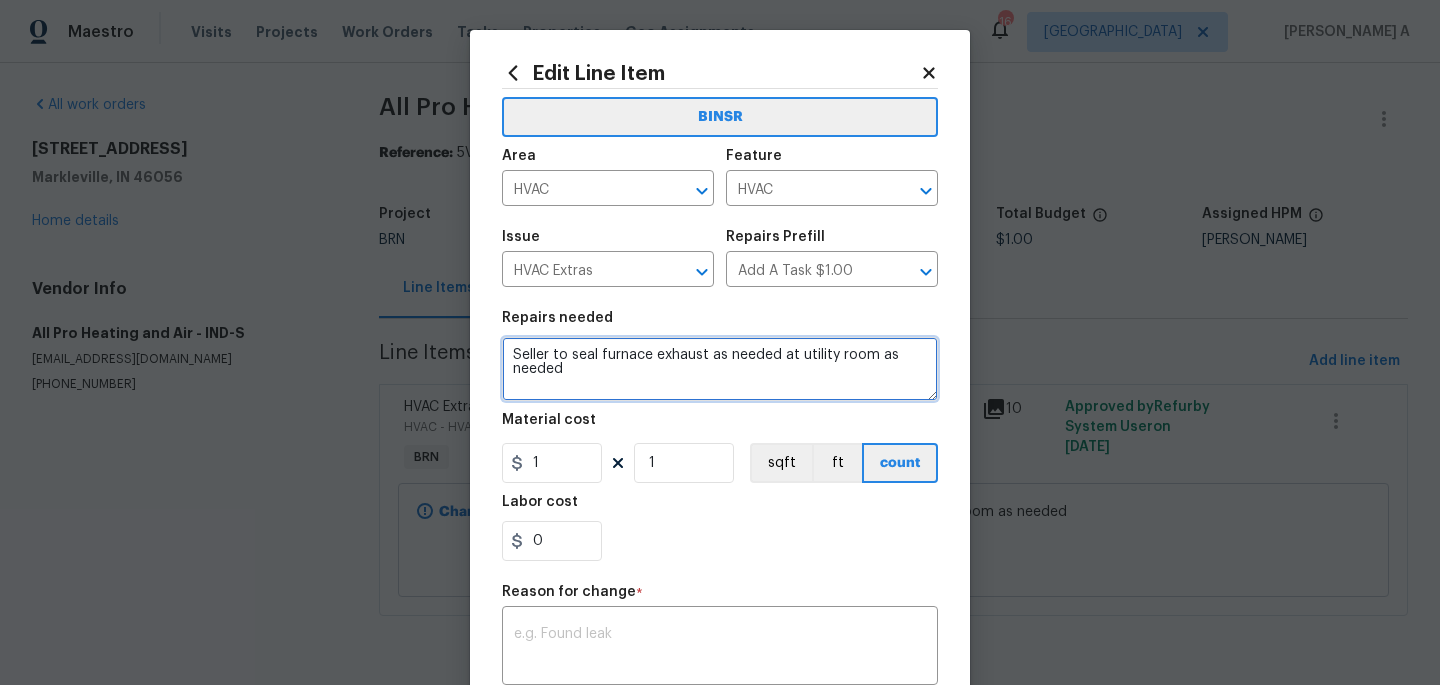 type on "Seller to seal furnace exhaust as needed at utility room as needed" 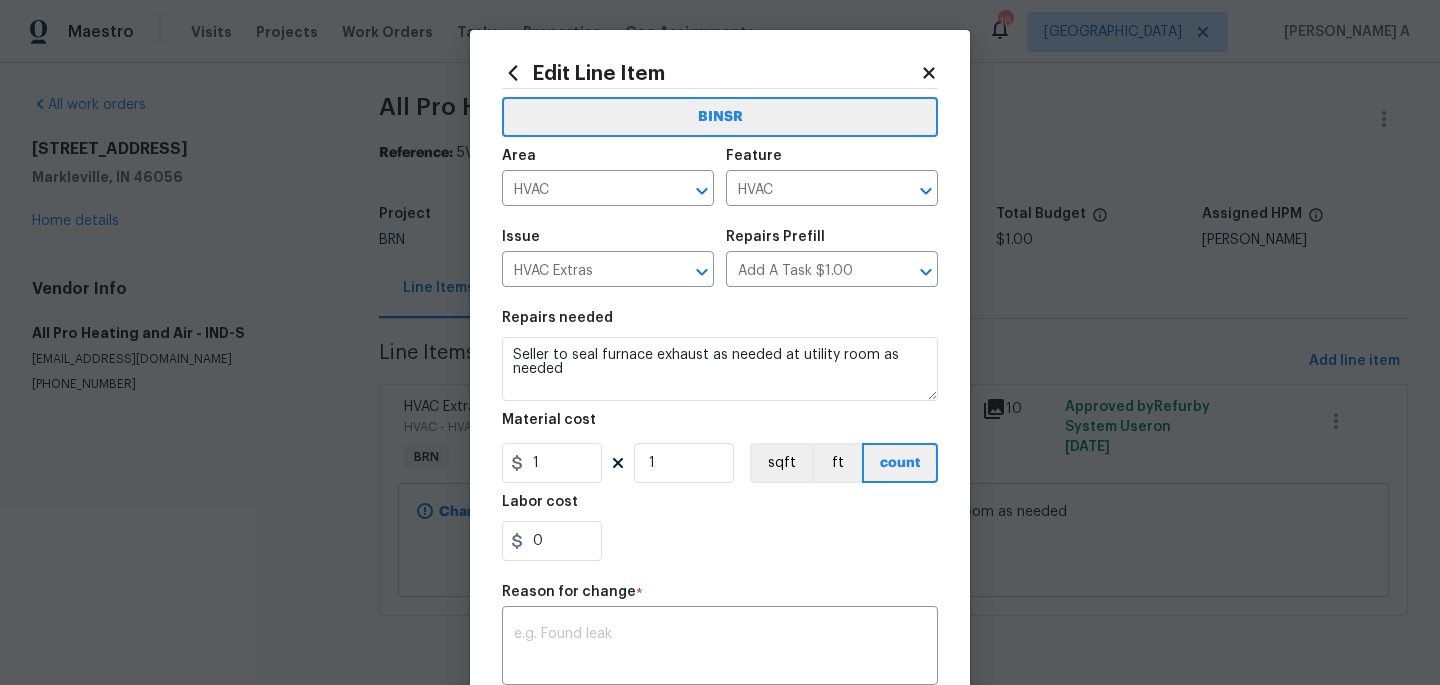 click on "0" at bounding box center (720, 541) 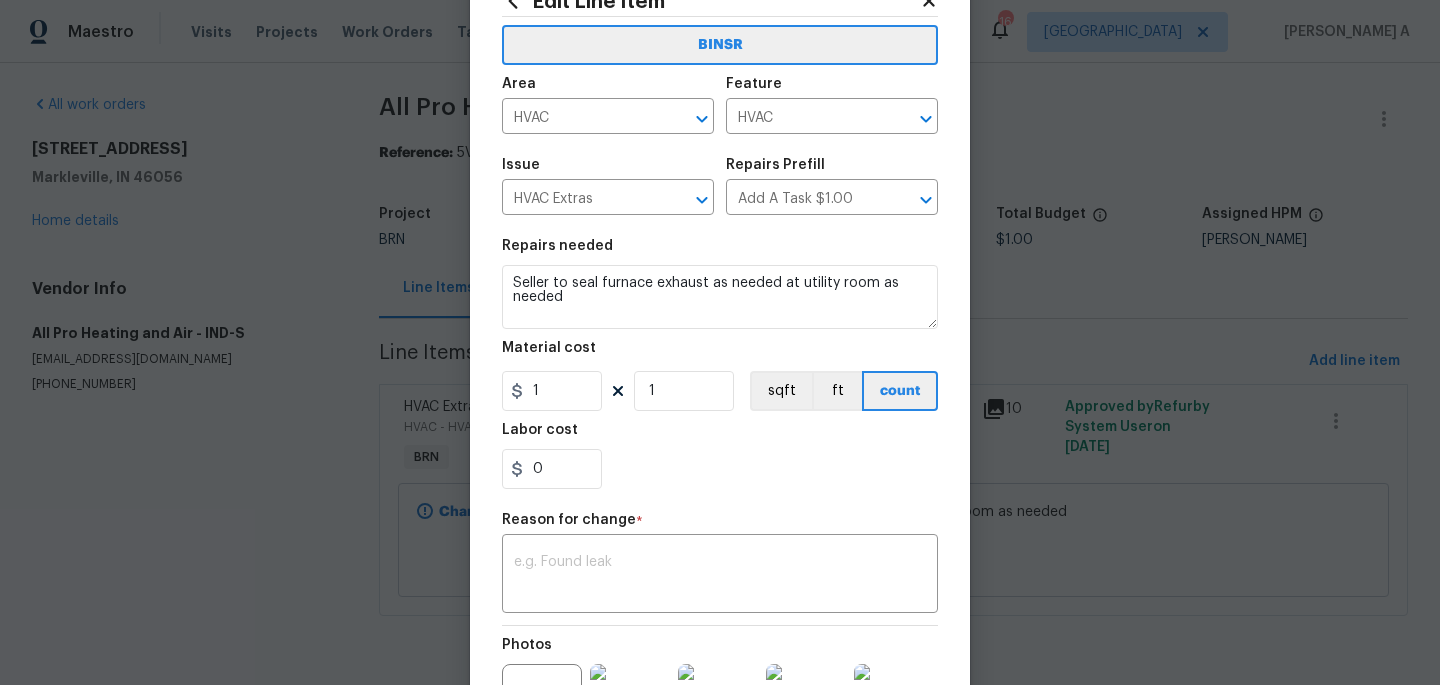 scroll, scrollTop: 145, scrollLeft: 0, axis: vertical 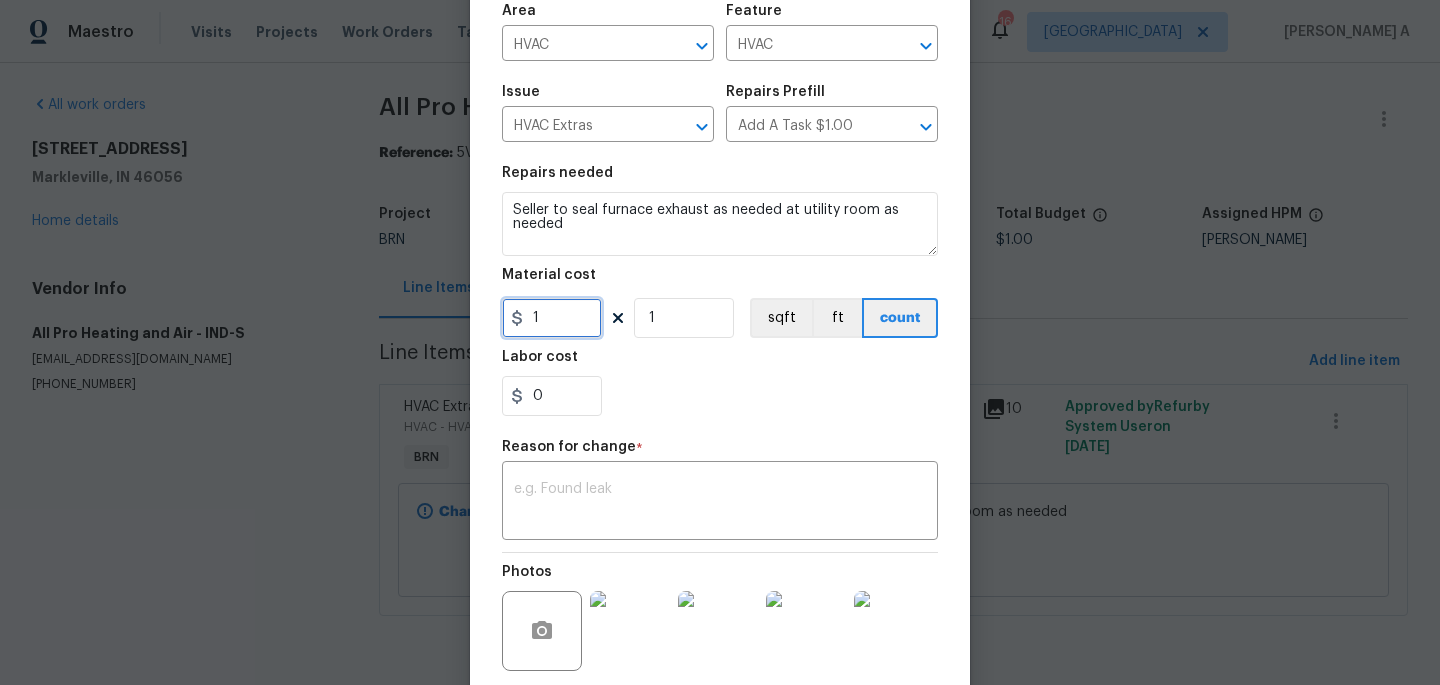 drag, startPoint x: 548, startPoint y: 326, endPoint x: 438, endPoint y: 321, distance: 110.11358 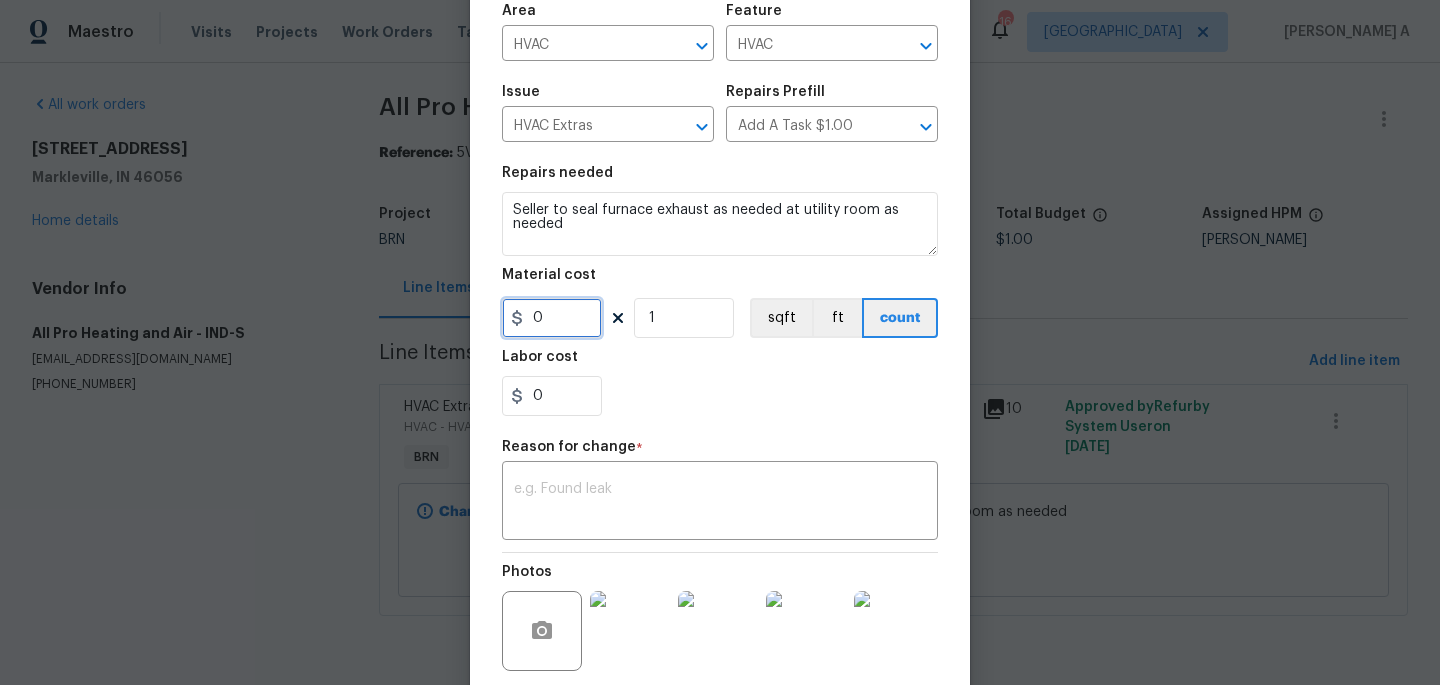 type on "0" 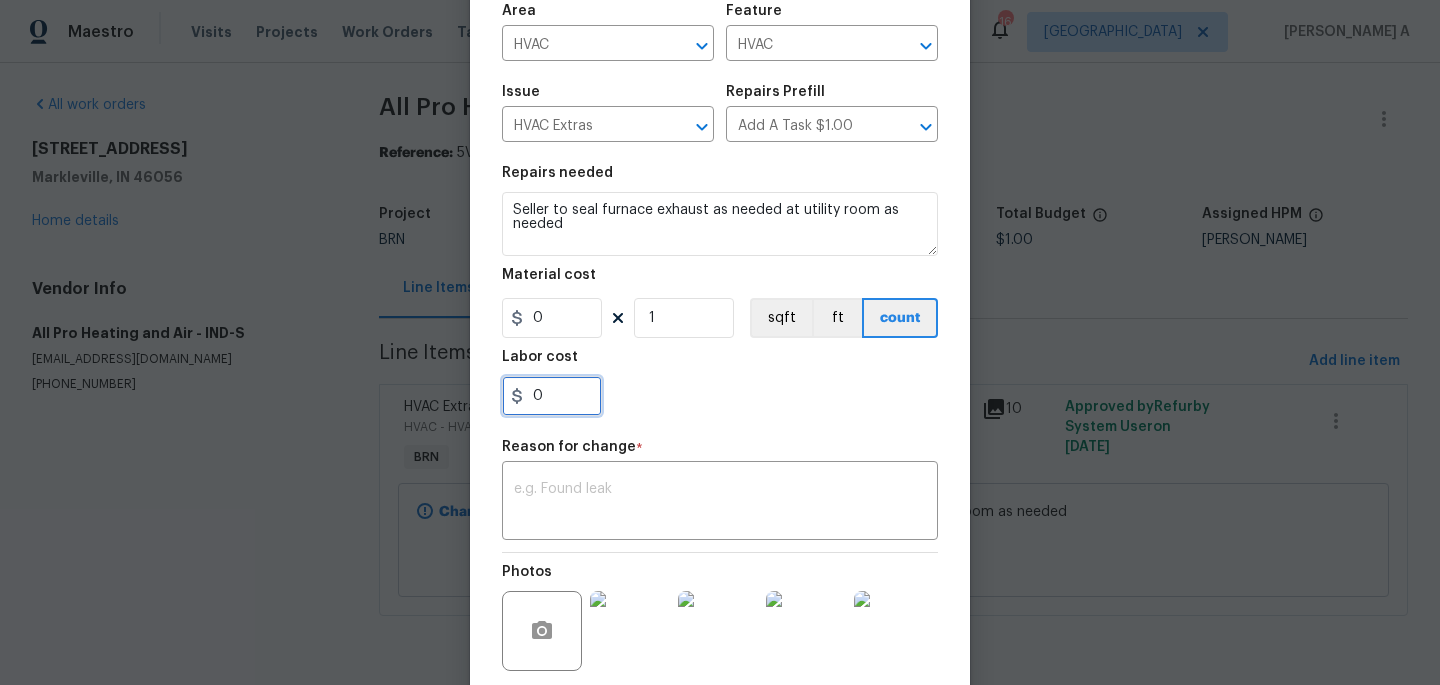 drag, startPoint x: 565, startPoint y: 399, endPoint x: 367, endPoint y: 399, distance: 198 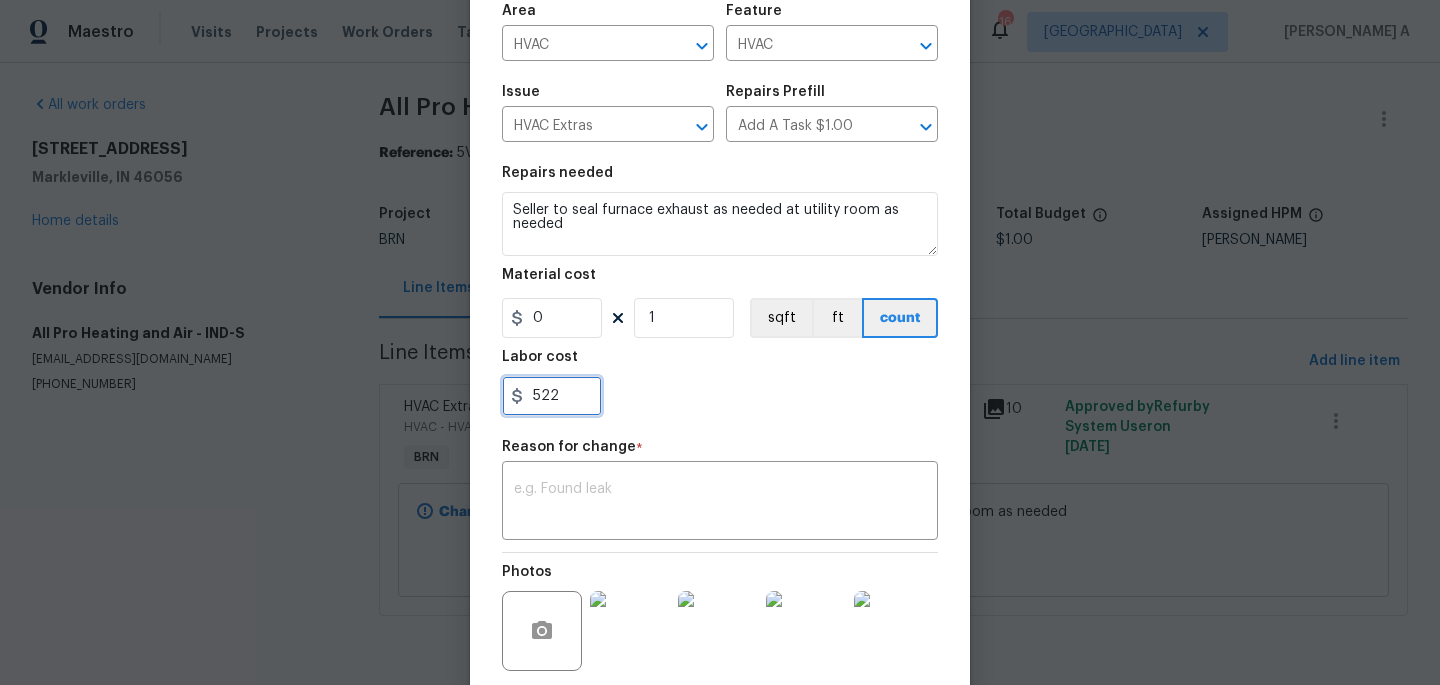 type on "522" 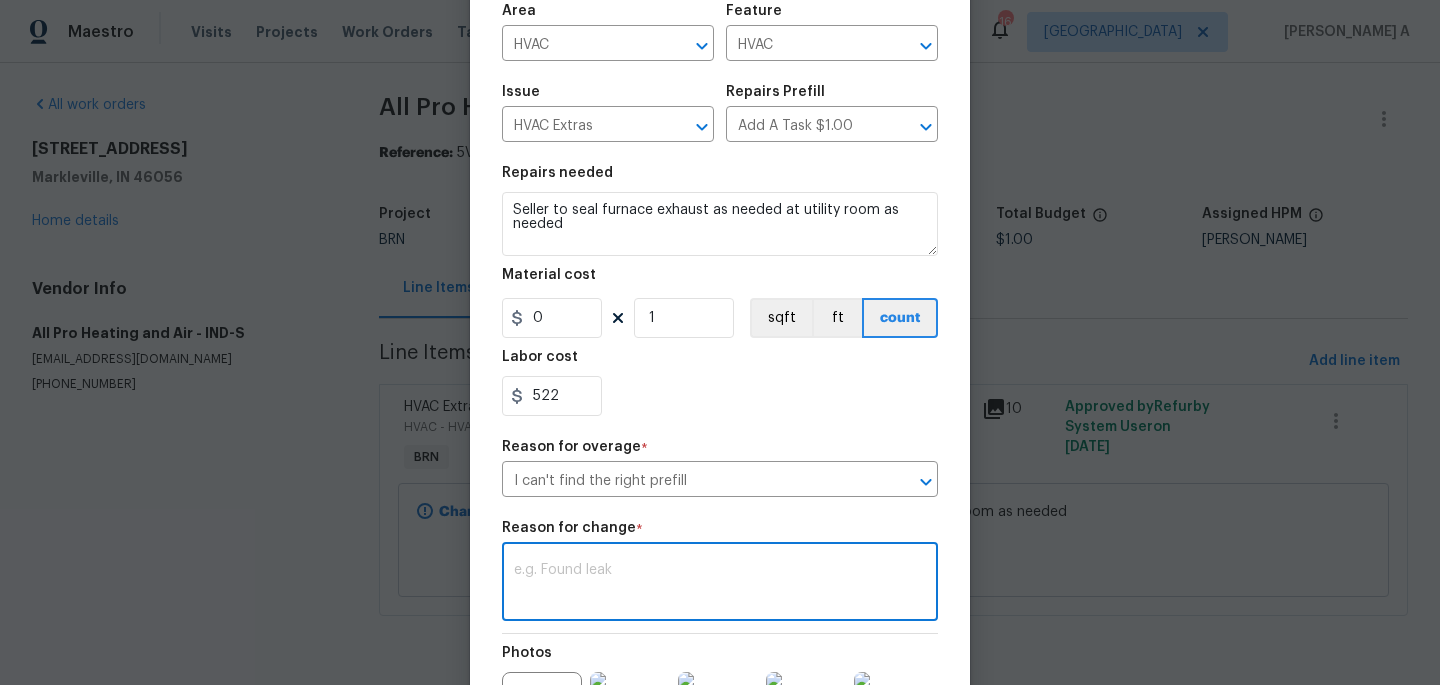 click on "BINSR Area HVAC ​ Feature HVAC ​ Issue HVAC Extras ​ Repairs Prefill Add A Task $1.00 ​ Repairs needed Seller to seal furnace exhaust as needed at utility room as needed Material cost 0 1 sqft ft count Labor cost 522 Reason for overage * I can't find the right prefill ​ Reason for change * x ​ Photos  +6 Create without photos" at bounding box center (720, 383) 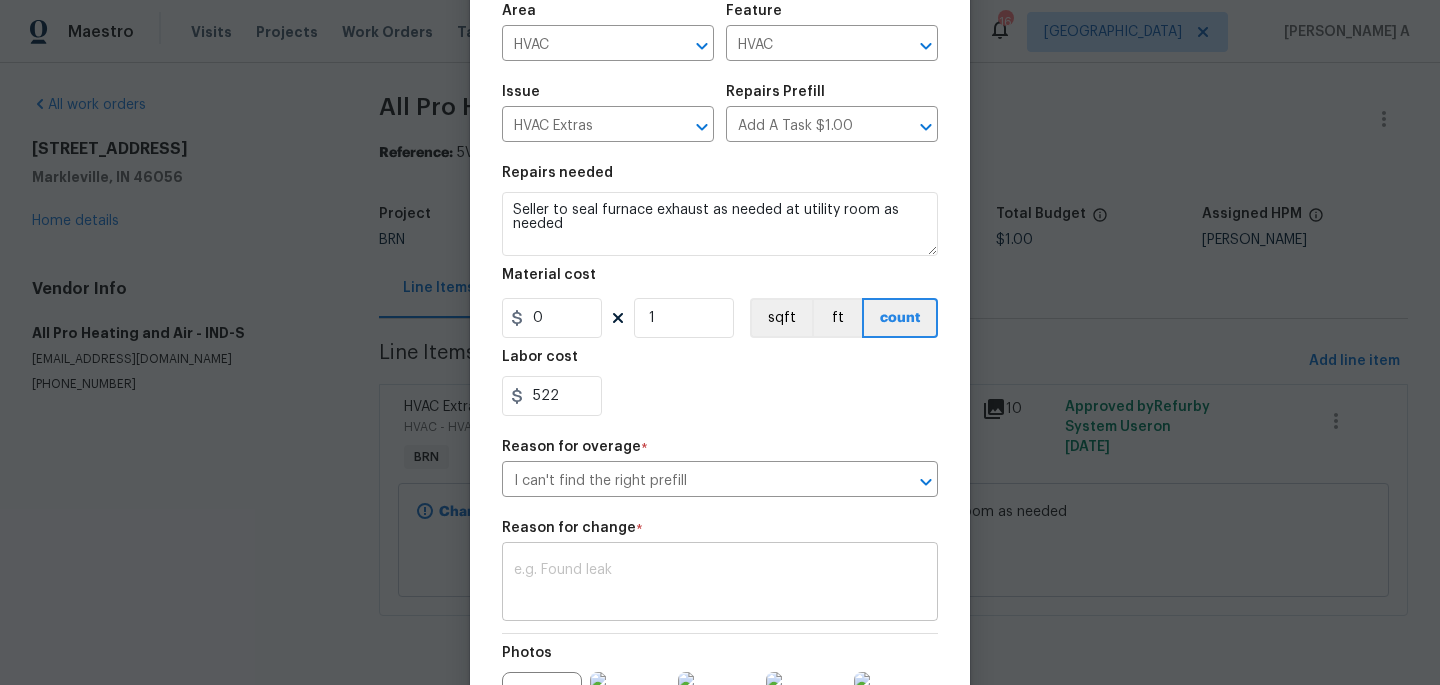 click at bounding box center [720, 584] 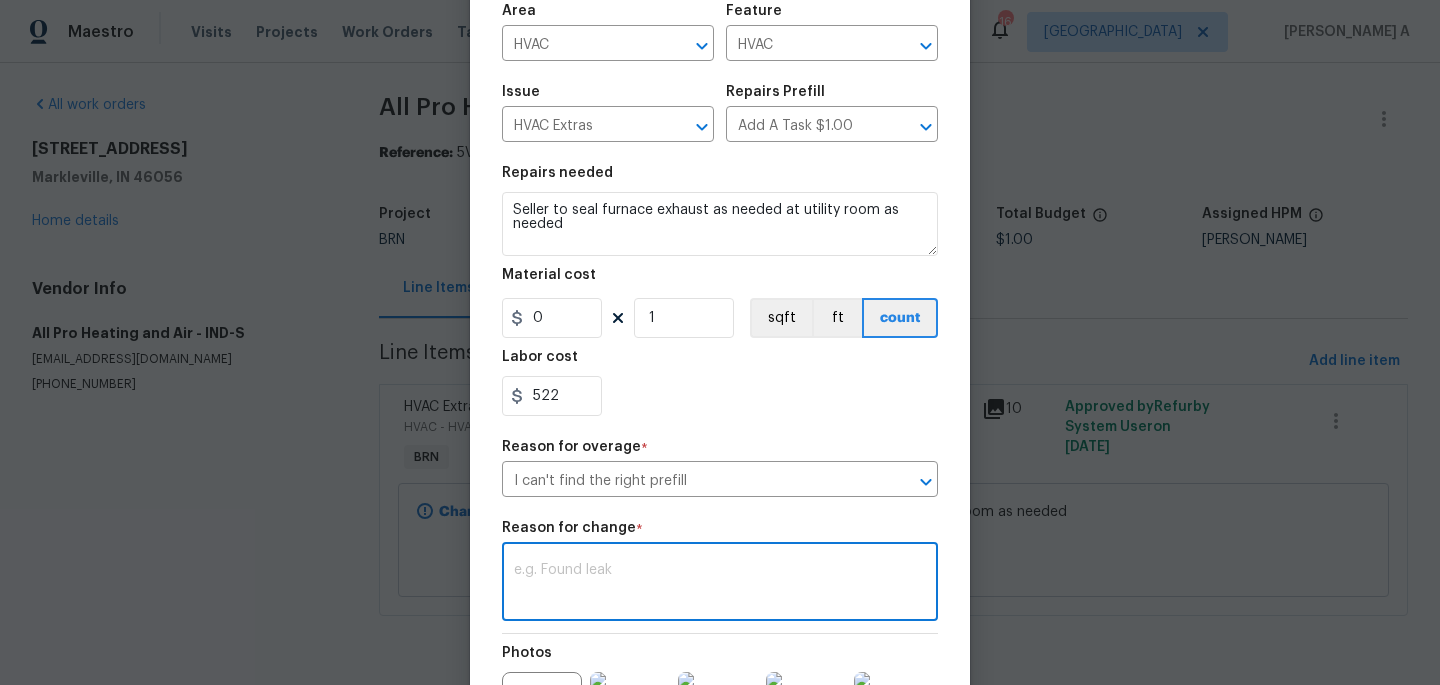 click at bounding box center [720, 584] 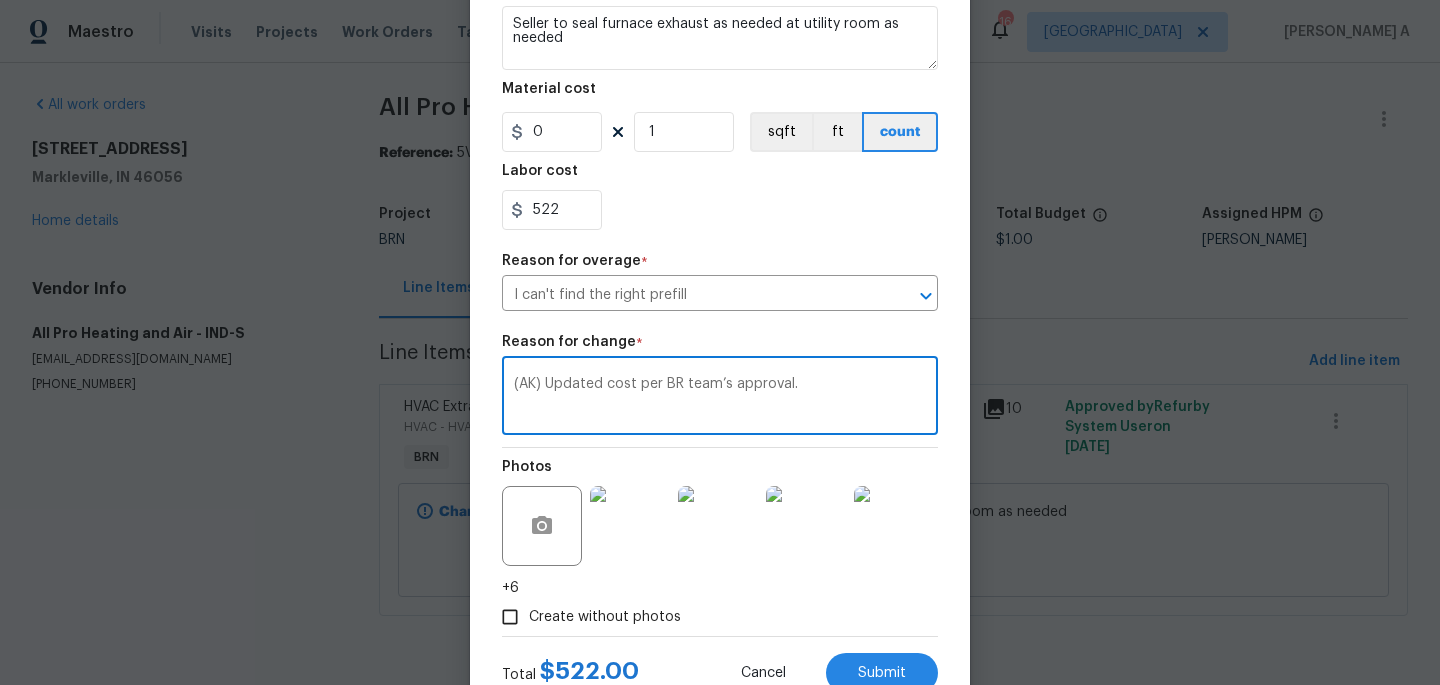 scroll, scrollTop: 402, scrollLeft: 0, axis: vertical 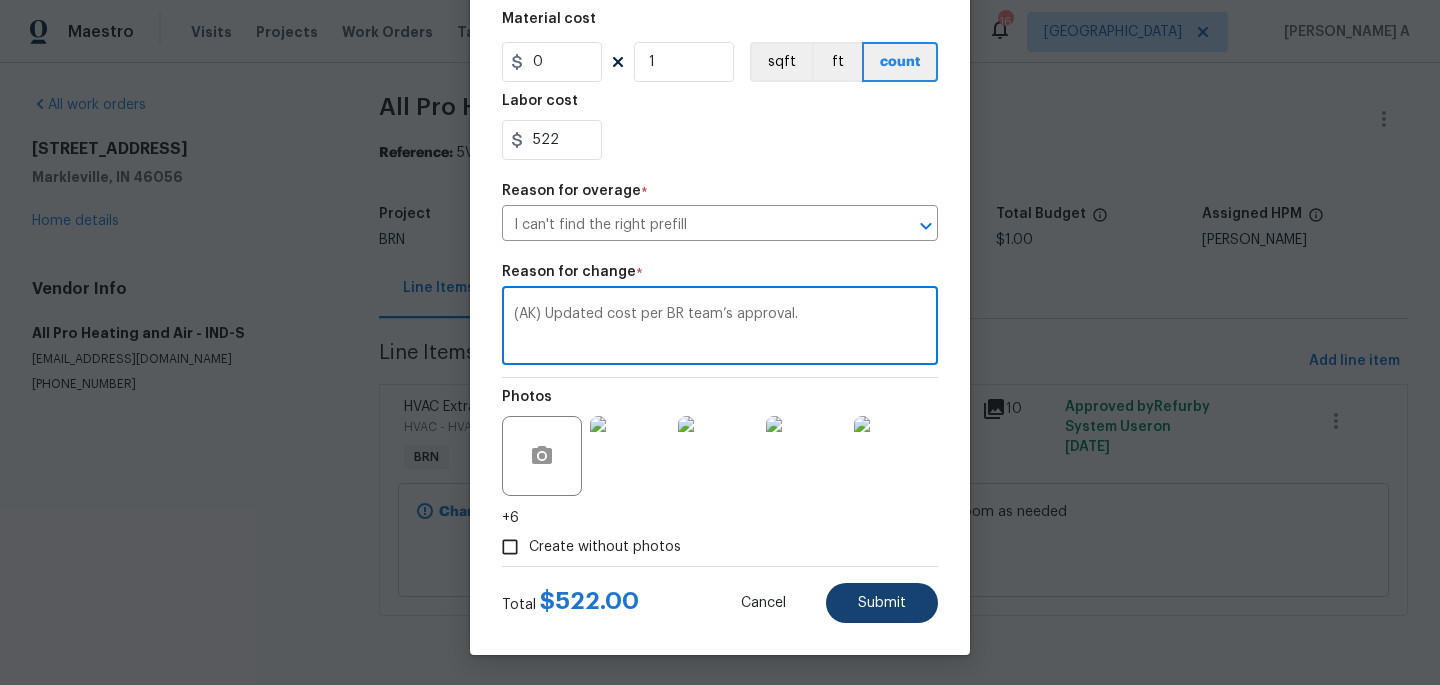 type on "(AK) Updated cost per BR team’s approval." 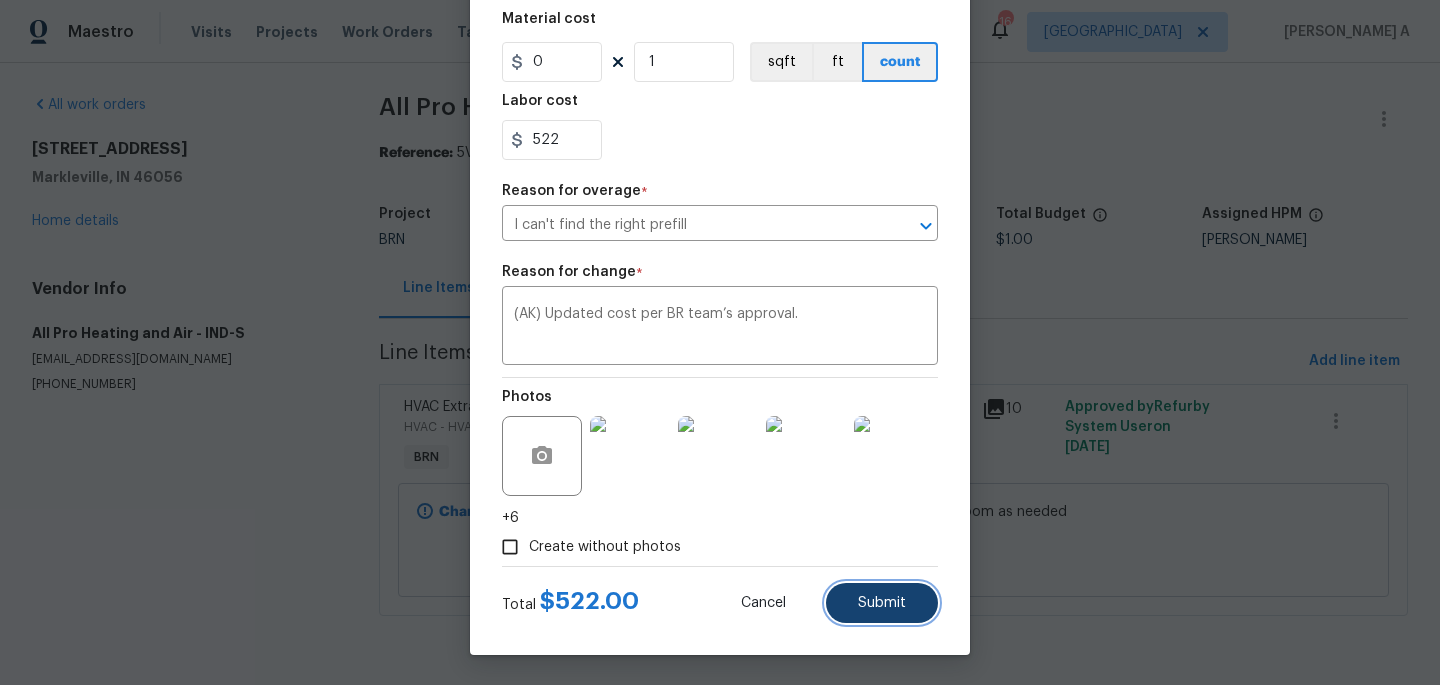 click on "Submit" at bounding box center (882, 603) 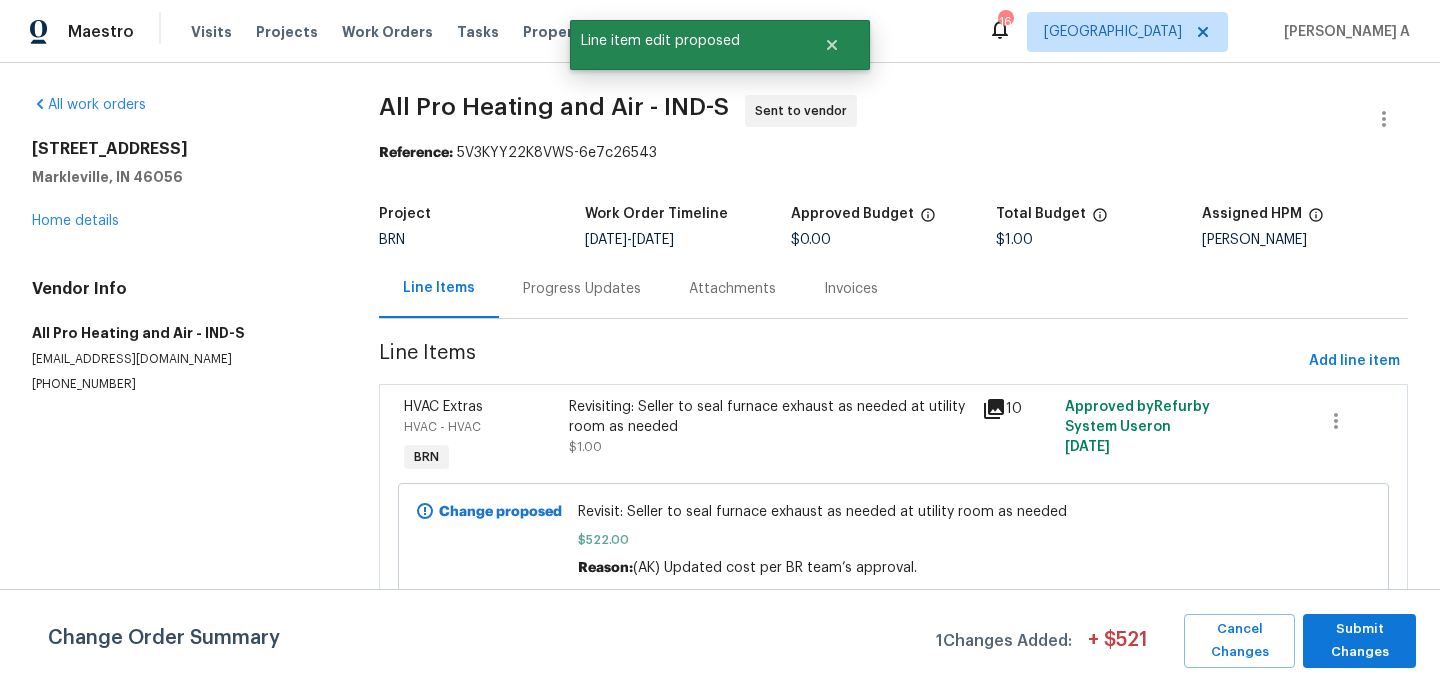scroll, scrollTop: 0, scrollLeft: 0, axis: both 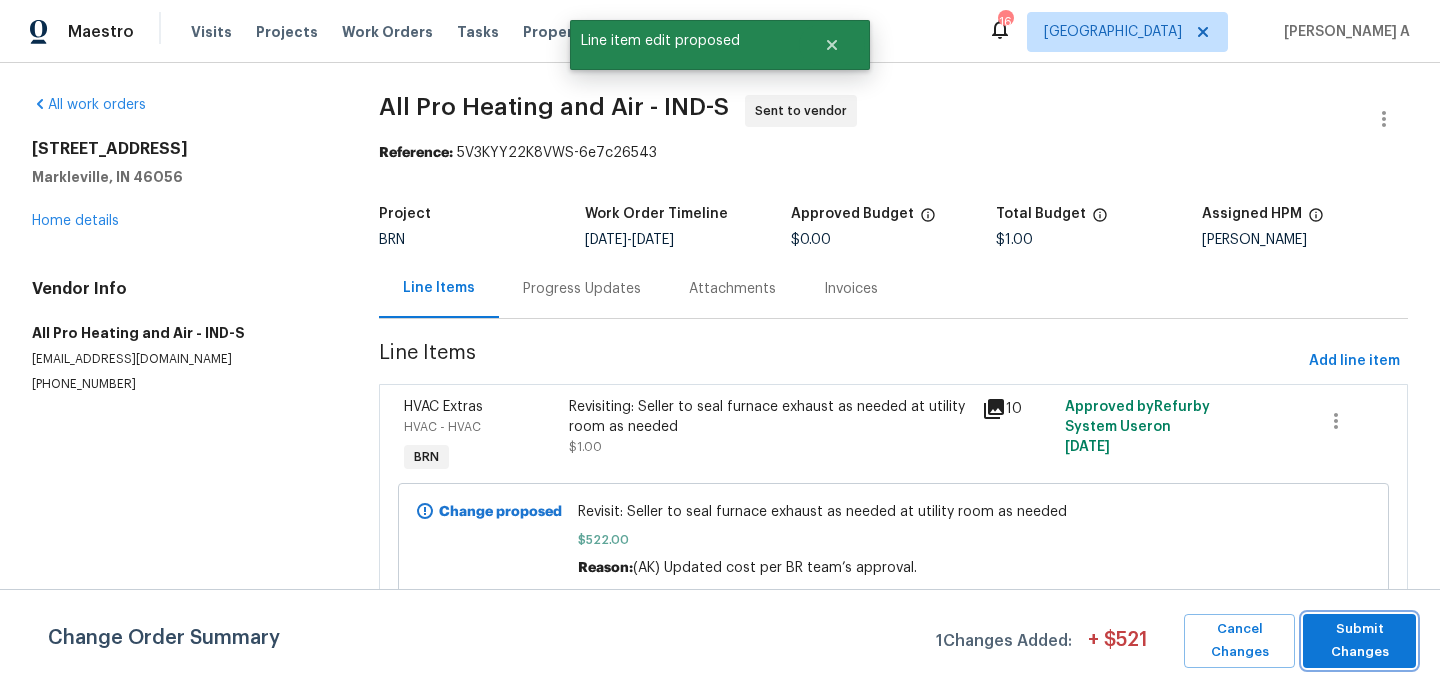click on "Submit Changes" at bounding box center (1359, 641) 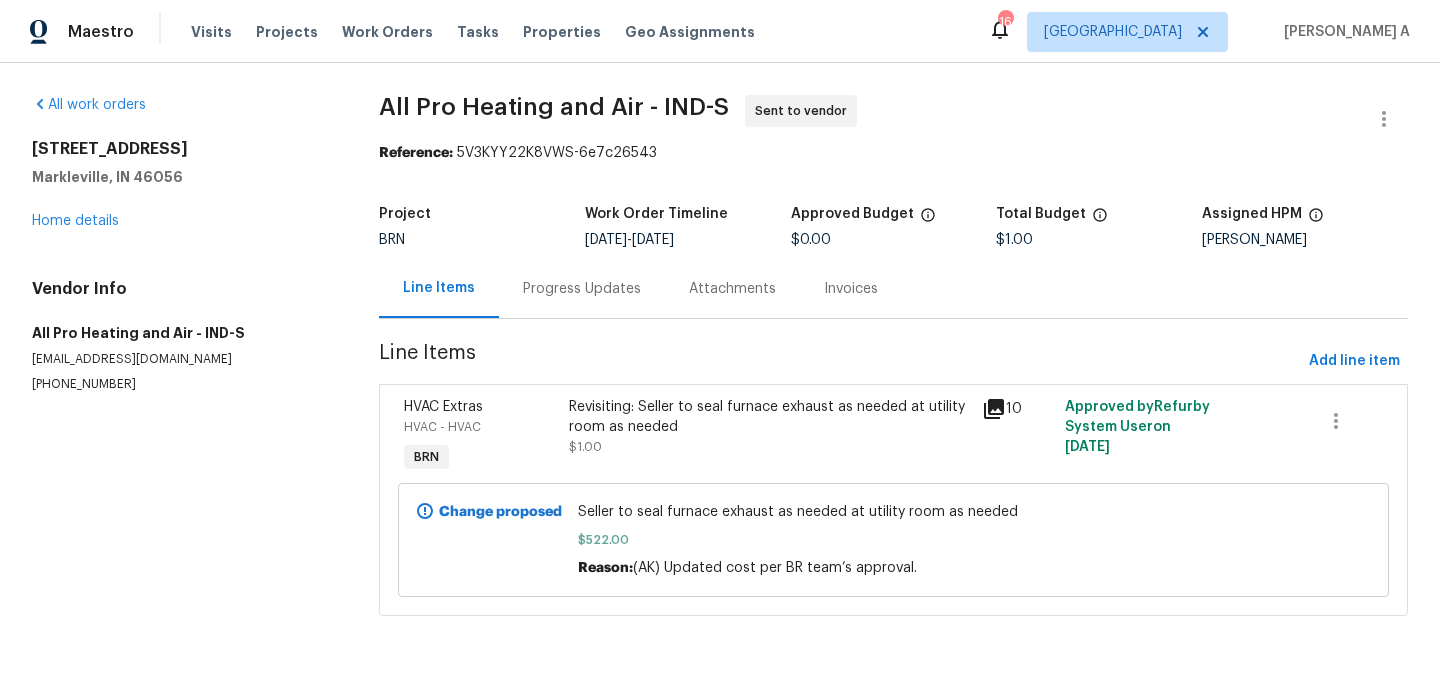 click on "Progress Updates" at bounding box center [582, 289] 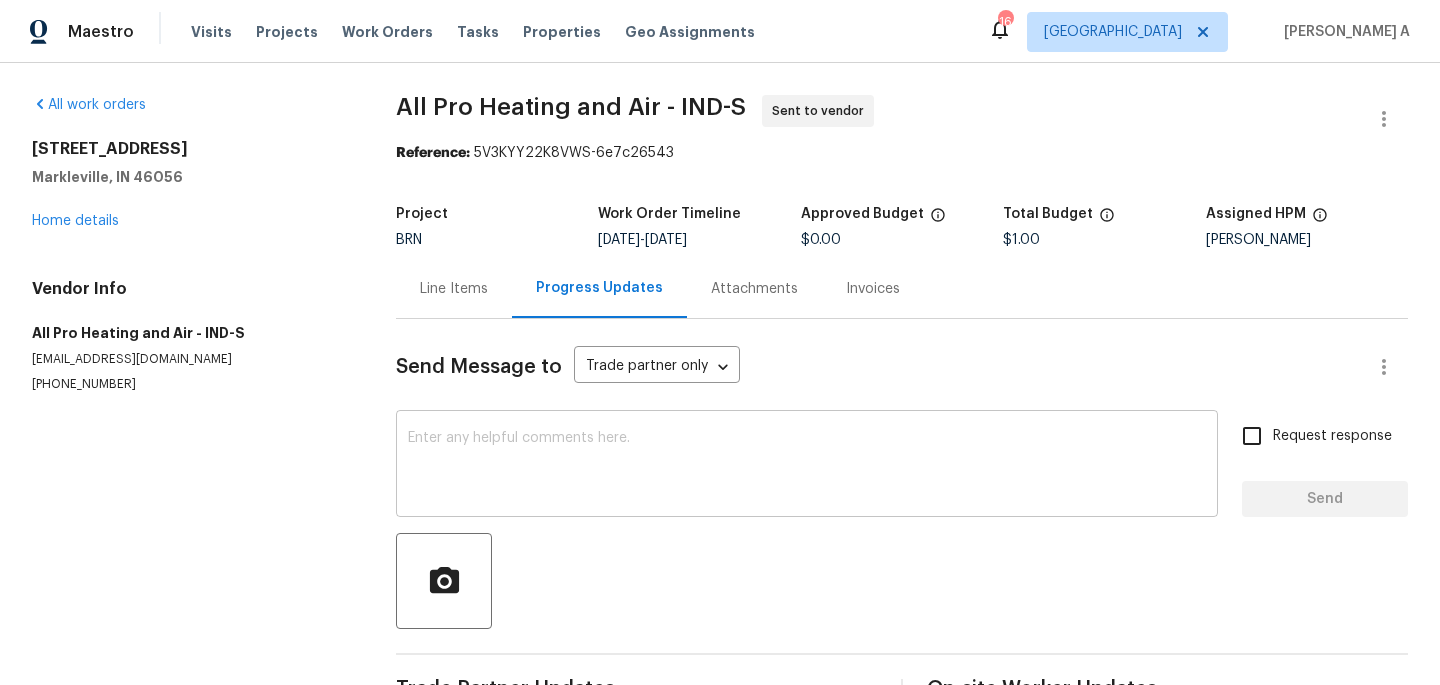 scroll, scrollTop: 58, scrollLeft: 0, axis: vertical 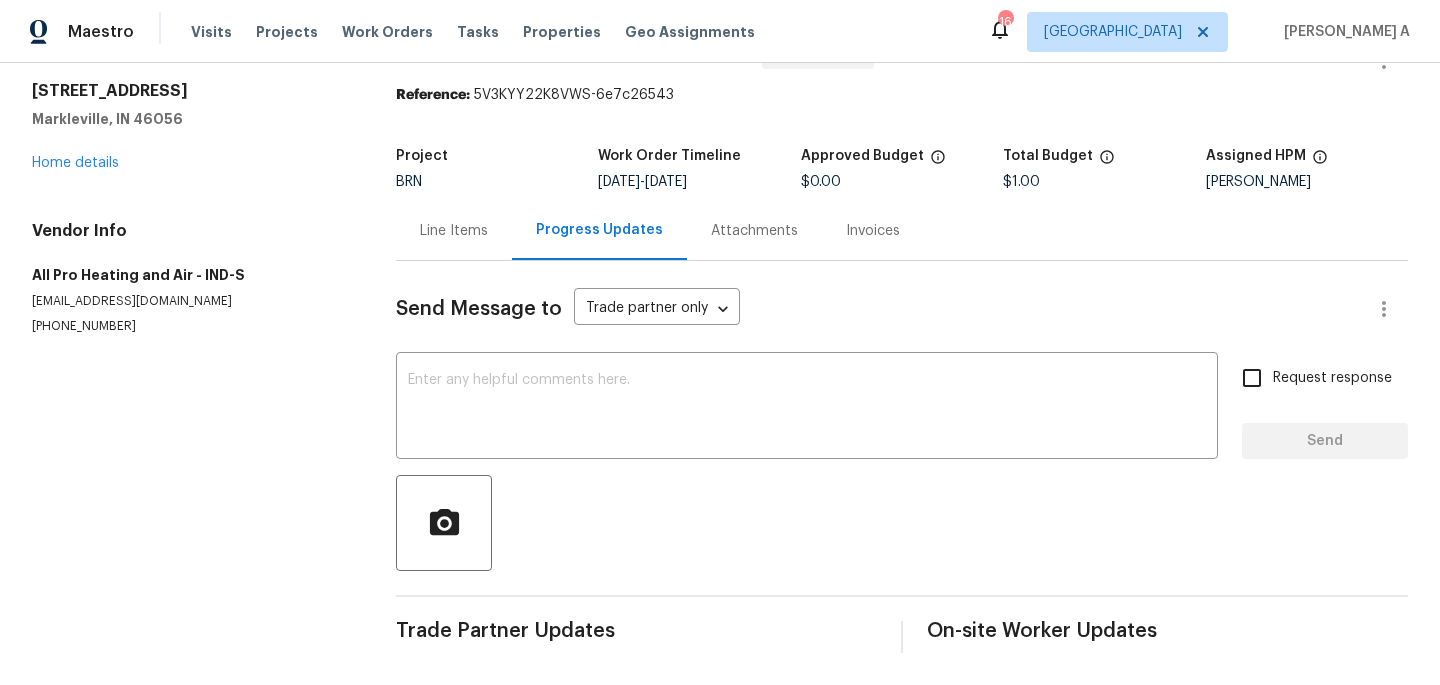 click on "Line Items" at bounding box center (454, 230) 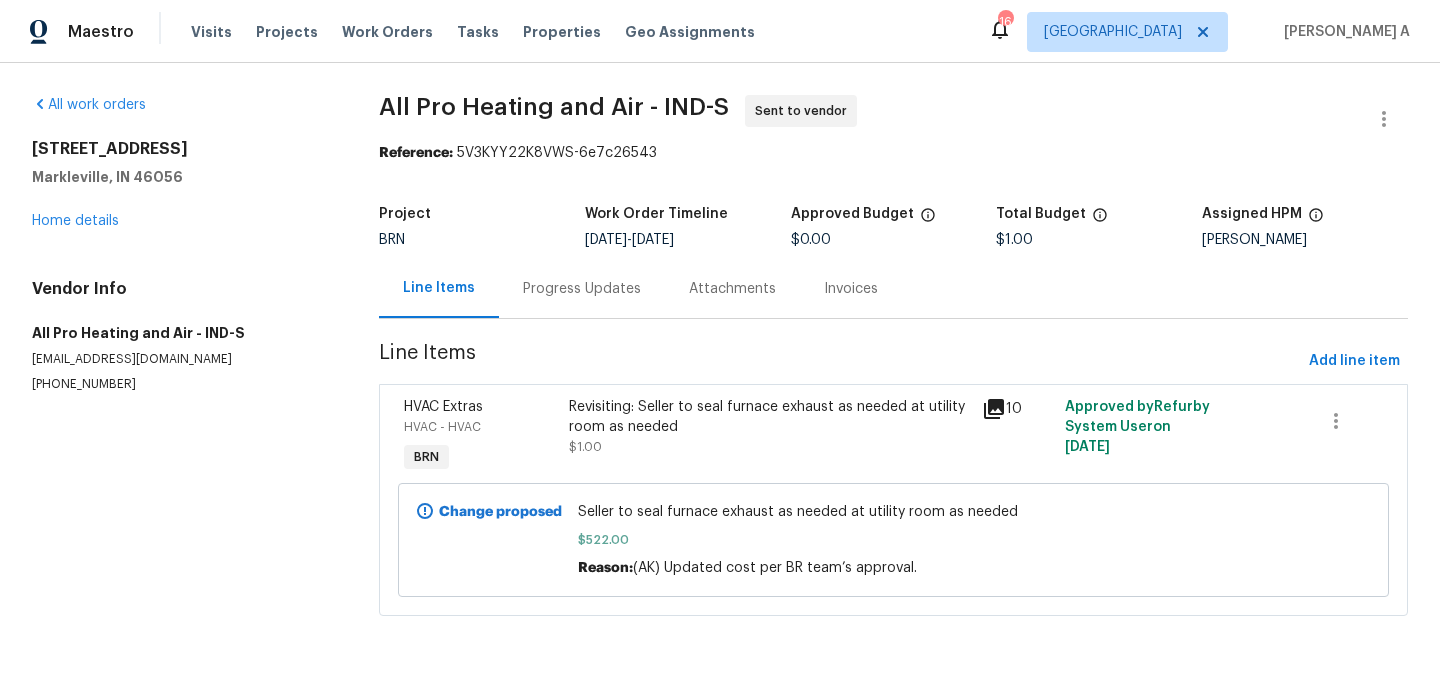scroll, scrollTop: 0, scrollLeft: 0, axis: both 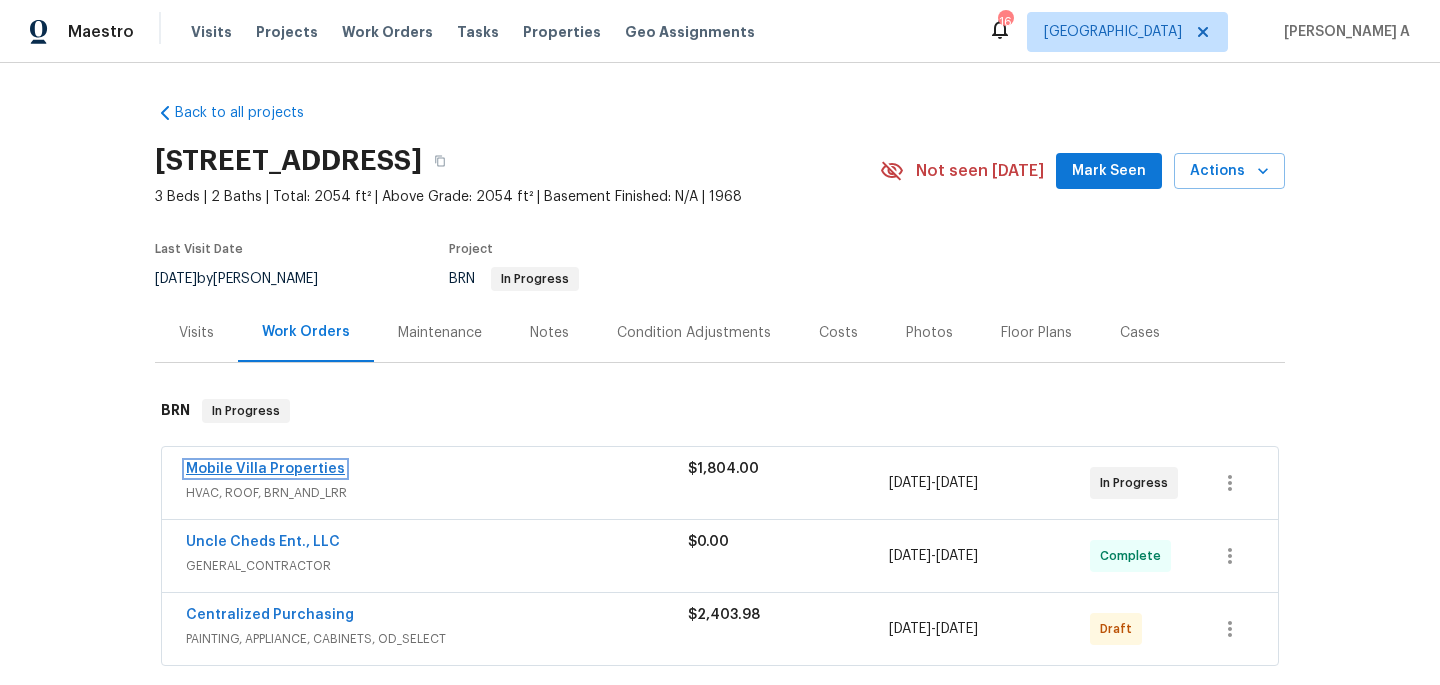 click on "Mobile Villa Properties" at bounding box center (265, 469) 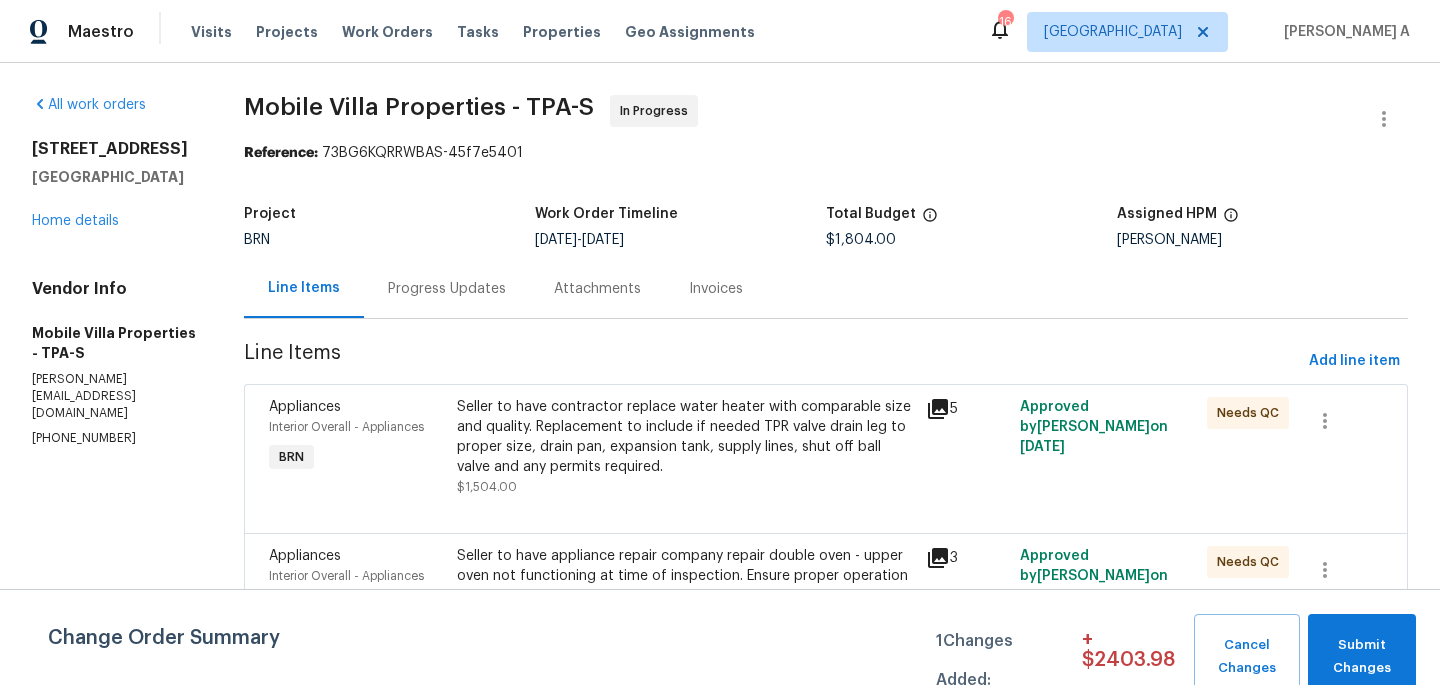 click on "Progress Updates" at bounding box center [447, 289] 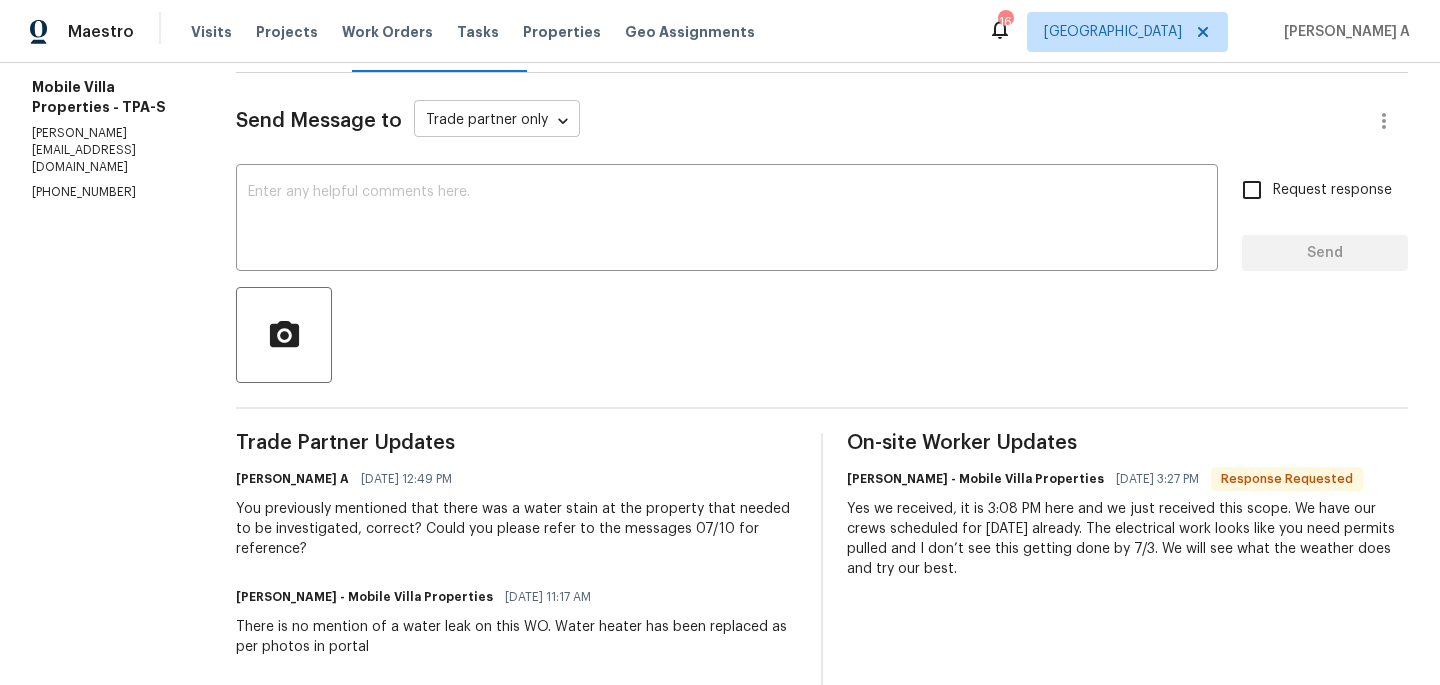 scroll, scrollTop: 286, scrollLeft: 0, axis: vertical 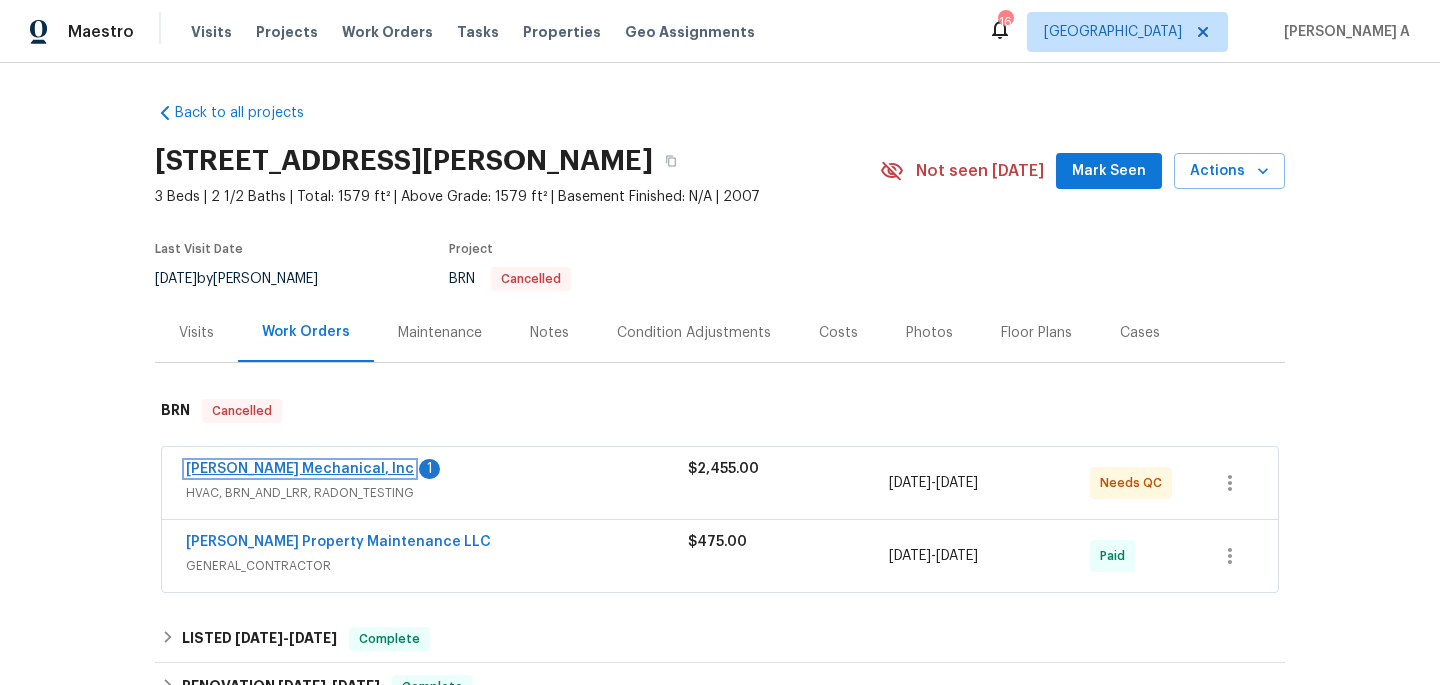 click on "[PERSON_NAME] Mechanical, Inc" at bounding box center [300, 469] 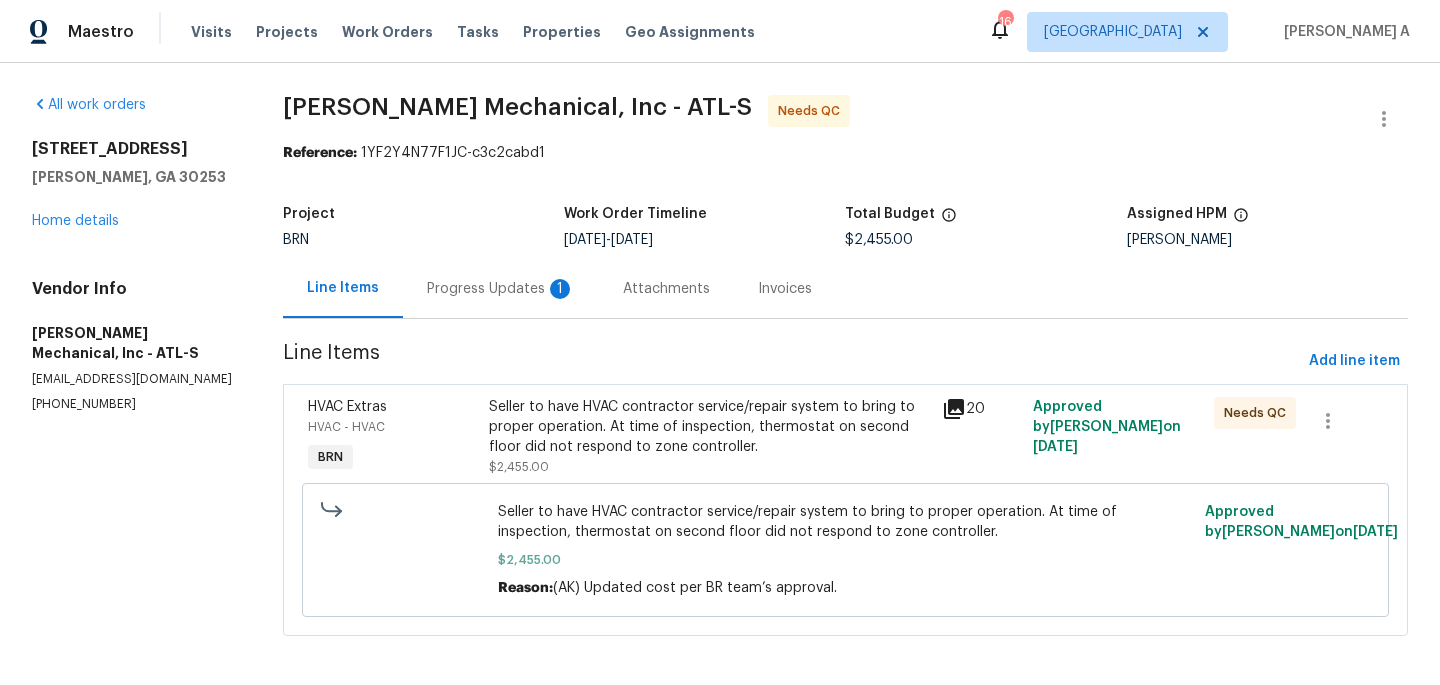 click on "Progress Updates 1" at bounding box center (501, 289) 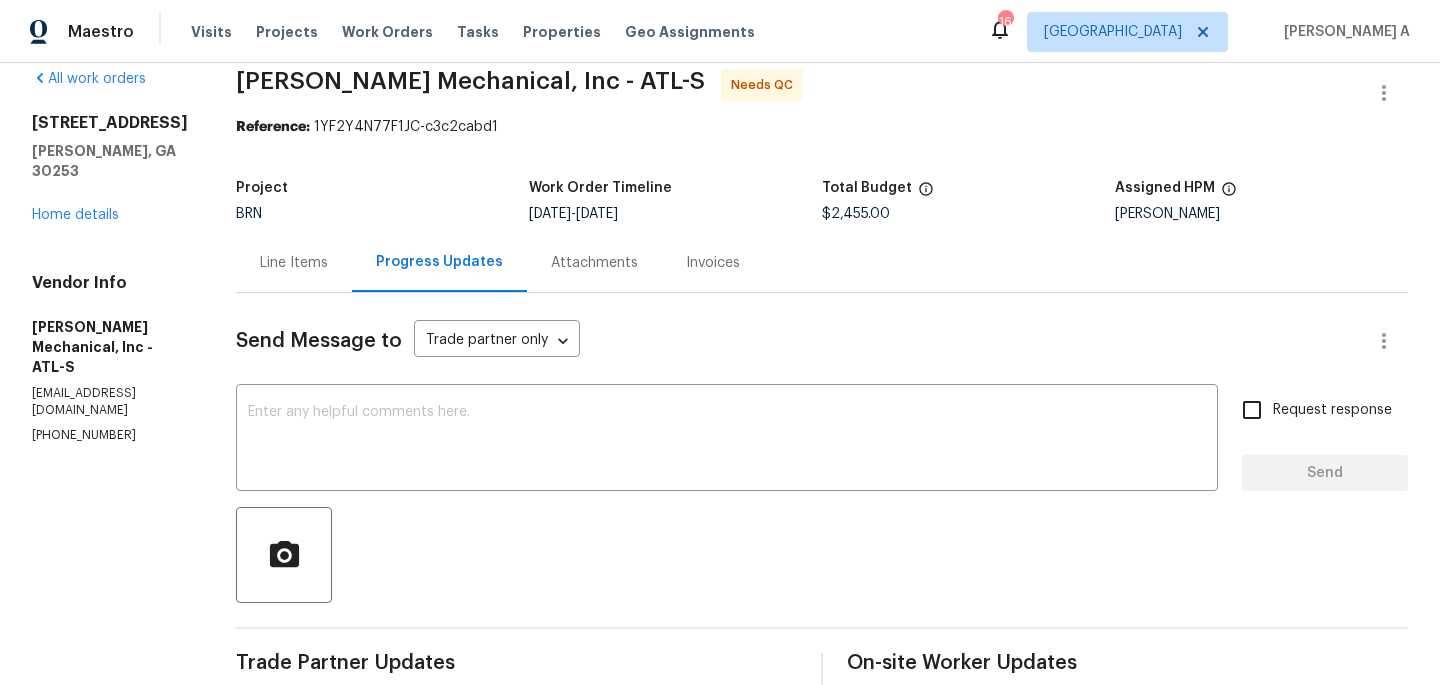 scroll, scrollTop: 0, scrollLeft: 0, axis: both 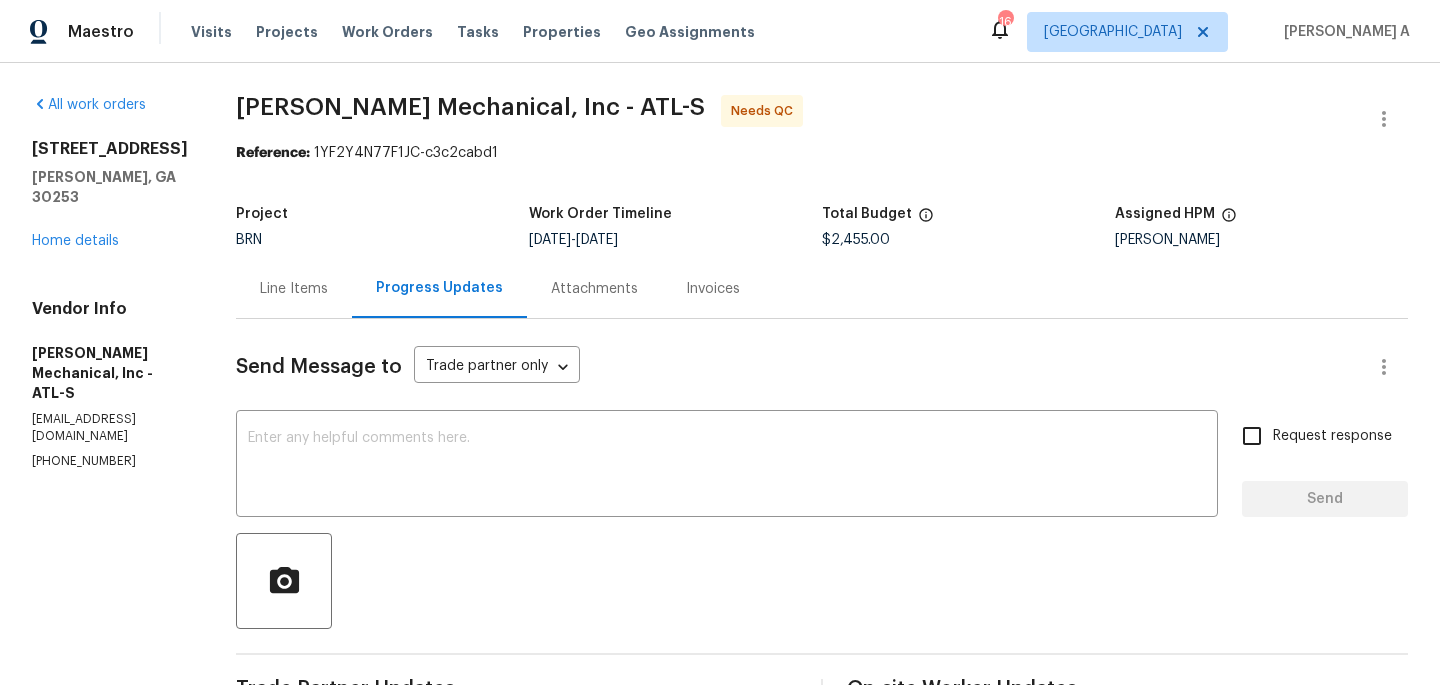 click on "Line Items" at bounding box center (294, 289) 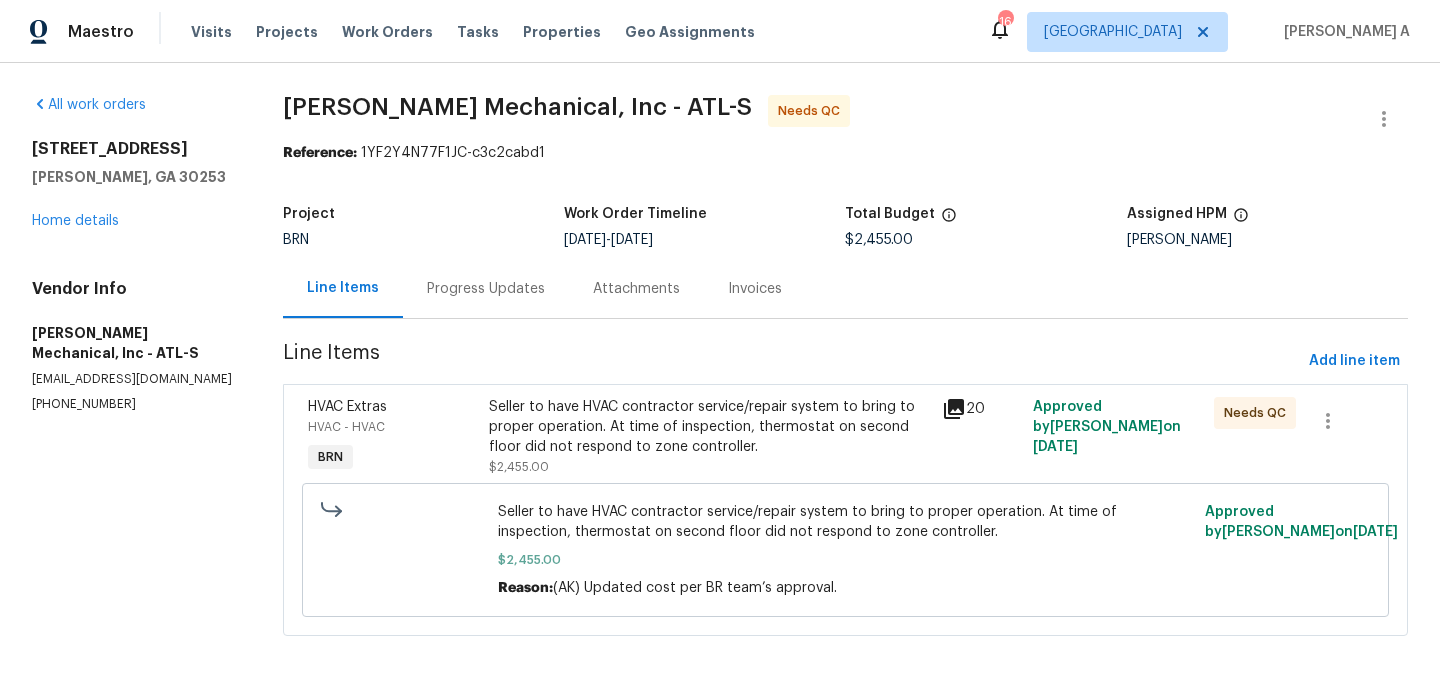 click on "Seller to have HVAC contractor service/repair system to bring to proper operation. At time of inspection, thermostat on second floor did not respond to zone controller." at bounding box center [709, 427] 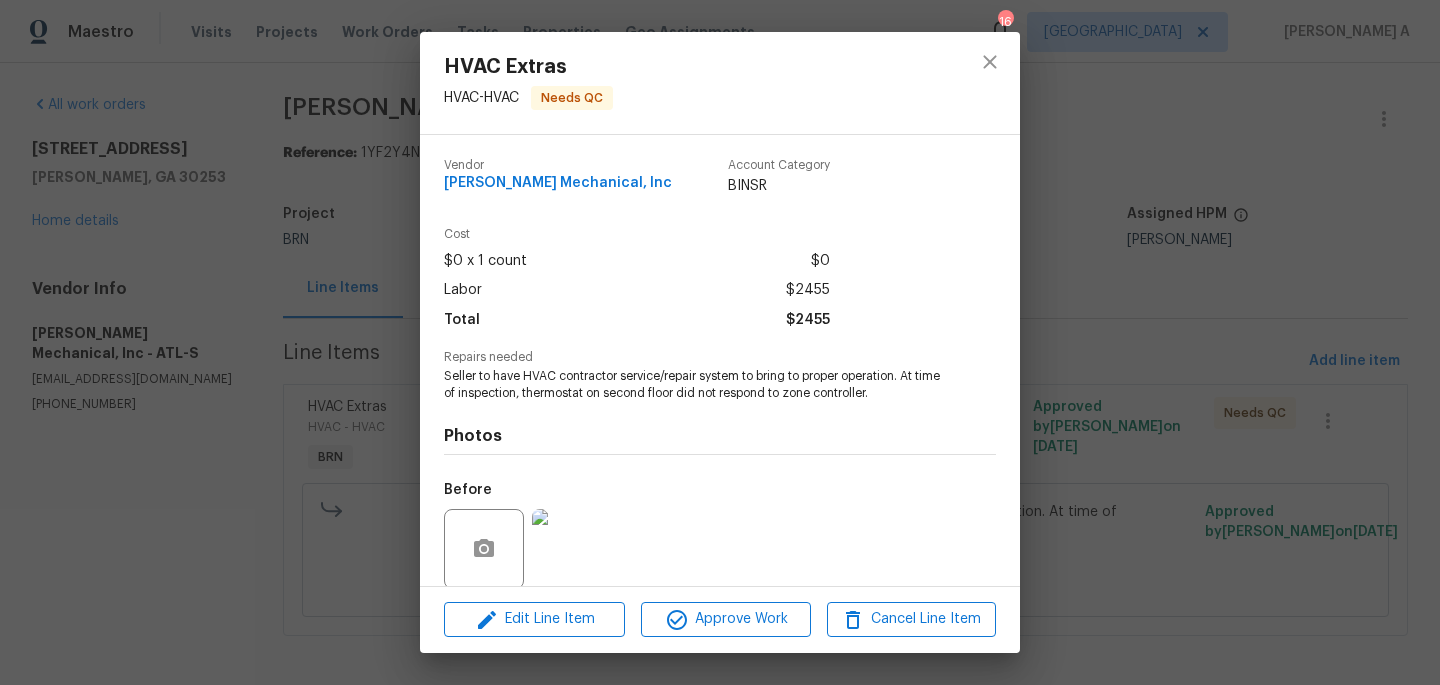 click on "[PERSON_NAME] Mechanical, Inc" at bounding box center [558, 183] 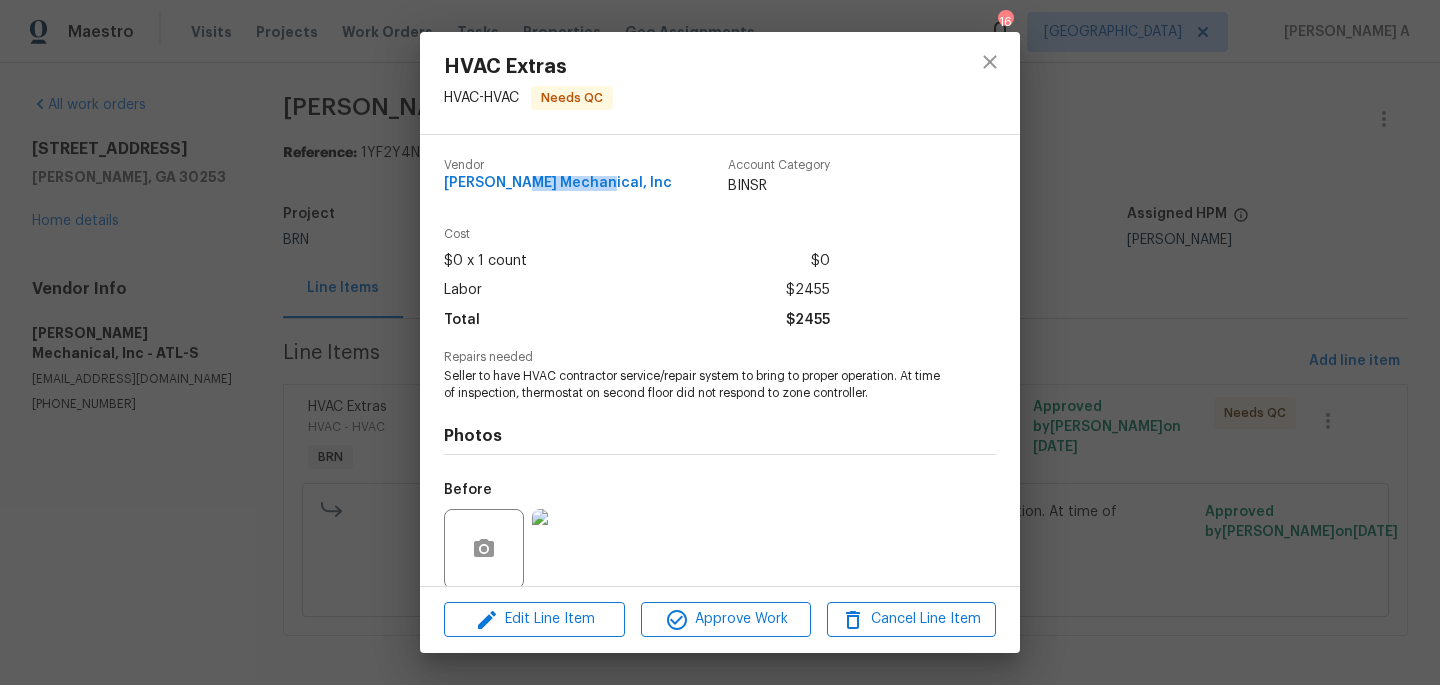 click on "[PERSON_NAME] Mechanical, Inc" at bounding box center (558, 183) 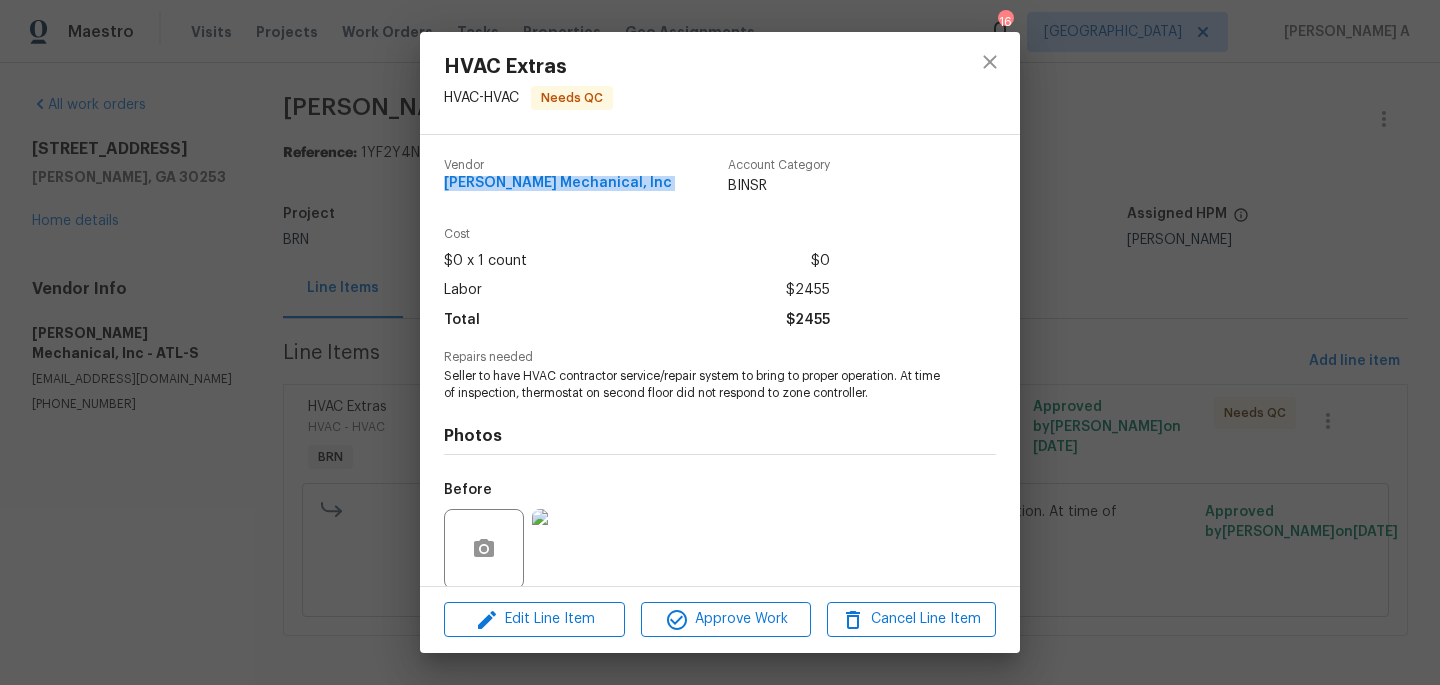 click on "[PERSON_NAME] Mechanical, Inc" at bounding box center (558, 183) 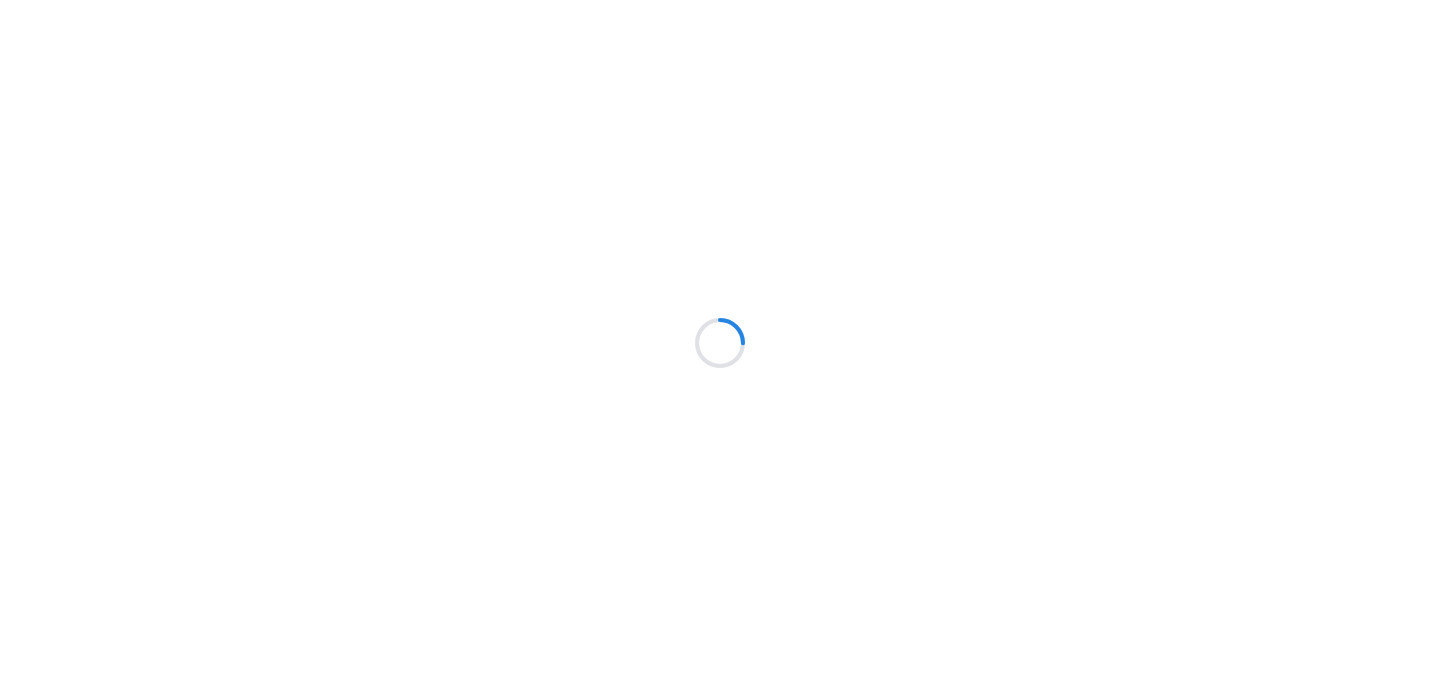 scroll, scrollTop: 0, scrollLeft: 0, axis: both 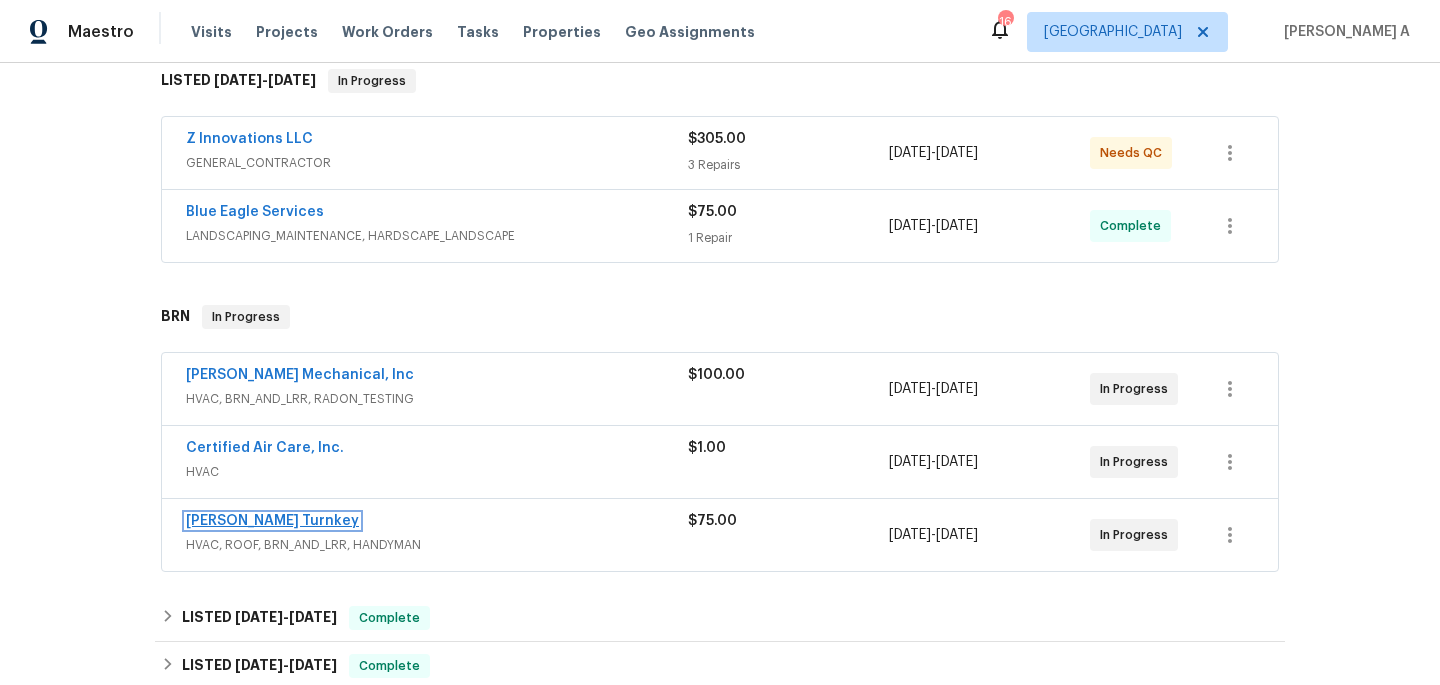 click on "[PERSON_NAME] Turnkey" at bounding box center (272, 521) 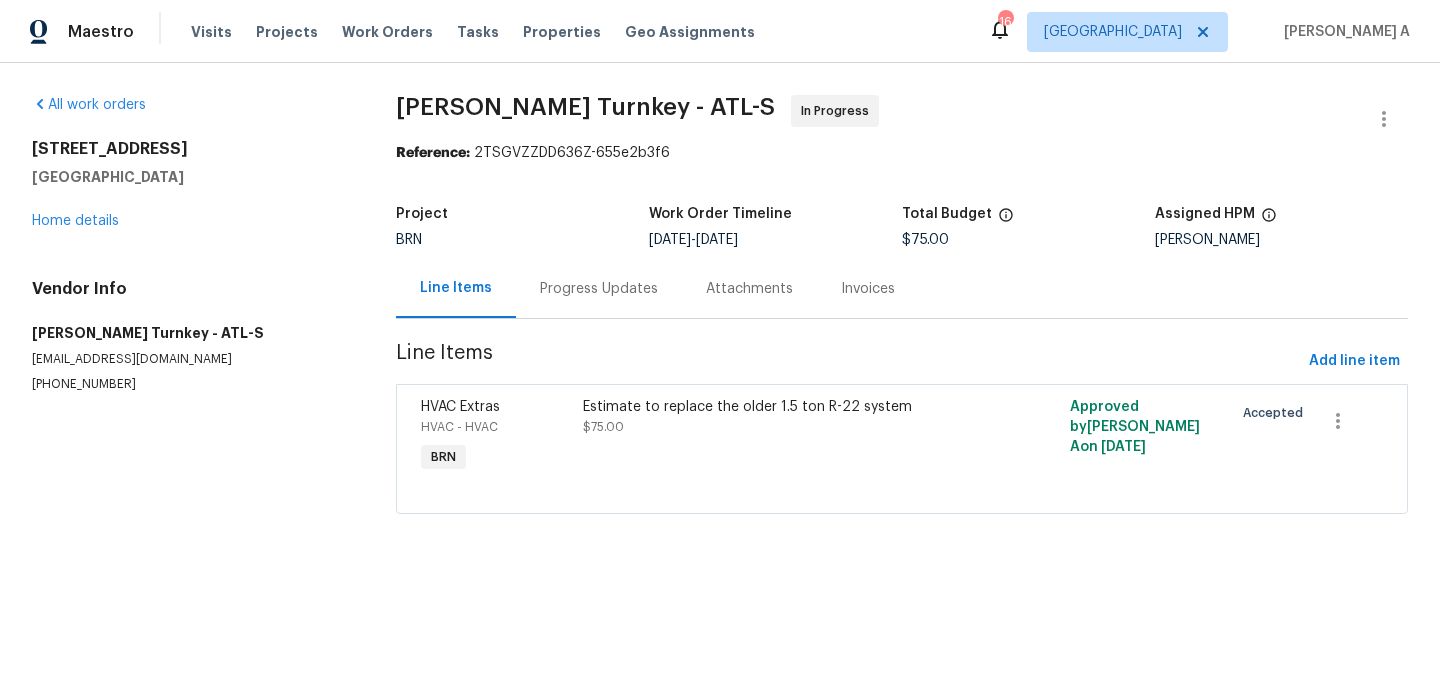 click on "Progress Updates" at bounding box center (599, 288) 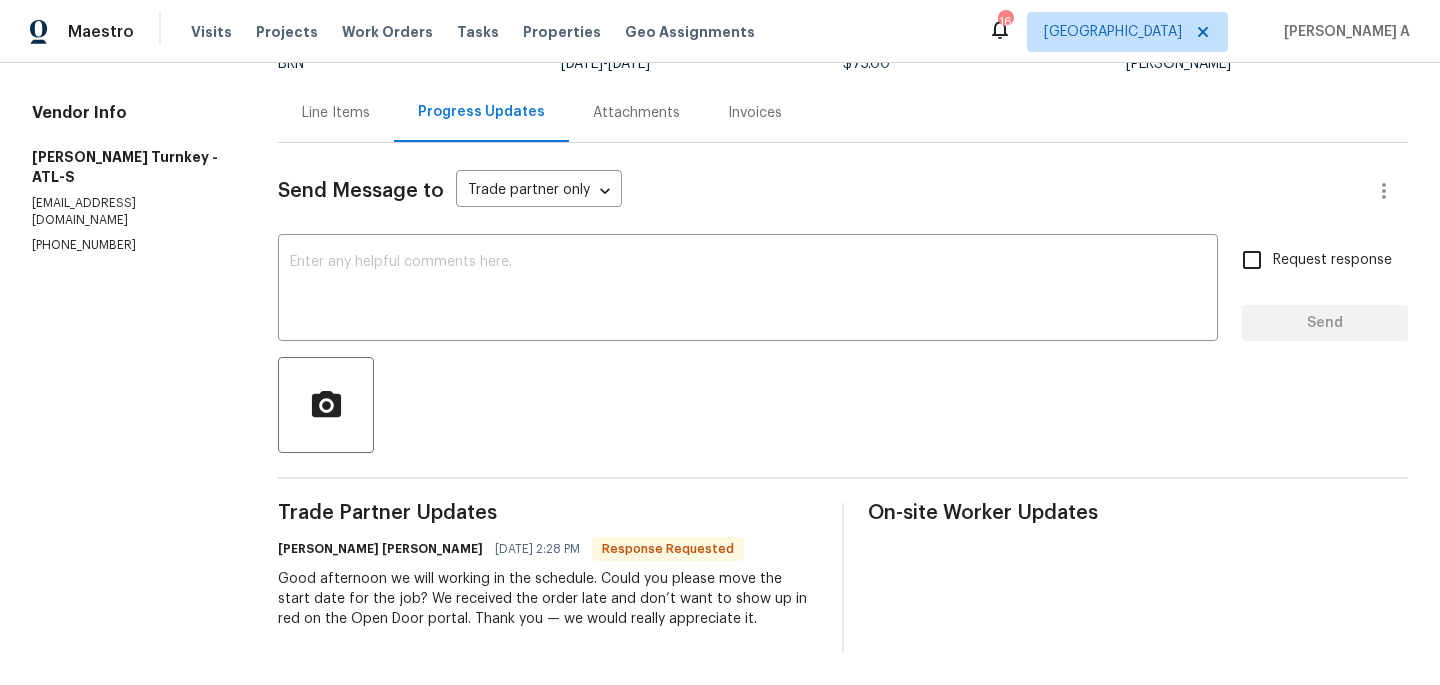 scroll, scrollTop: 0, scrollLeft: 0, axis: both 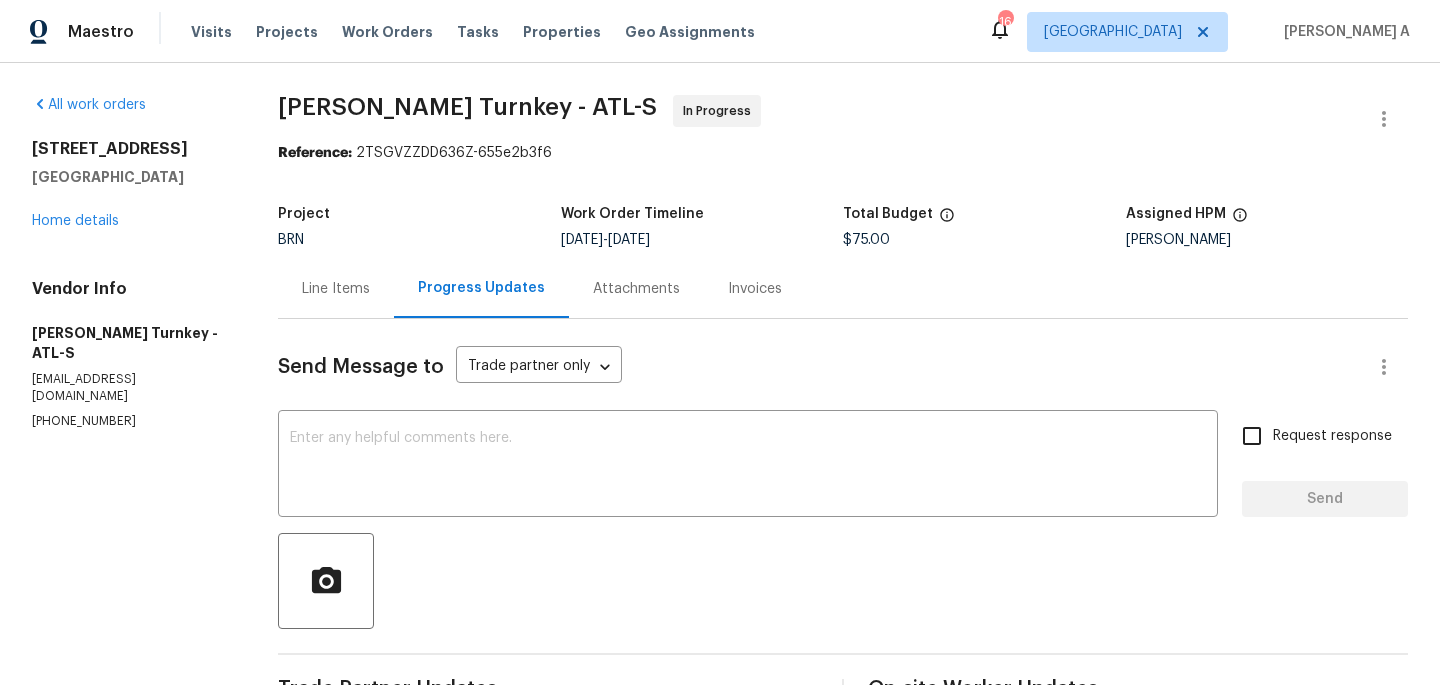click on "Line Items" at bounding box center (336, 288) 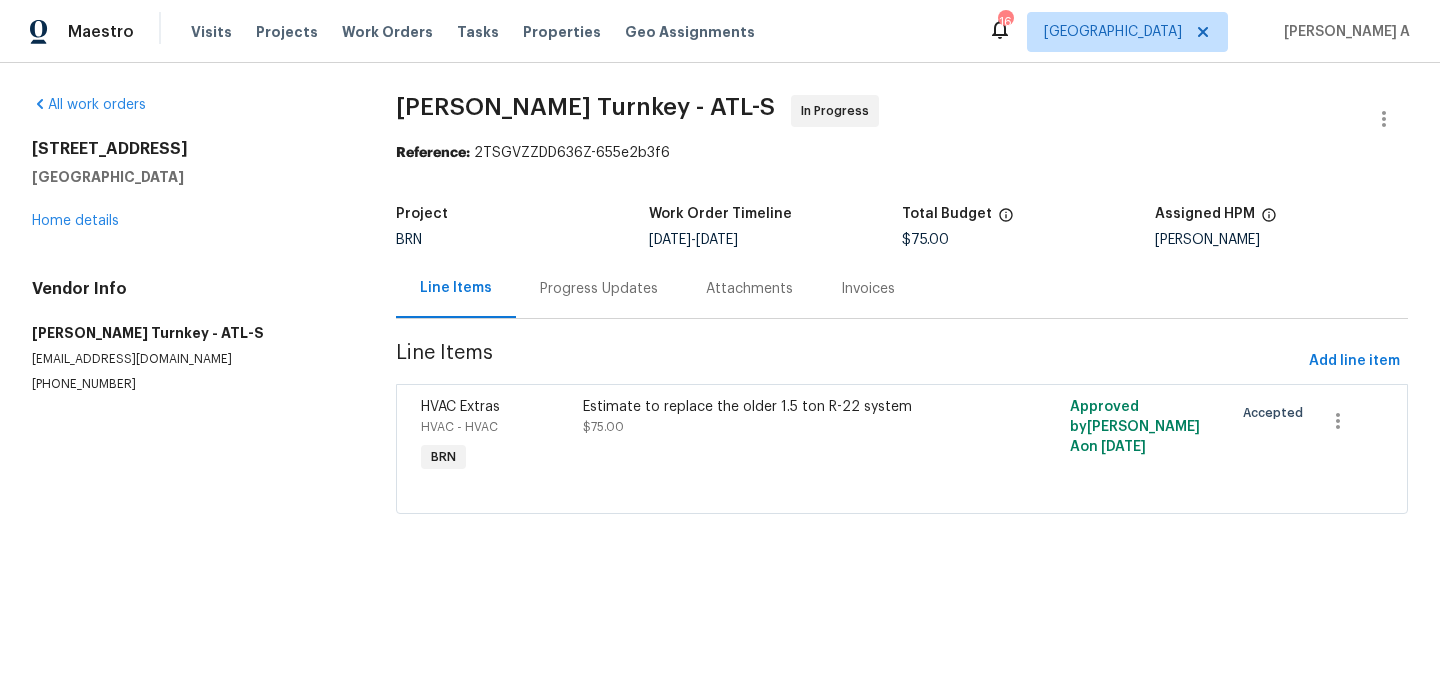 click on "Progress Updates" at bounding box center (599, 288) 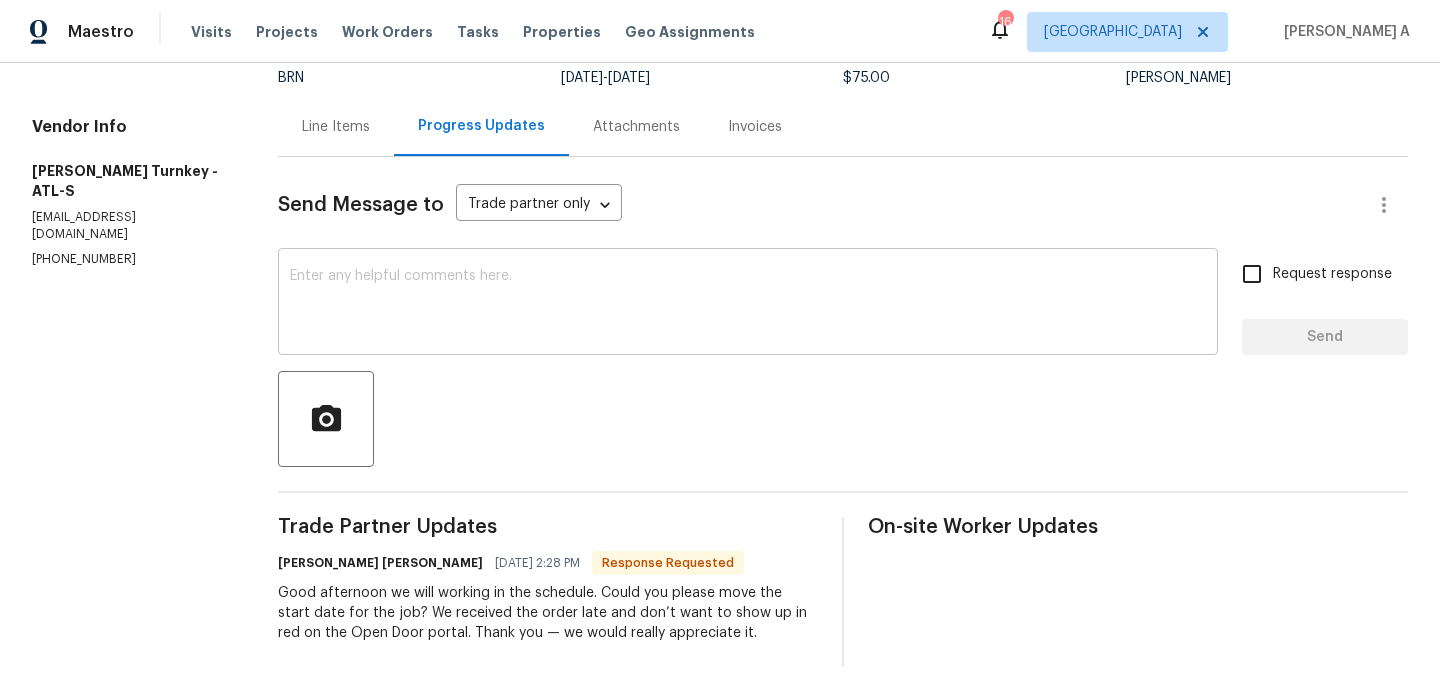 scroll, scrollTop: 176, scrollLeft: 0, axis: vertical 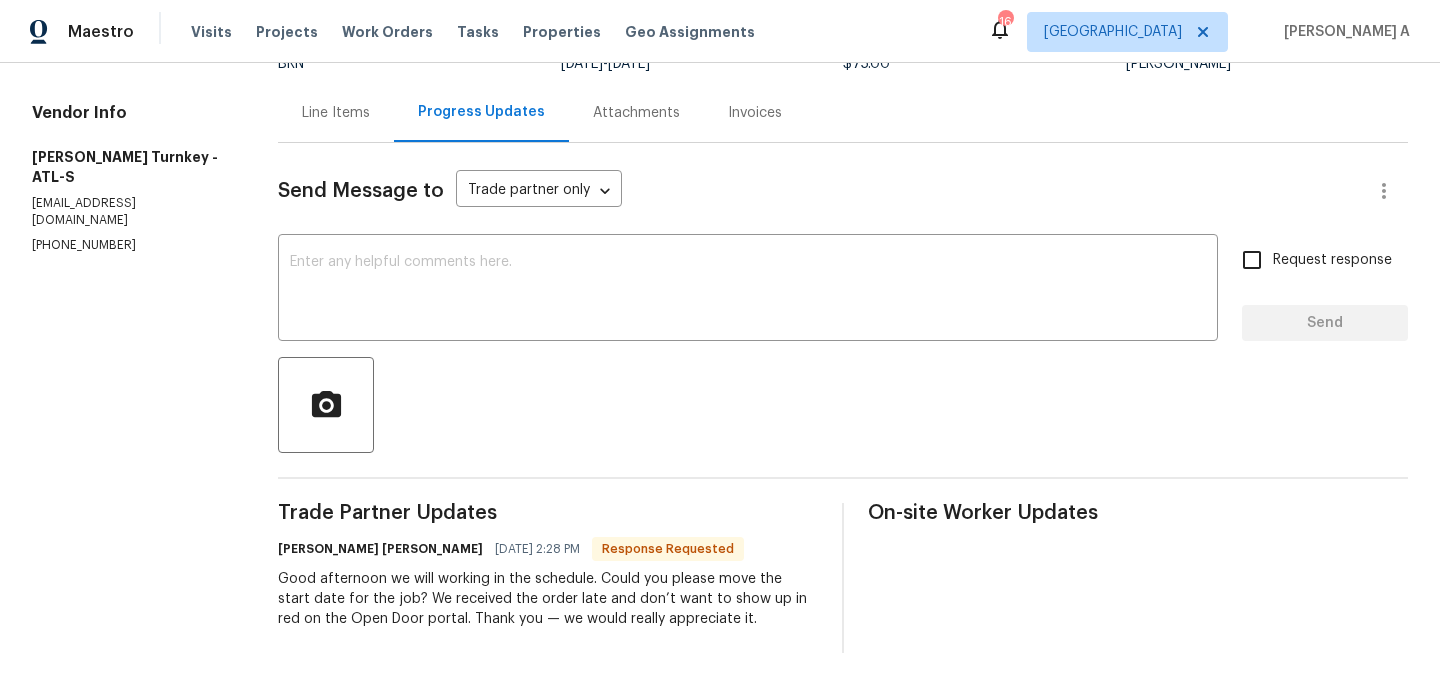 click on "[PERSON_NAME] [PERSON_NAME]" at bounding box center [380, 549] 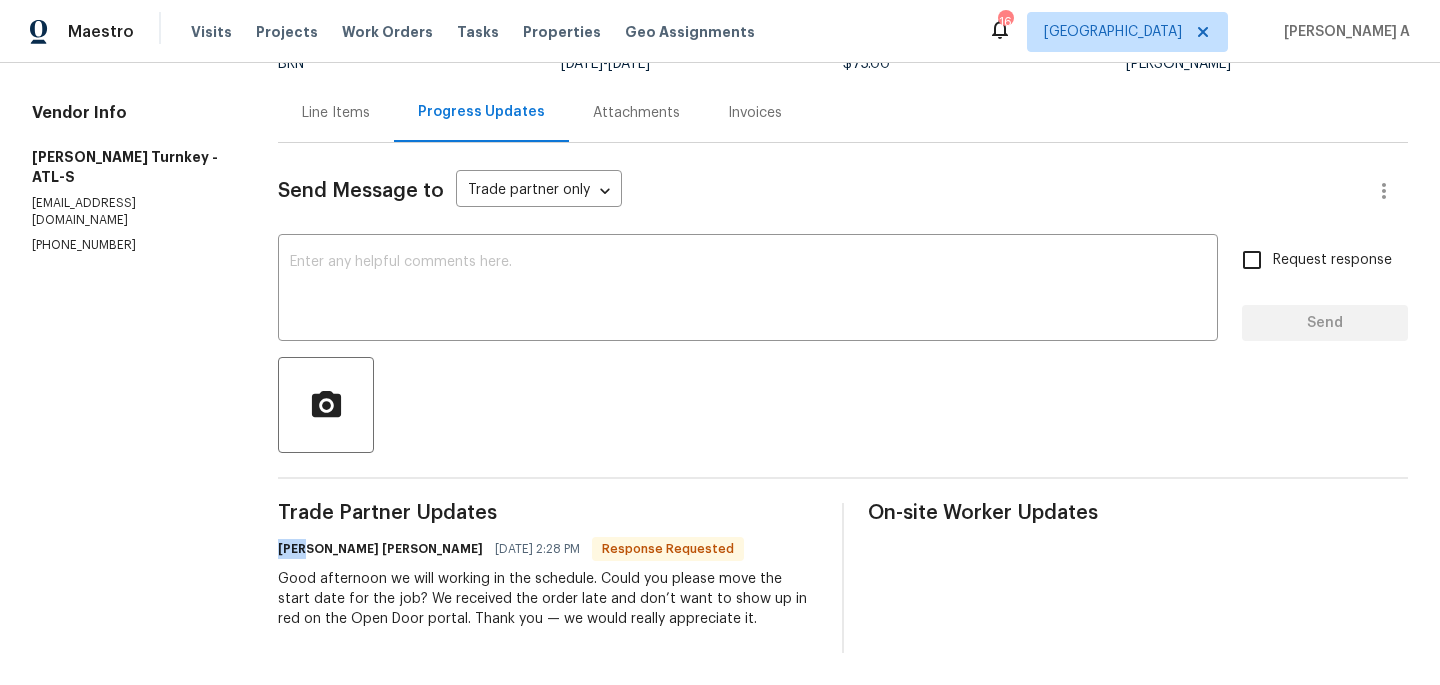 click on "[PERSON_NAME] [PERSON_NAME]" at bounding box center [380, 549] 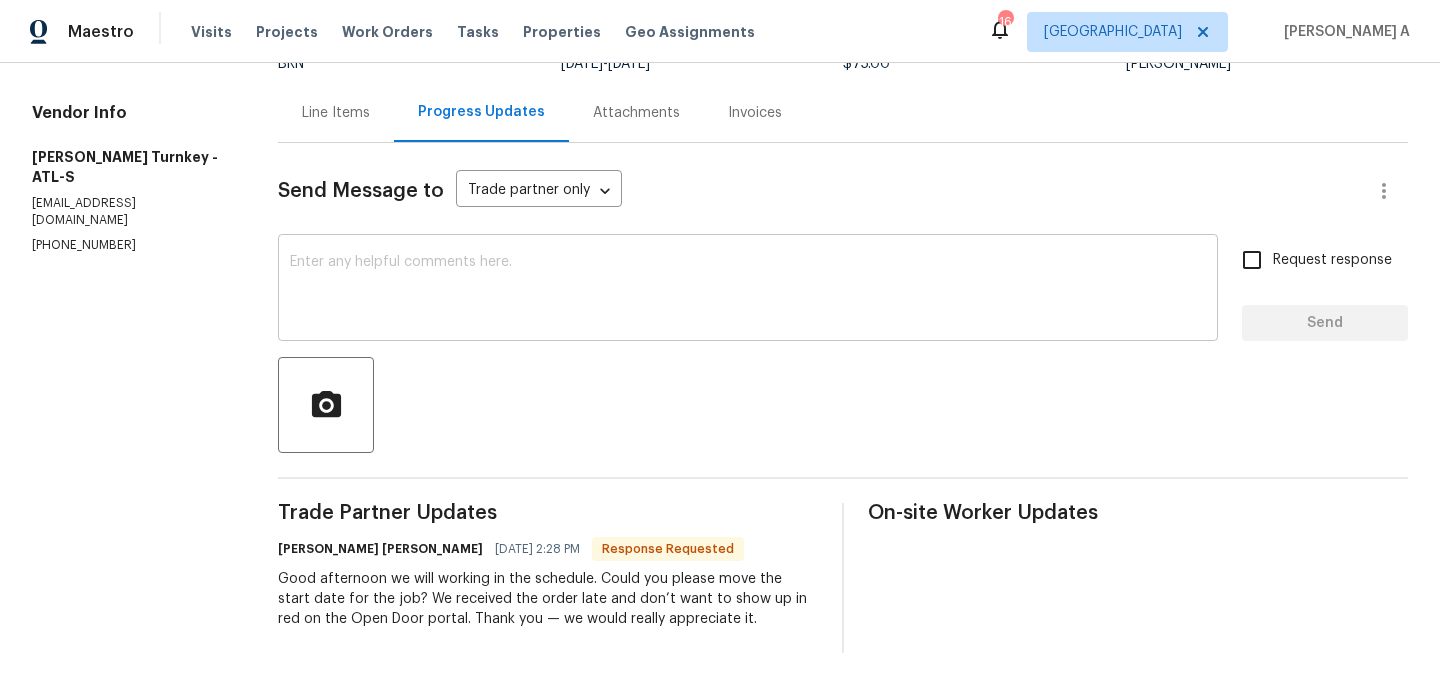 click at bounding box center [748, 290] 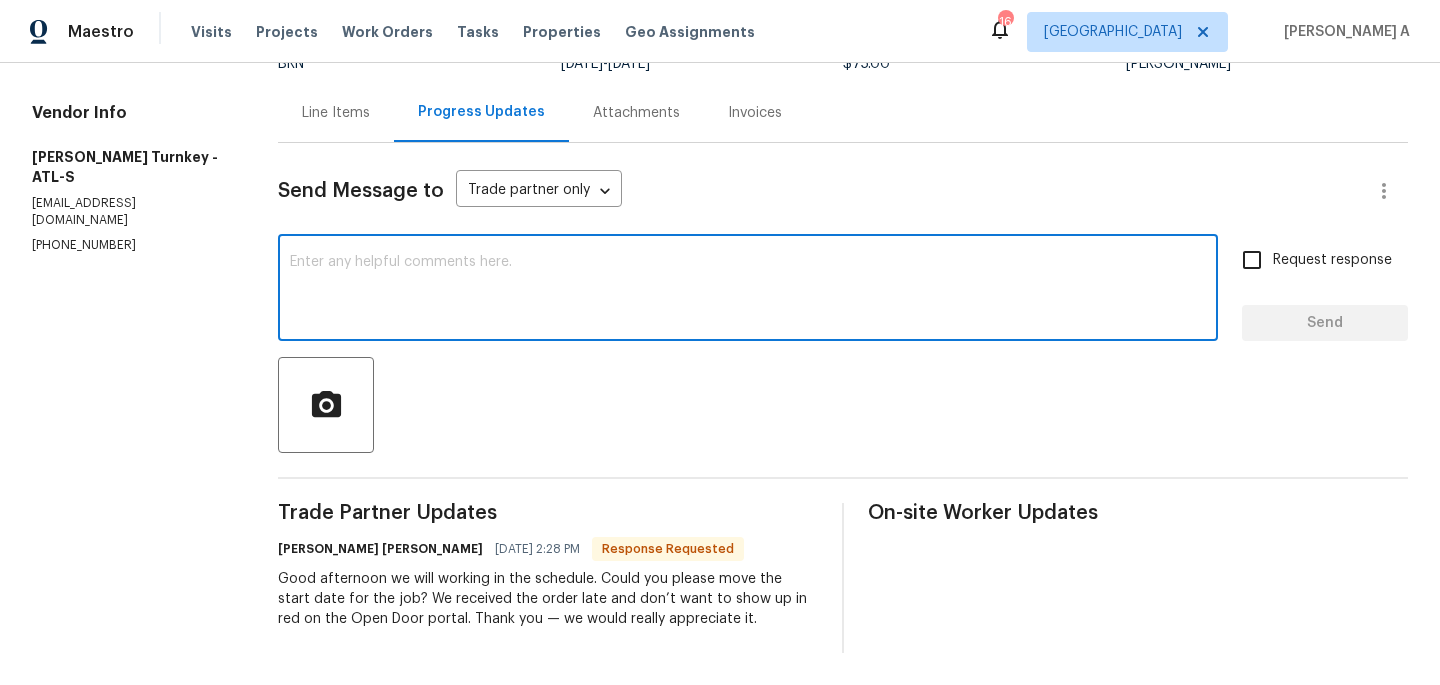 paste on "[PERSON_NAME]" 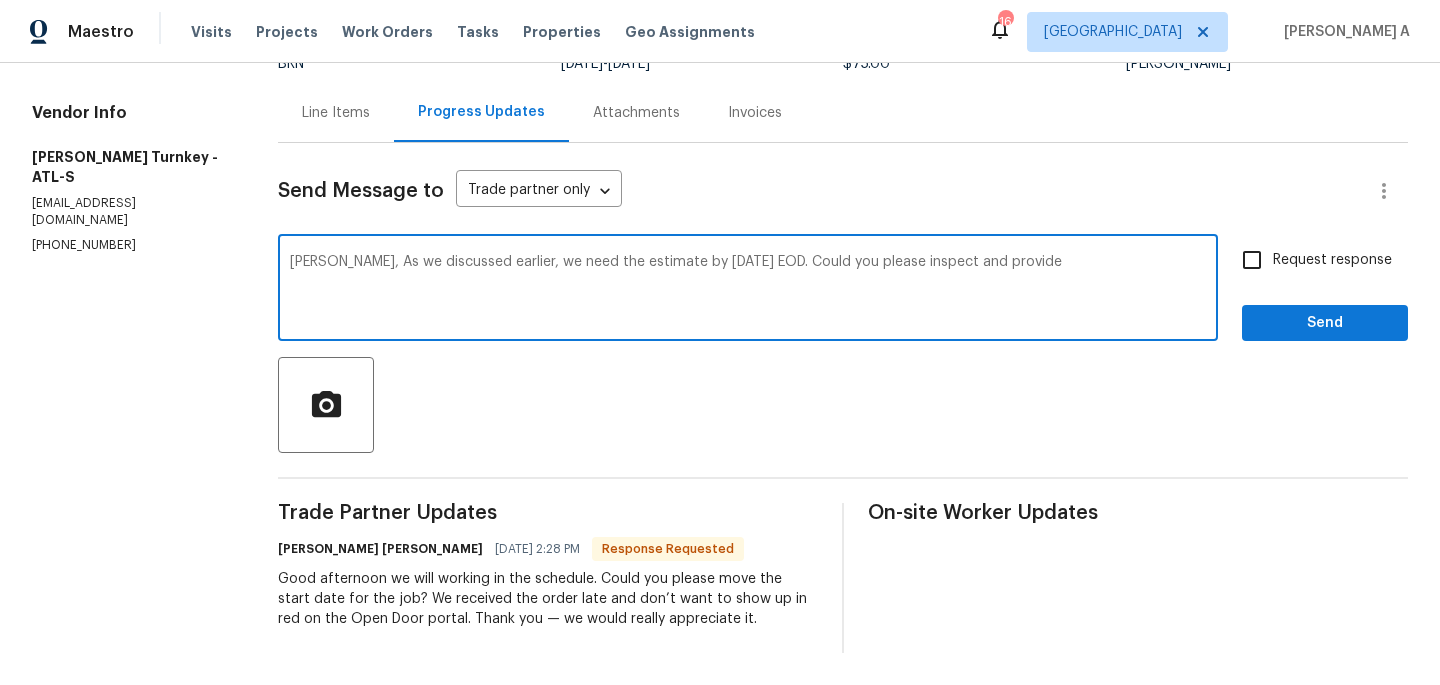 click on "[PERSON_NAME], As we discussed earlier, we need the estimate by [DATE] EOD. Could you please inspect and provide" at bounding box center (748, 290) 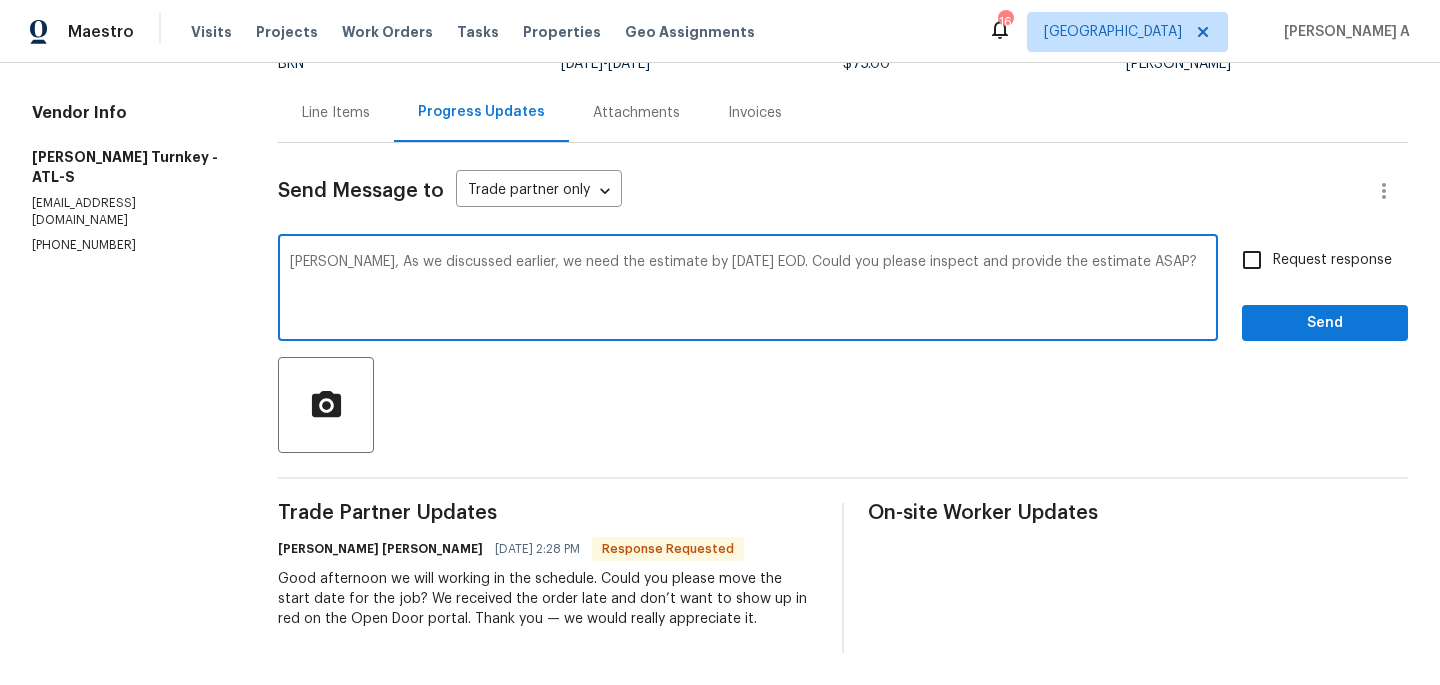 type on "[PERSON_NAME], As we discussed earlier, we need the estimate by [DATE] EOD. Could you please inspect and provide the estimate ASAP?" 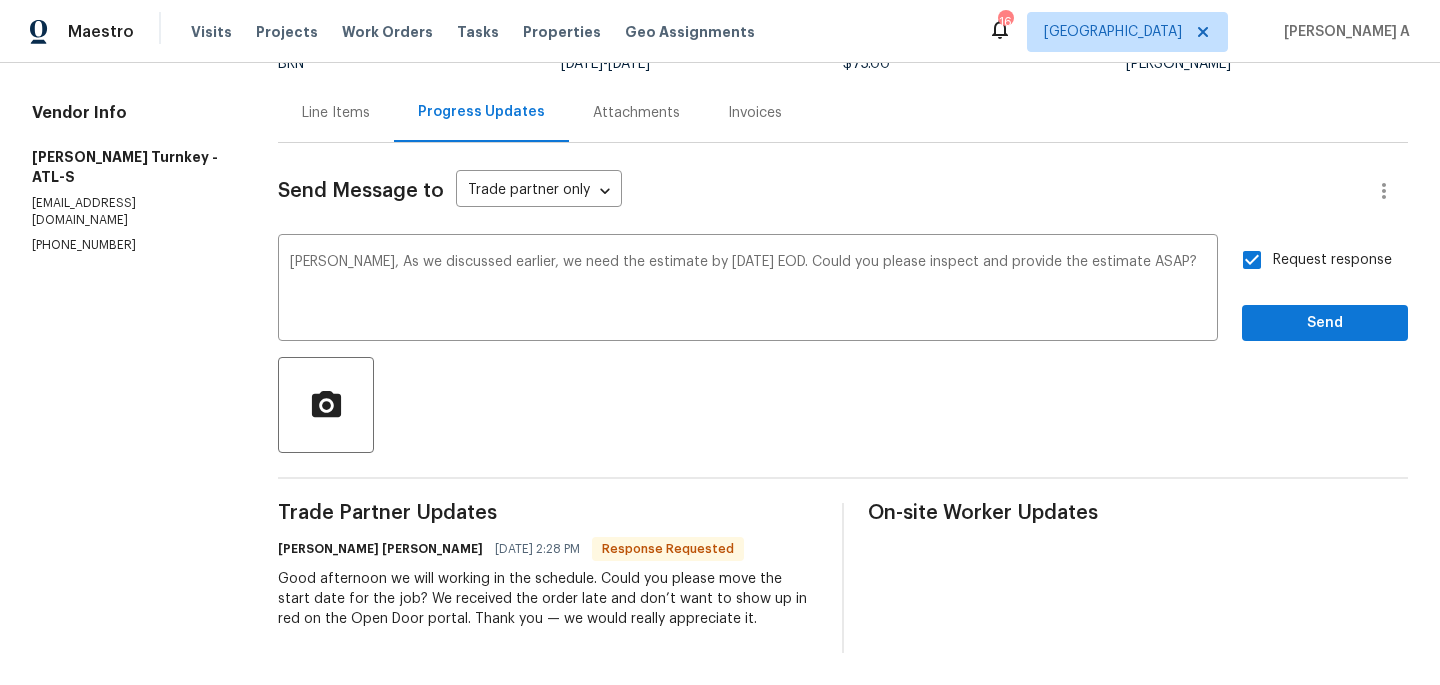 click on "Send Message to Trade partner only Trade partner only ​ [PERSON_NAME], As we discussed earlier, we need the estimate by [DATE] EOD. Could you please inspect and provide the estimate ASAP? x ​ Request response Send Trade Partner Updates [PERSON_NAME] [PERSON_NAME] [DATE] 2:28 PM Response Requested Good afternoon we will working in the schedule.  Could you please move the start date for the job? We received the order late and don’t want to show up in red on the Open Door portal.
Thank you — we would really appreciate it. On-site Worker Updates" at bounding box center [843, 398] 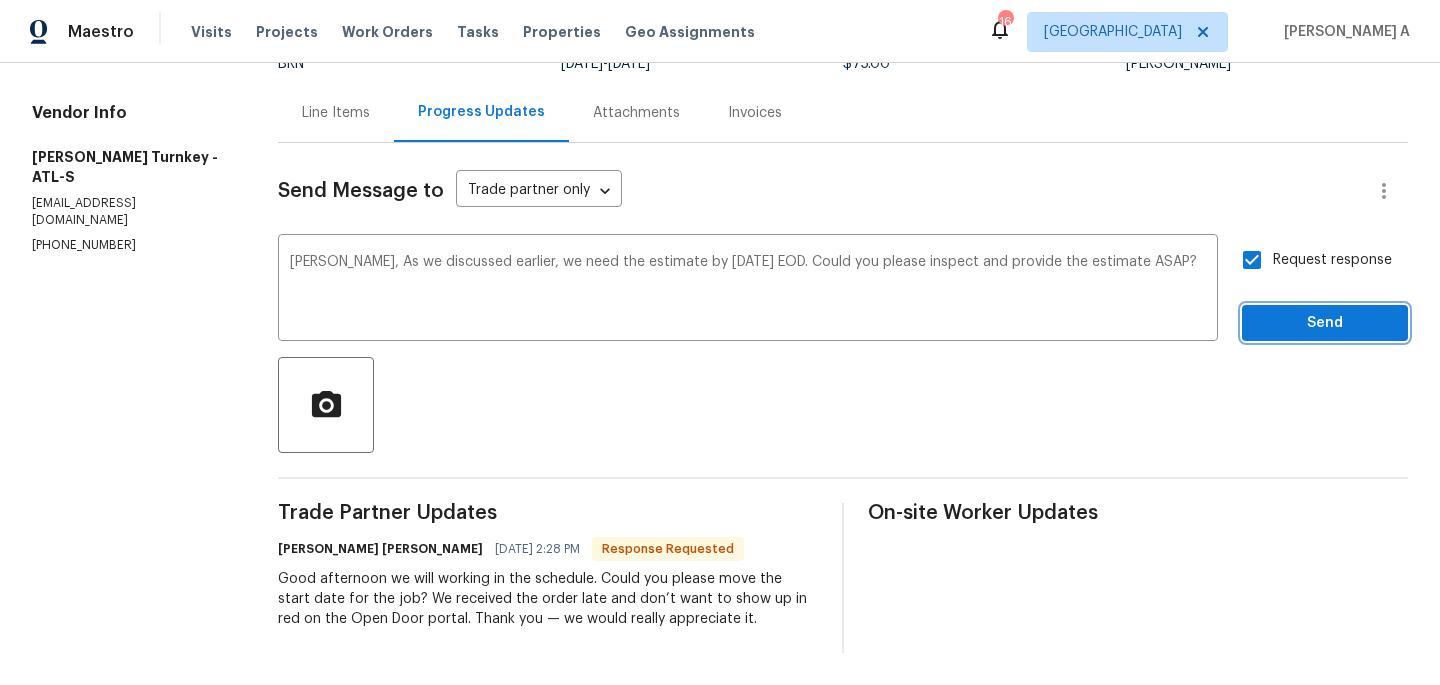 click on "Send" at bounding box center (1325, 323) 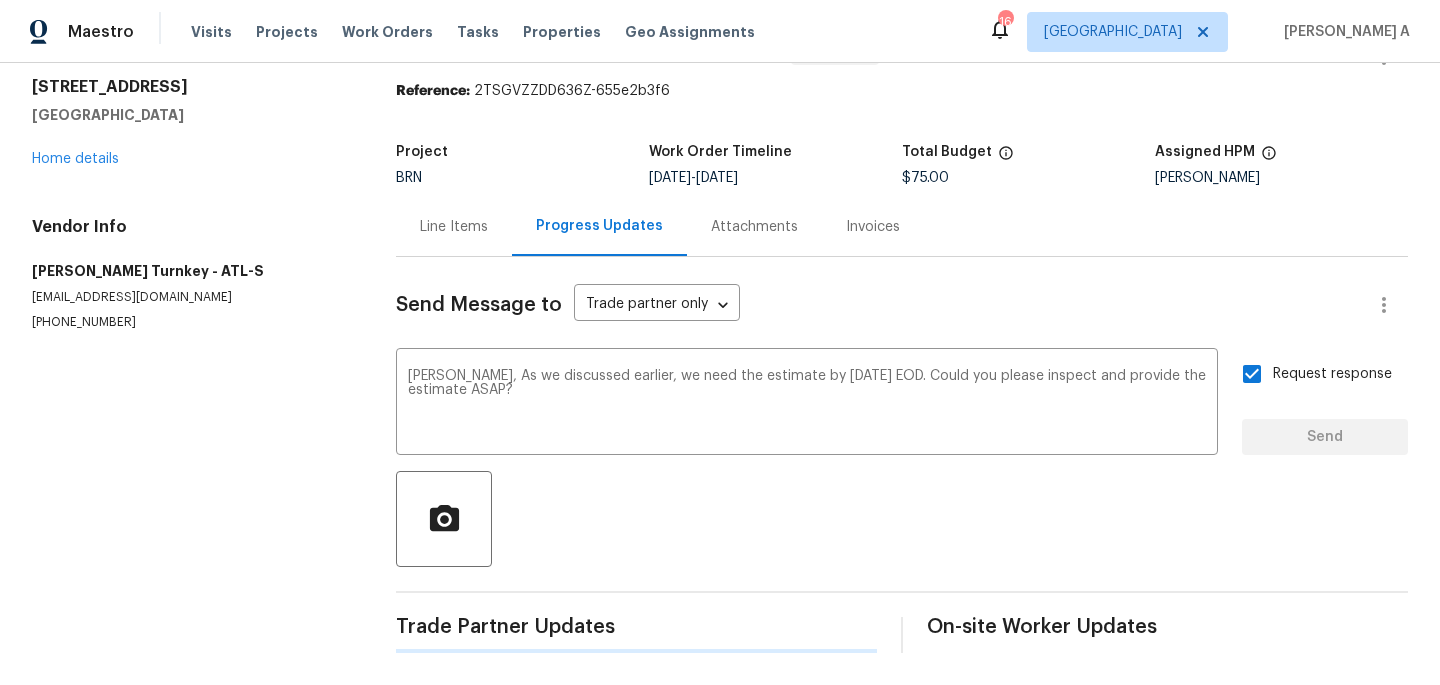 type 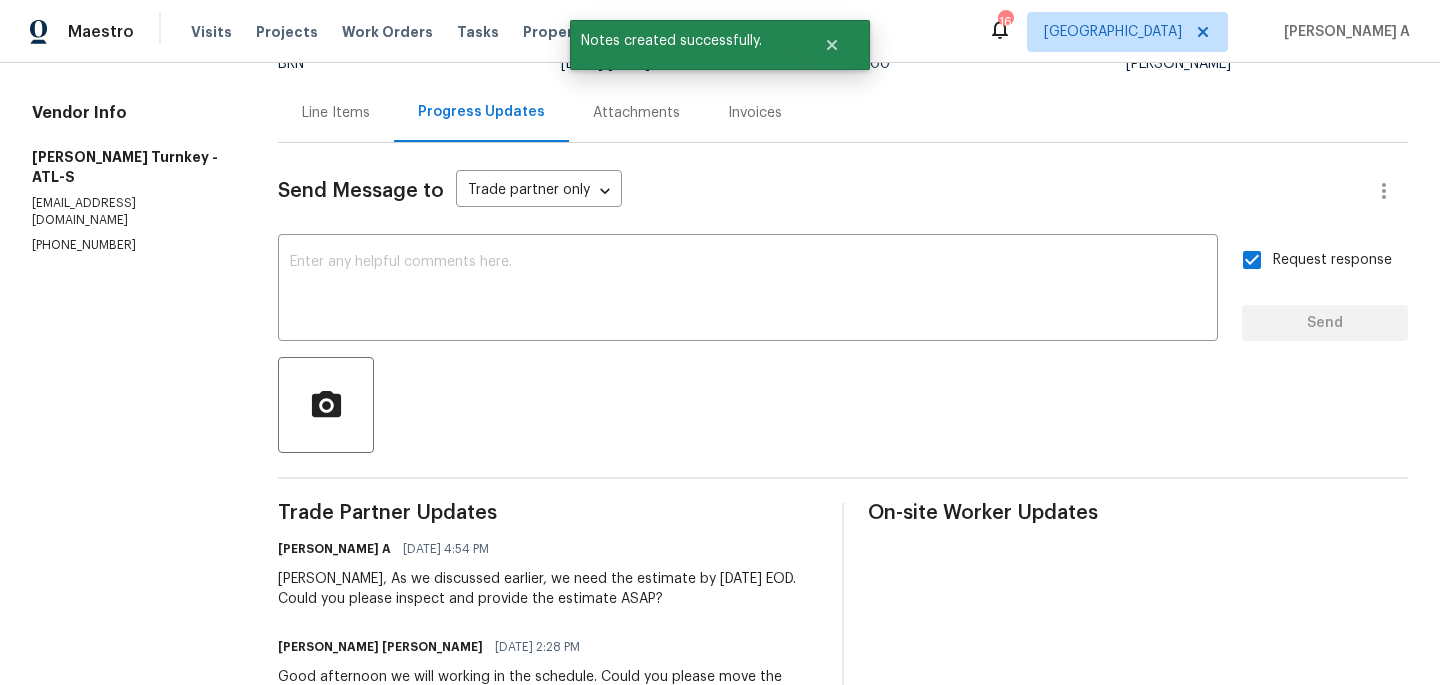 scroll, scrollTop: 0, scrollLeft: 0, axis: both 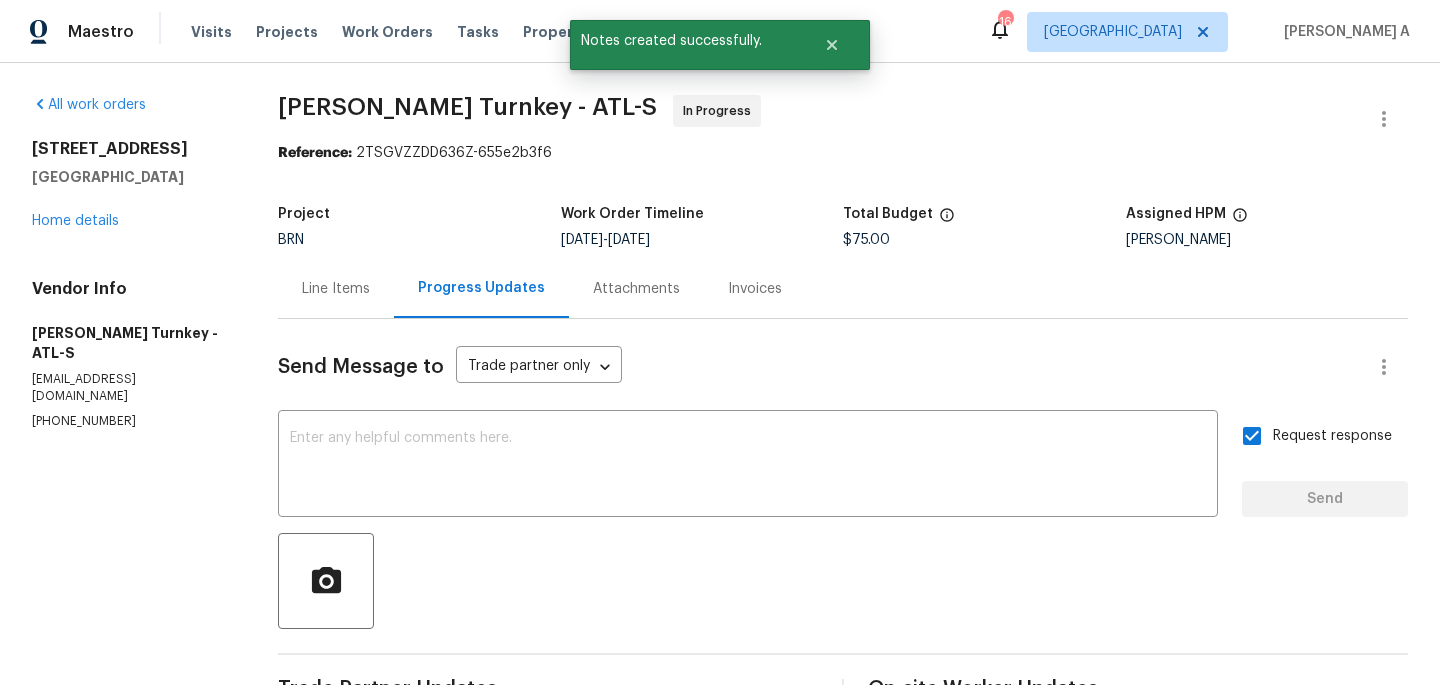 click on "Line Items" at bounding box center [336, 289] 